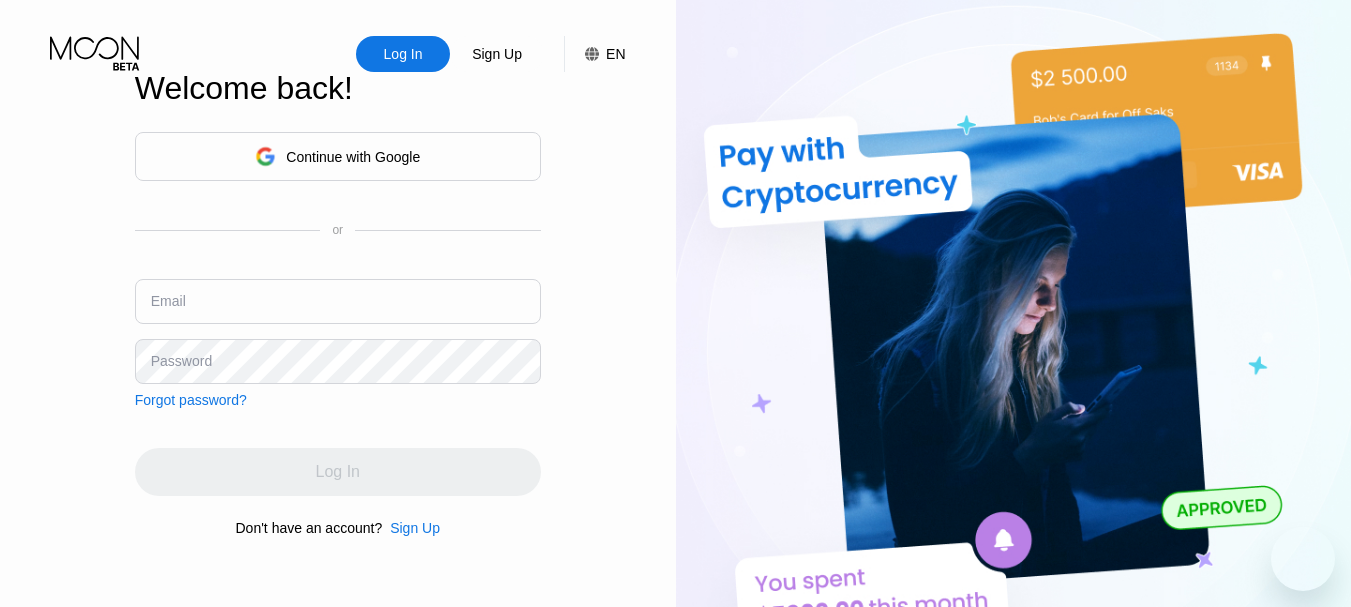 scroll, scrollTop: 0, scrollLeft: 0, axis: both 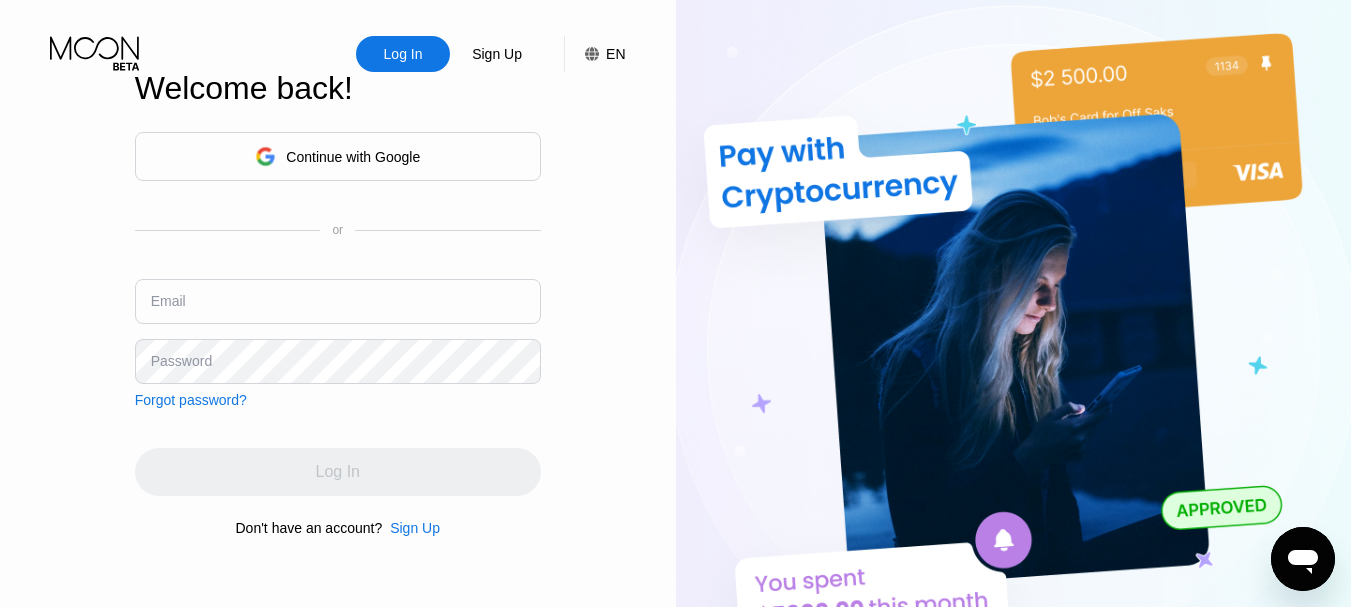 click at bounding box center (338, 301) 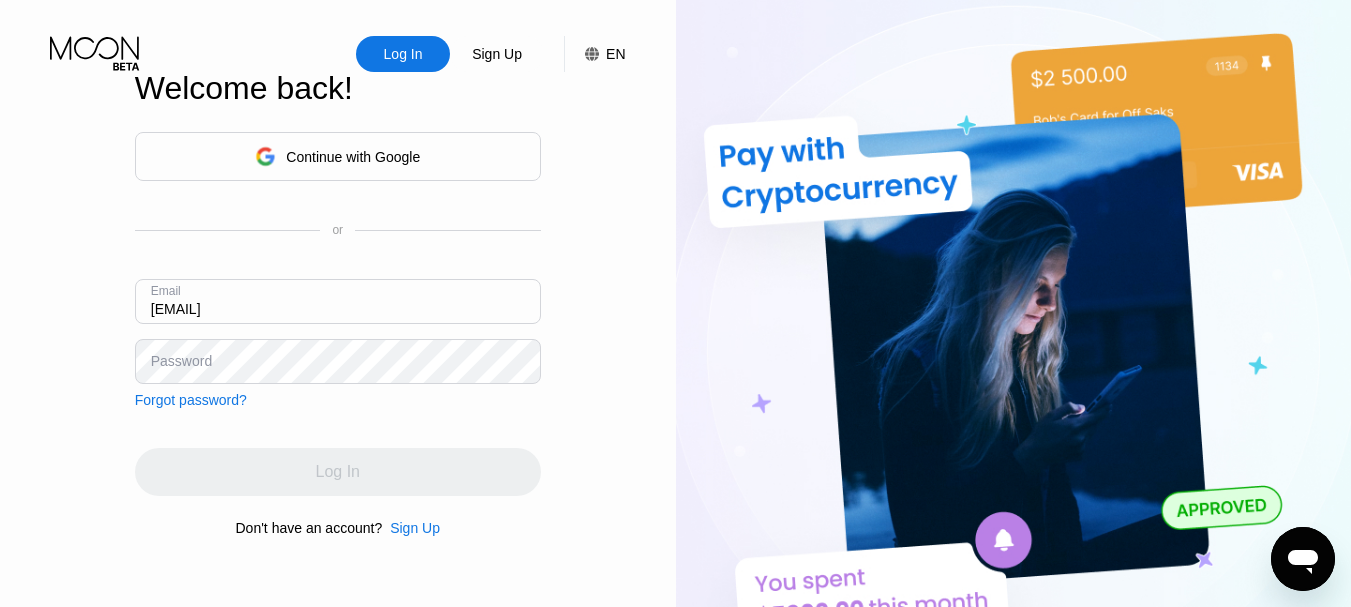 type on "[EMAIL]" 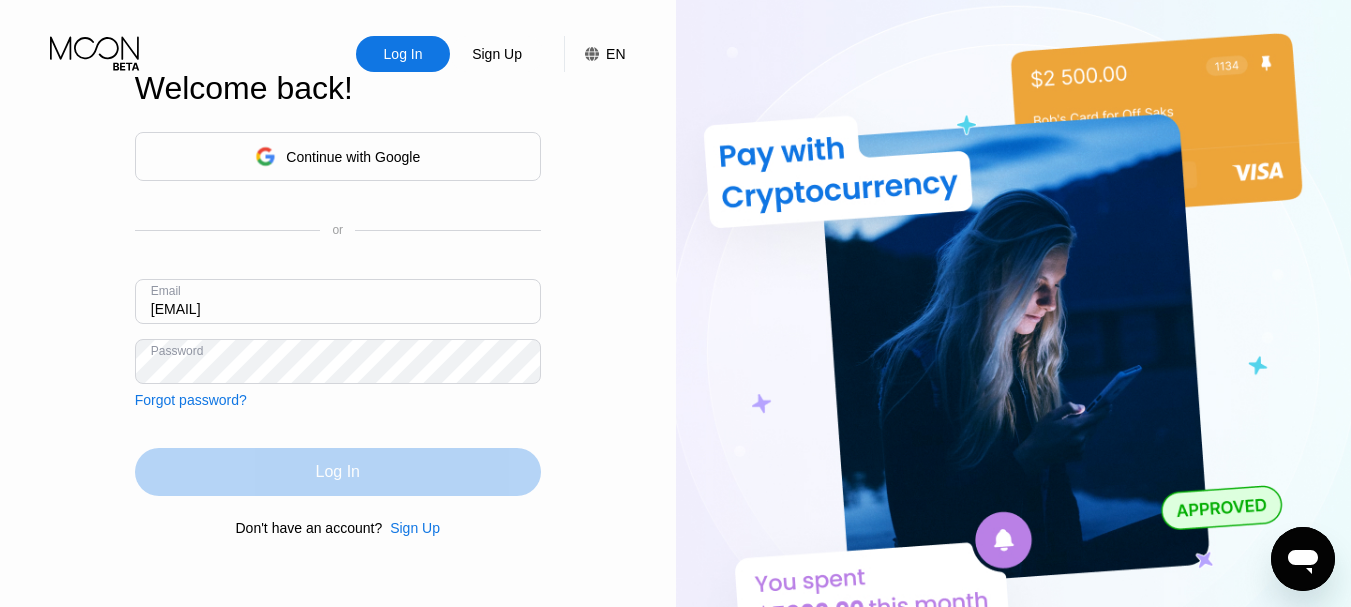 click on "Log In" at bounding box center [338, 472] 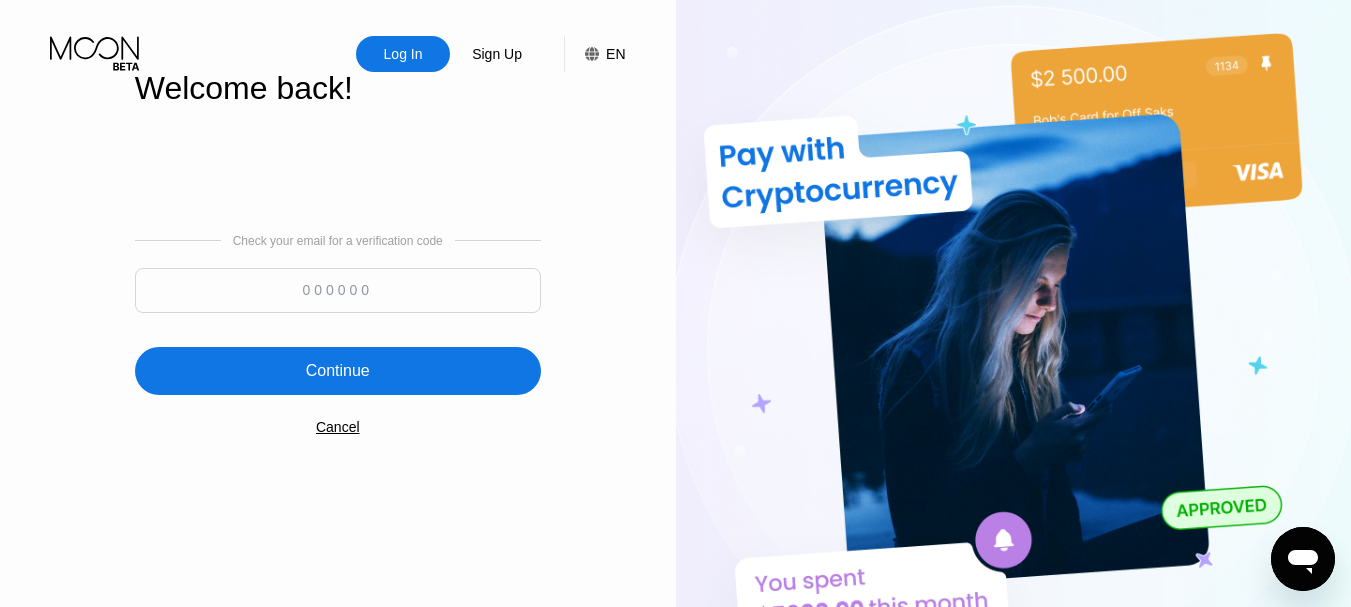 click at bounding box center (338, 290) 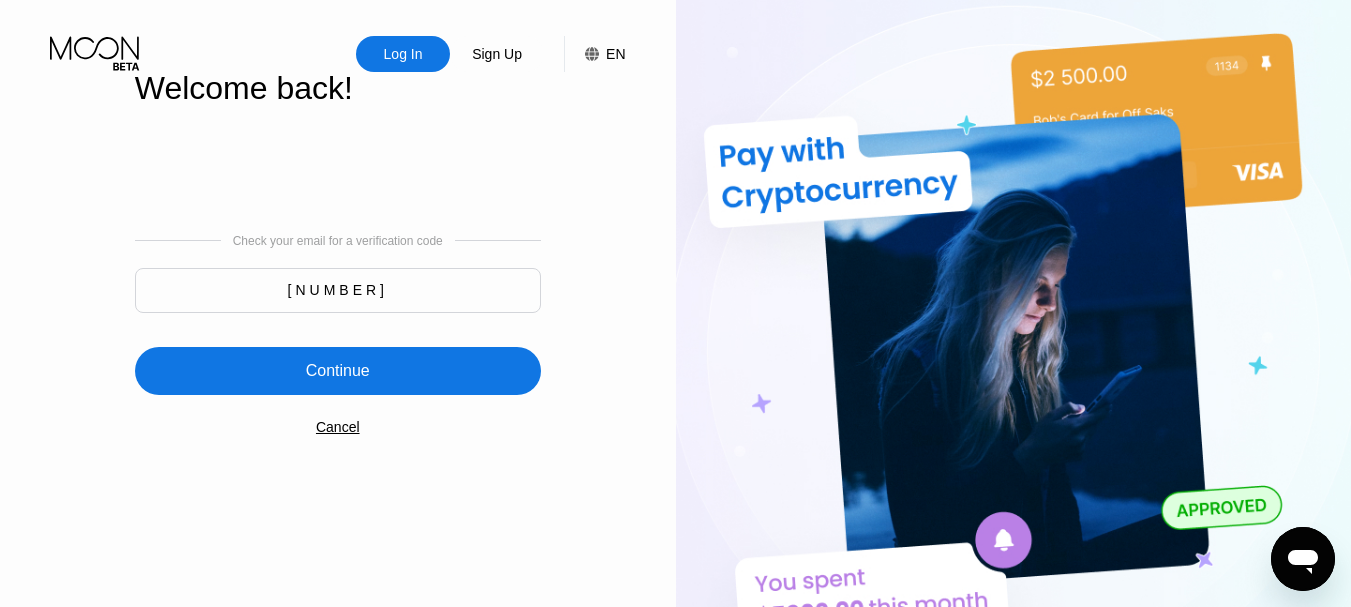 type on "172540" 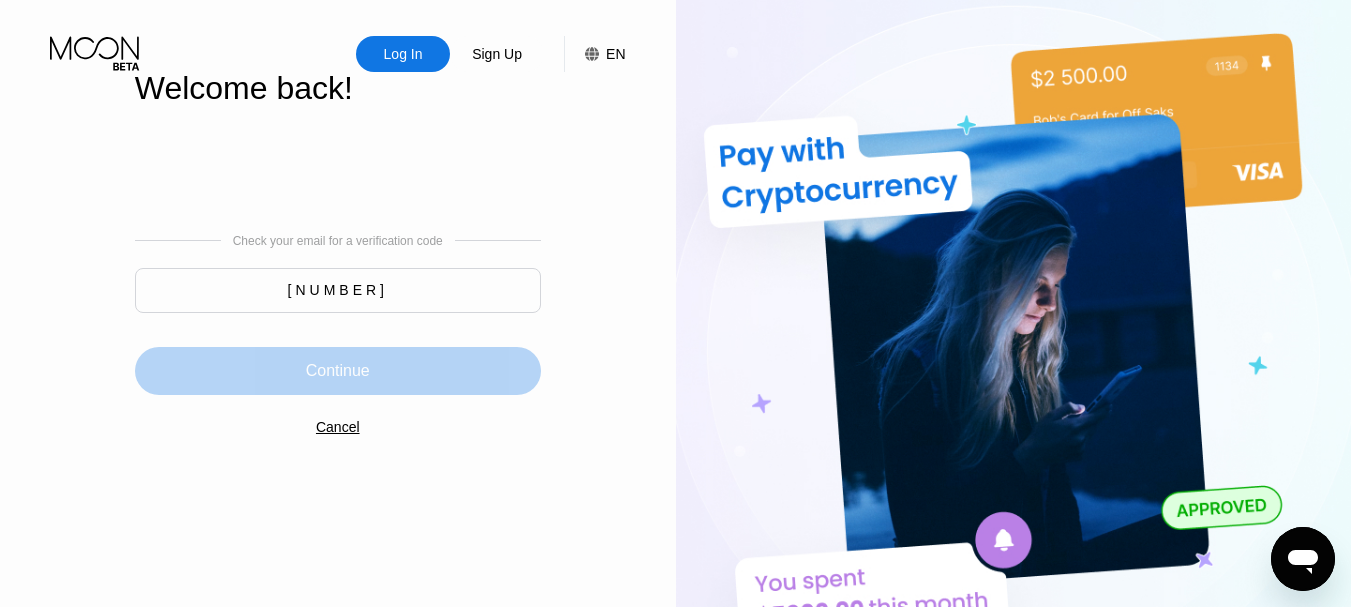 click on "Continue" at bounding box center (338, 371) 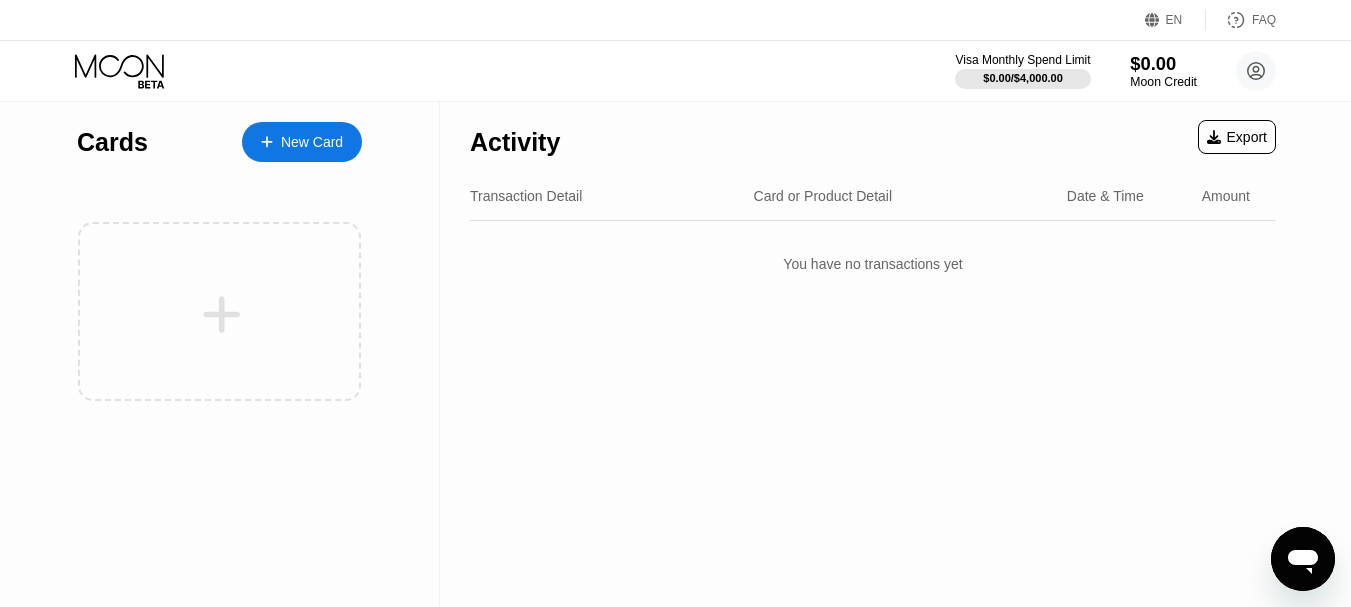click on "Moon Credit" at bounding box center [1163, 82] 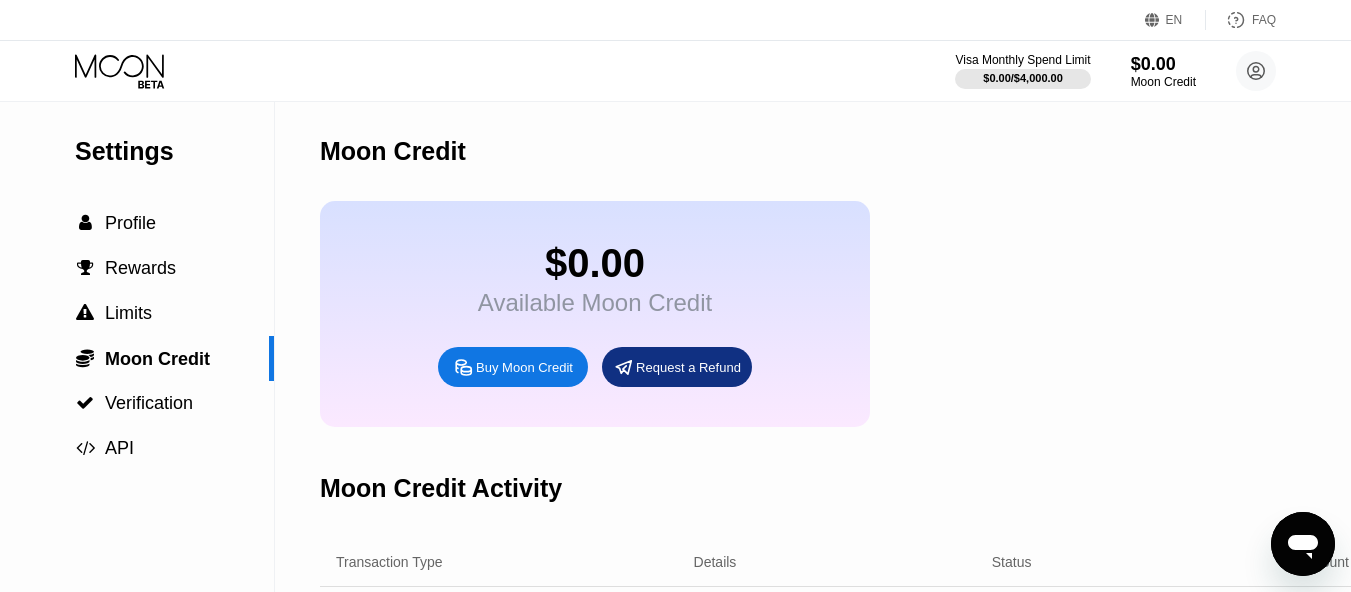 click on "Buy Moon Credit" at bounding box center [524, 367] 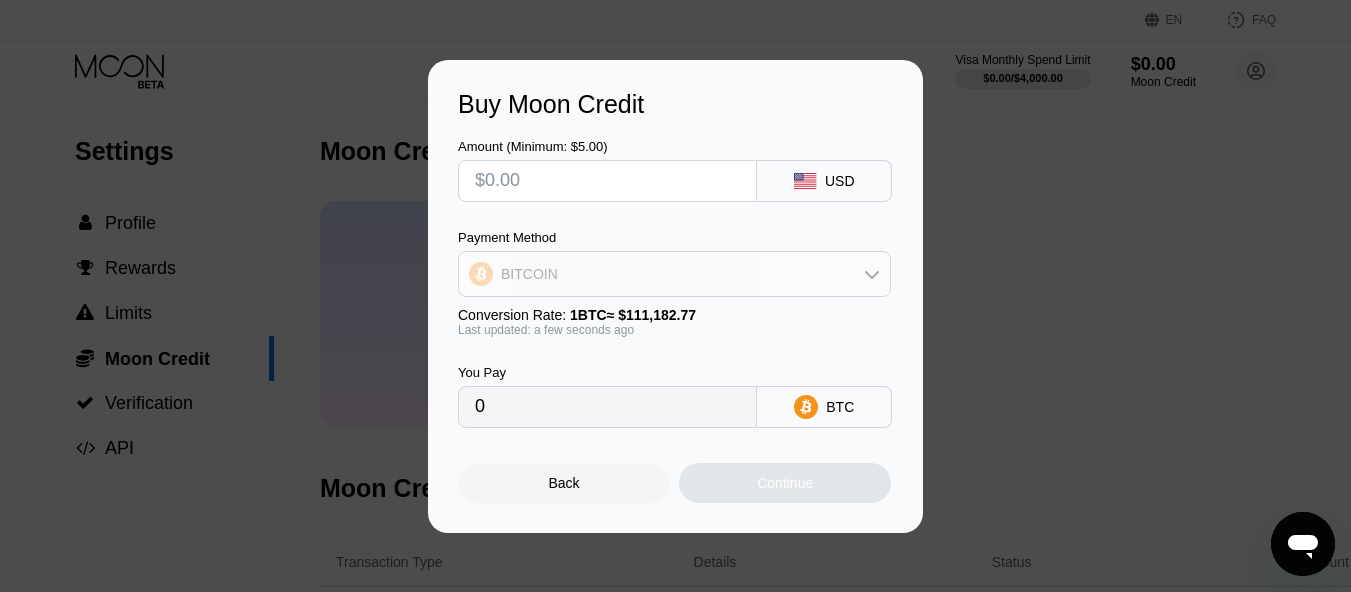 click on "BITCOIN" at bounding box center (674, 274) 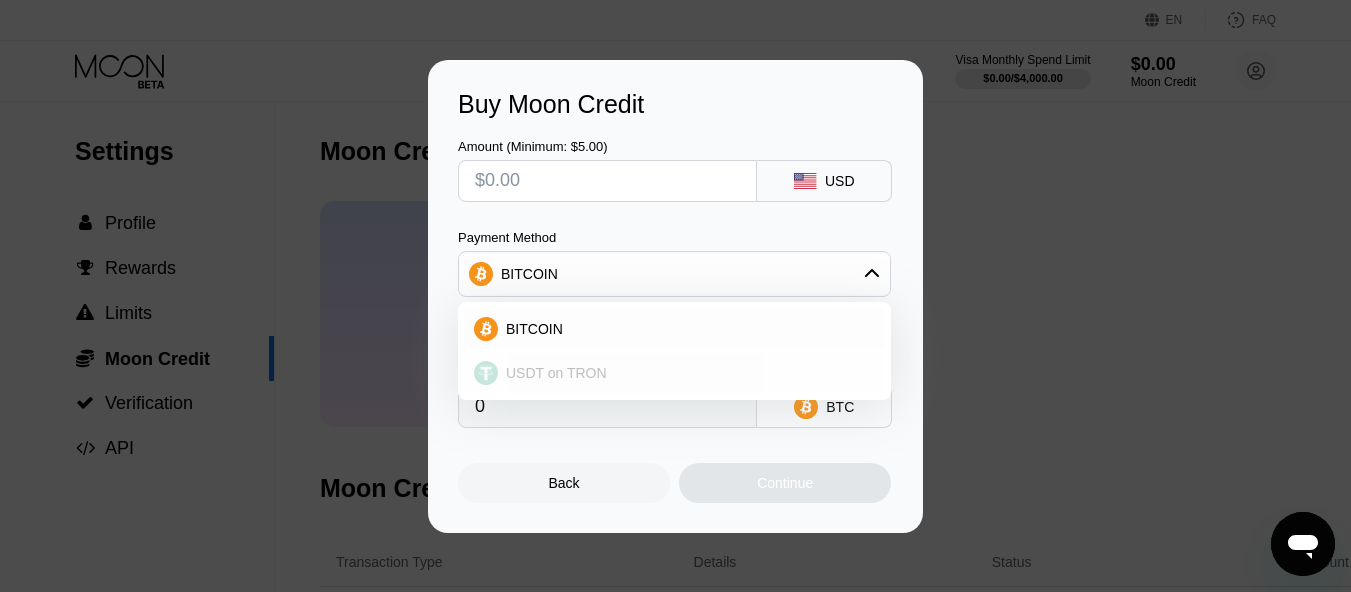 click on "USDT on TRON" at bounding box center (556, 373) 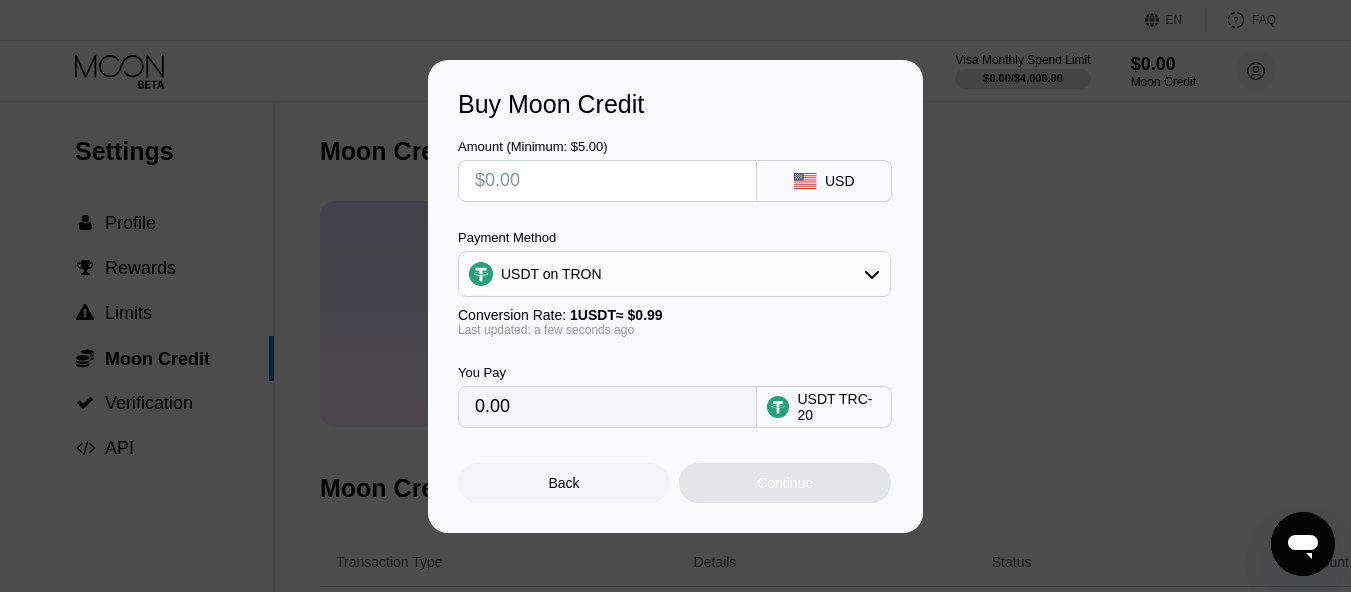 click on "USDT TRC-20" at bounding box center (839, 407) 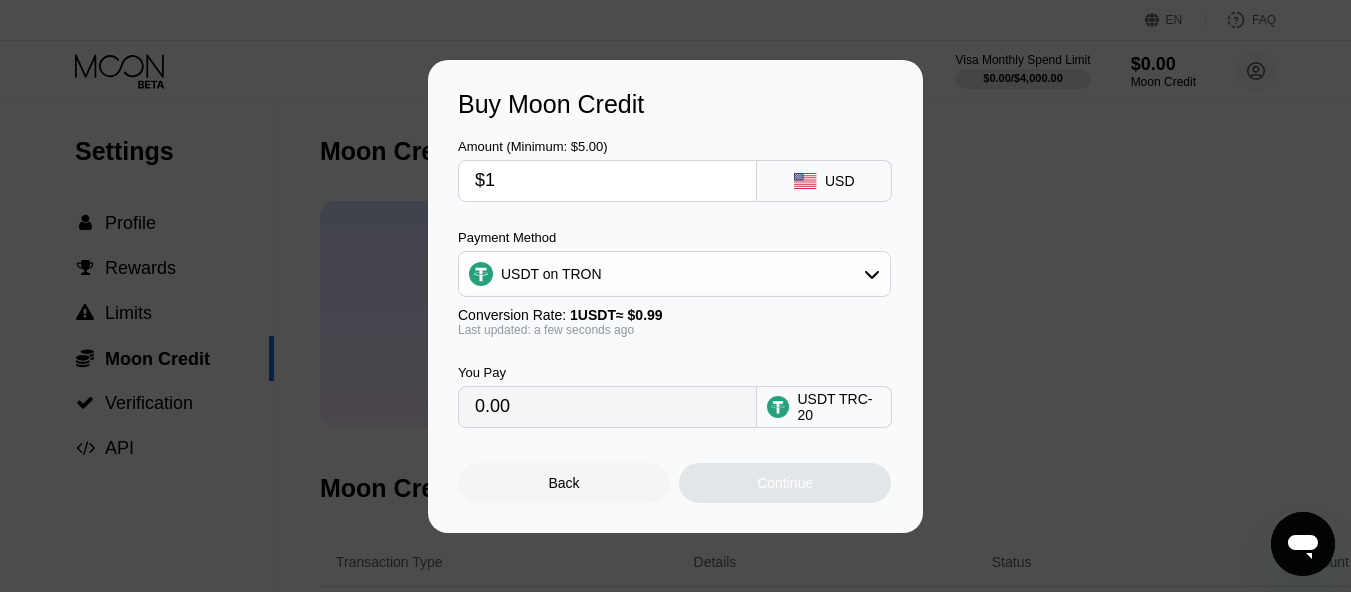 type on "$13" 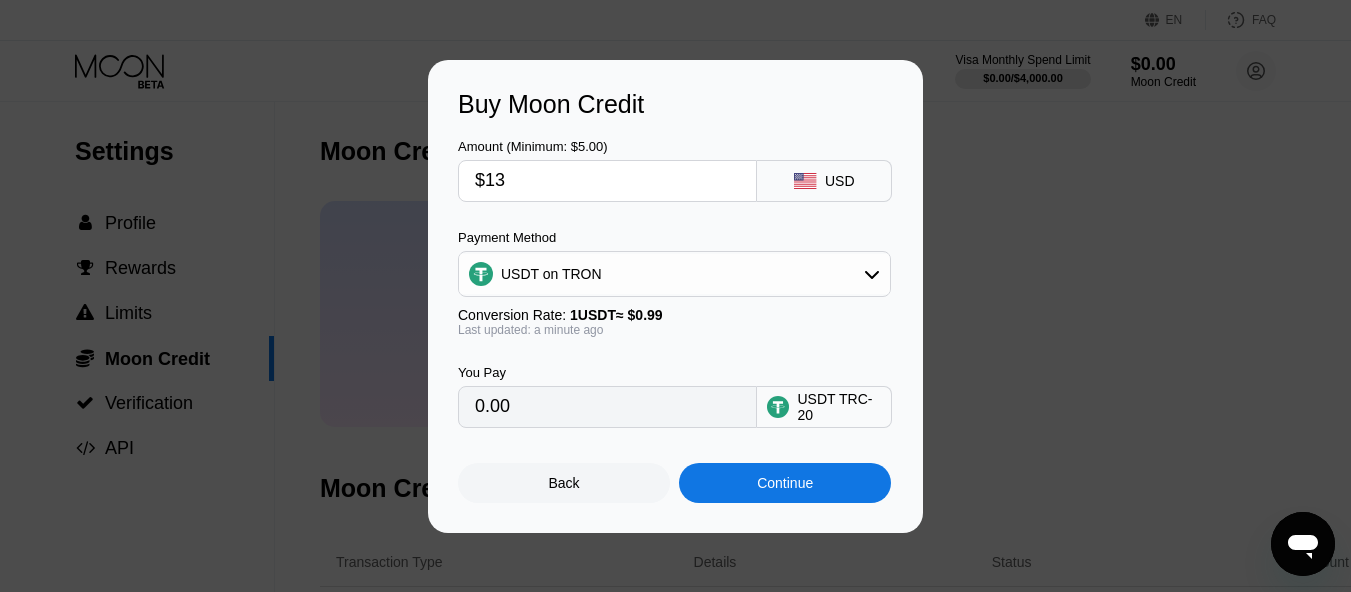 type on "13.13" 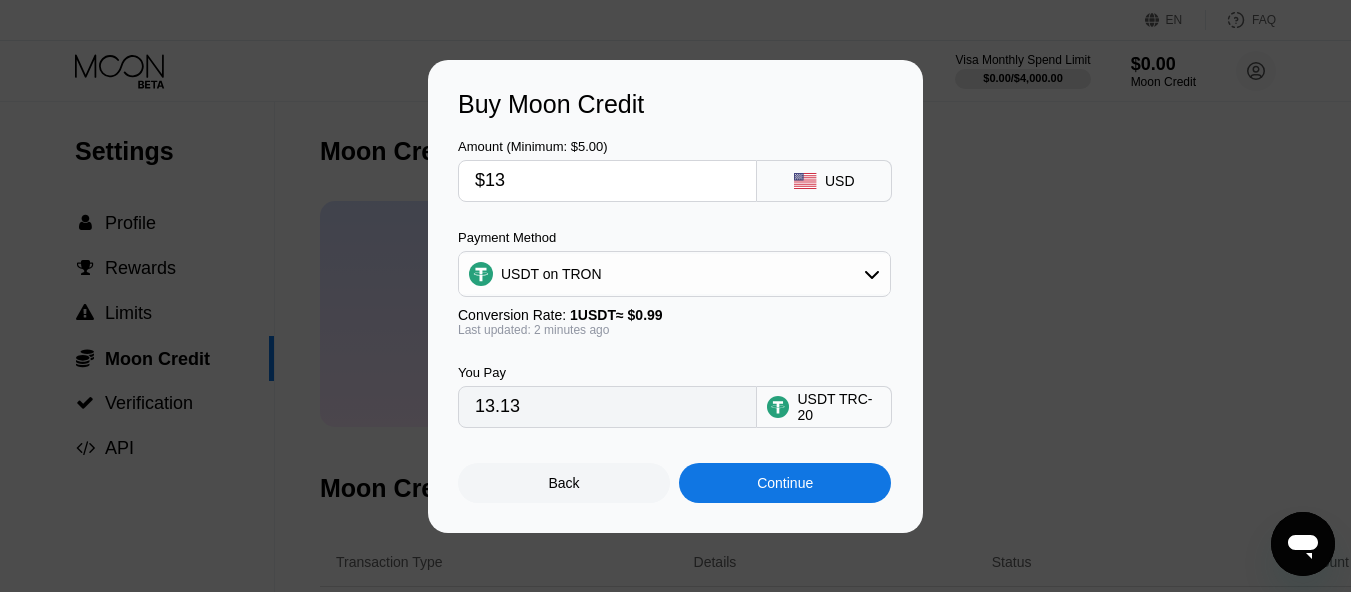 click on "13.13" at bounding box center (607, 407) 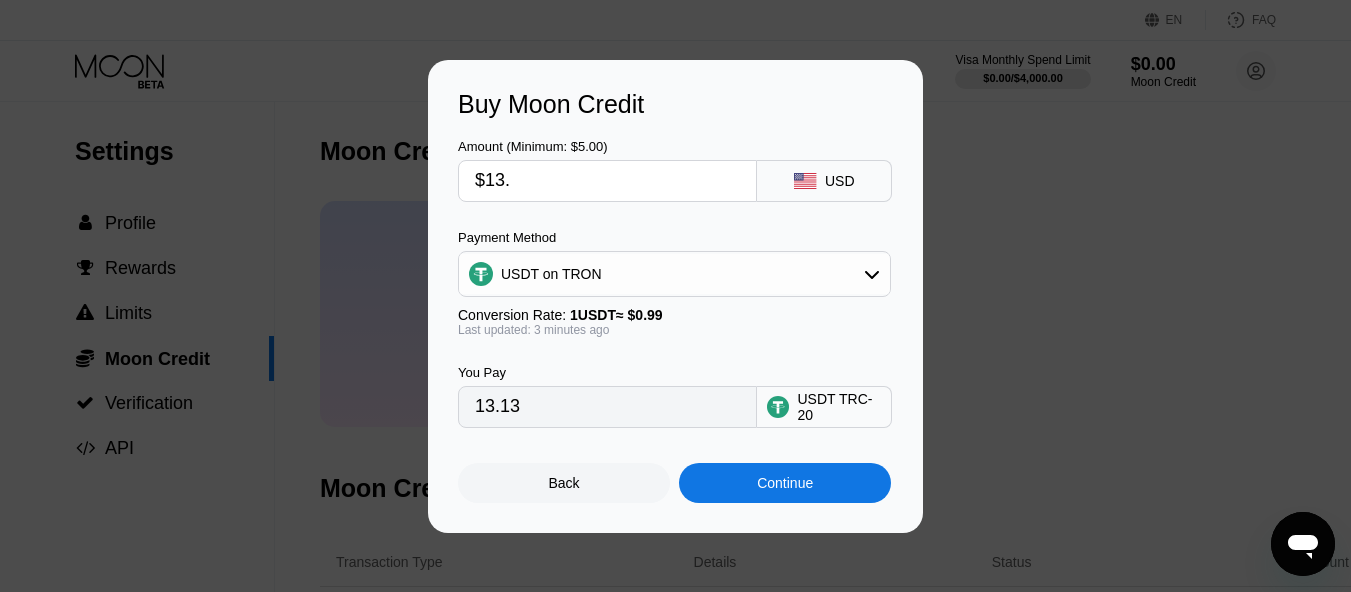 type on "$13.8" 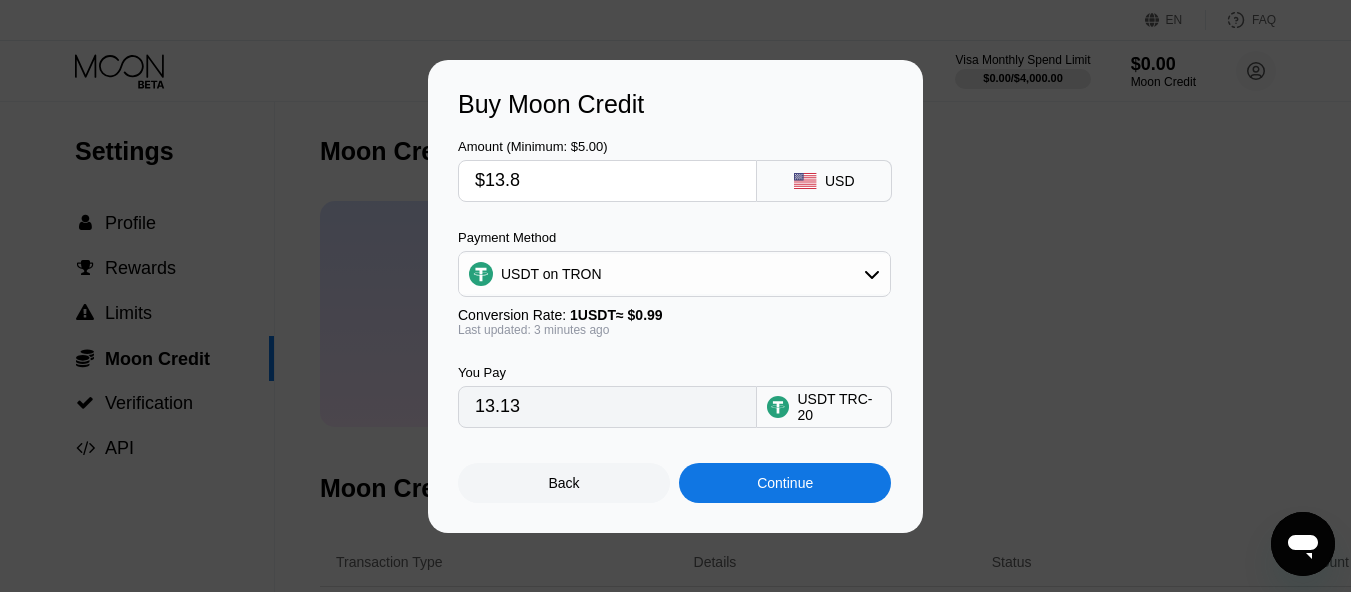 type on "13.94" 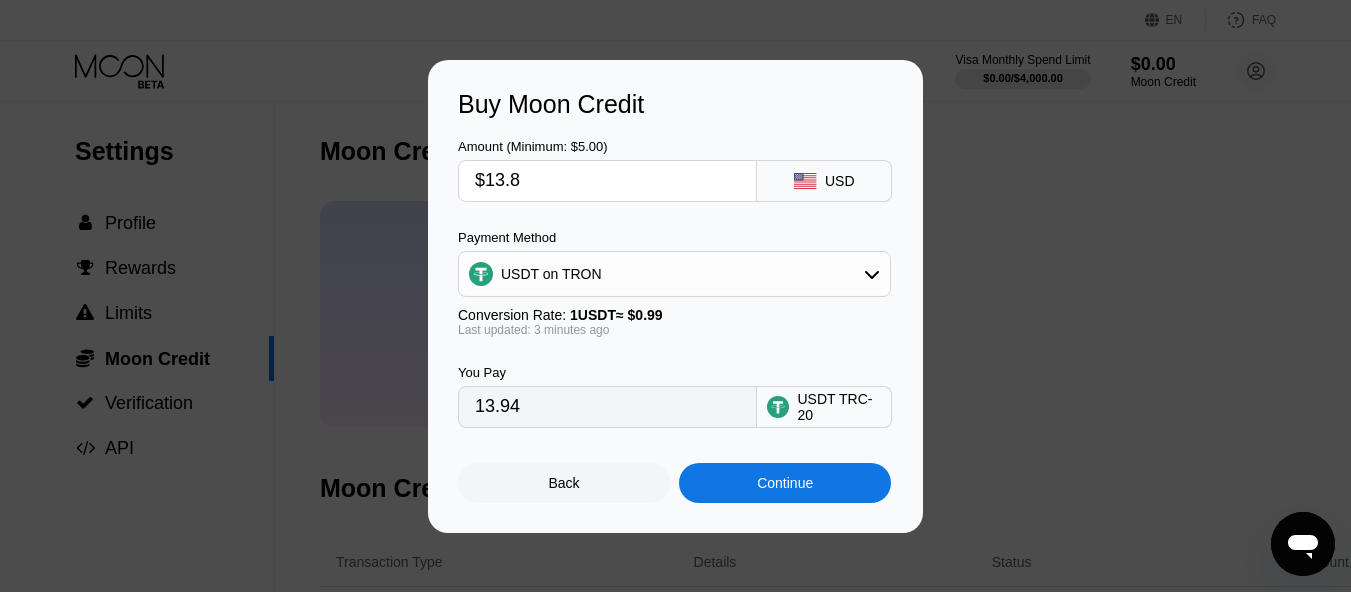 type on "$13.82" 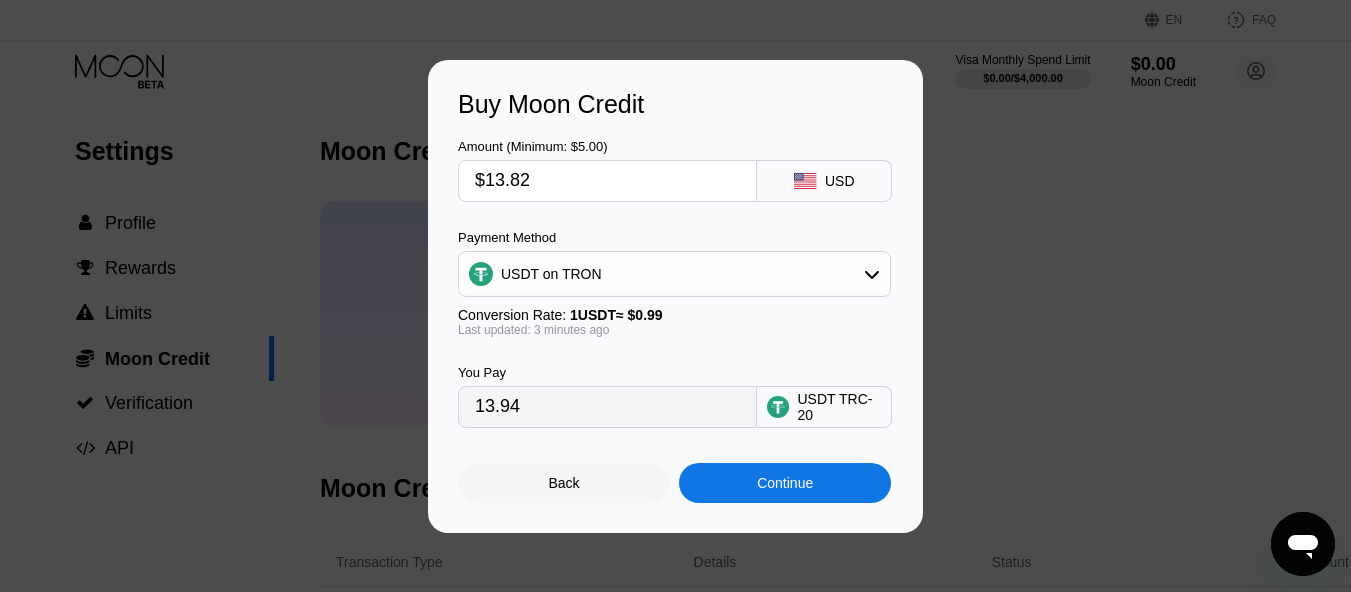 type on "13.96" 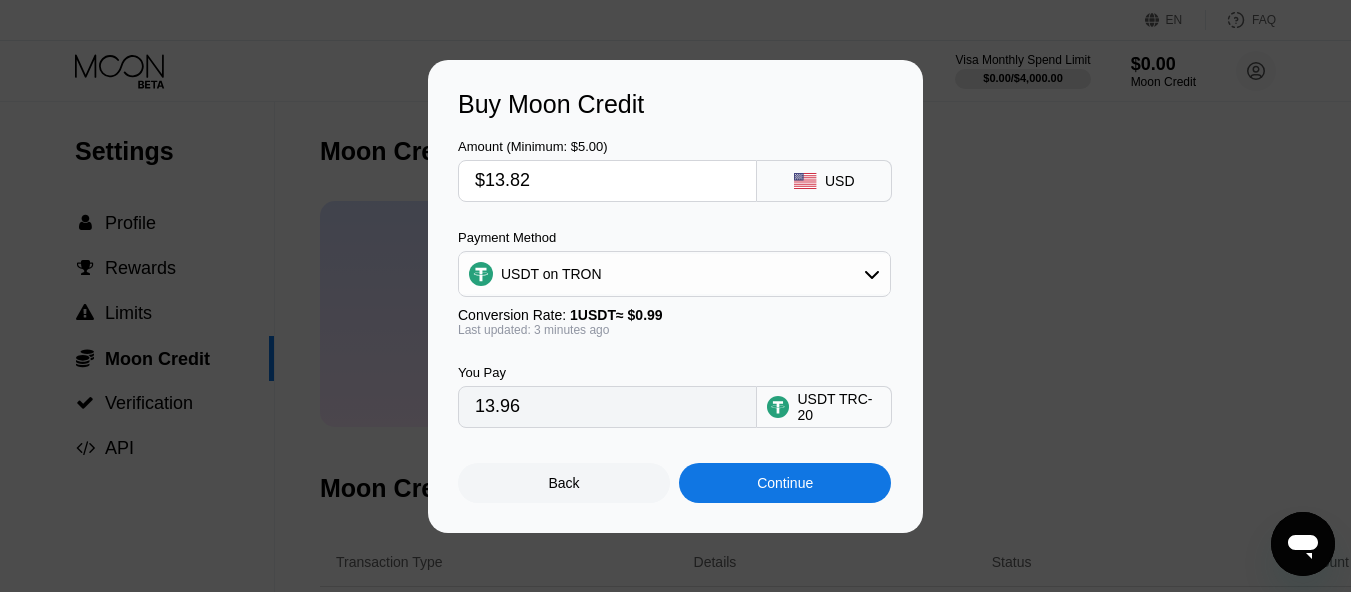 type on "$13.8" 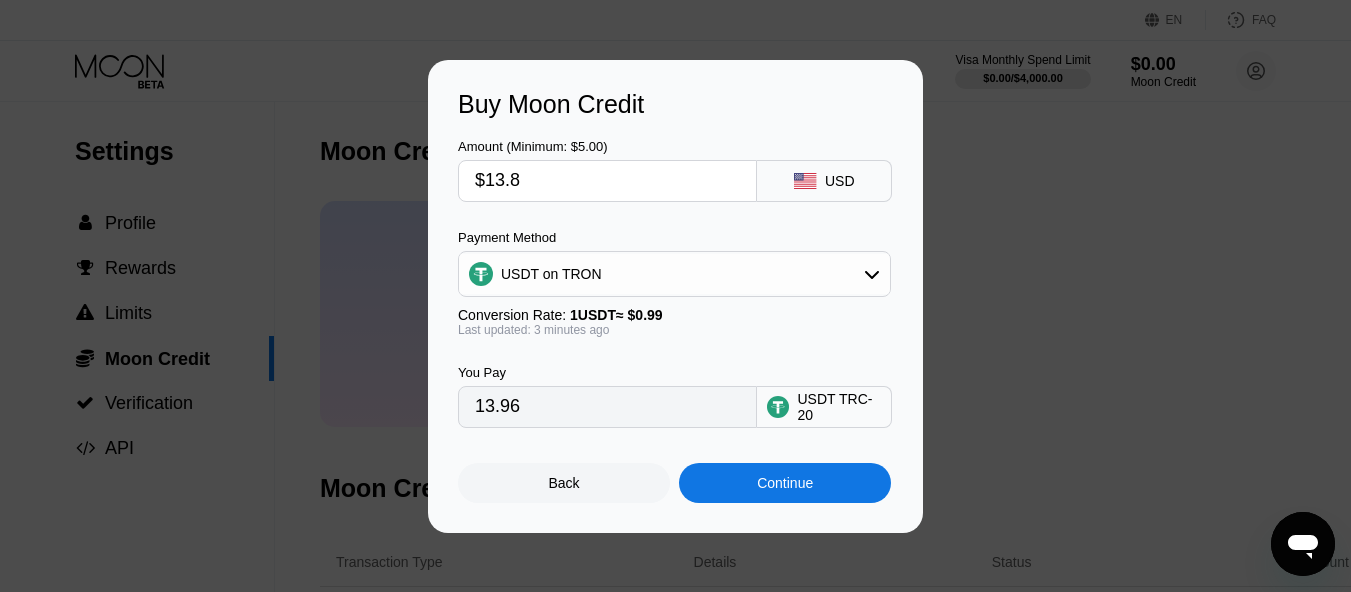 type on "13.94" 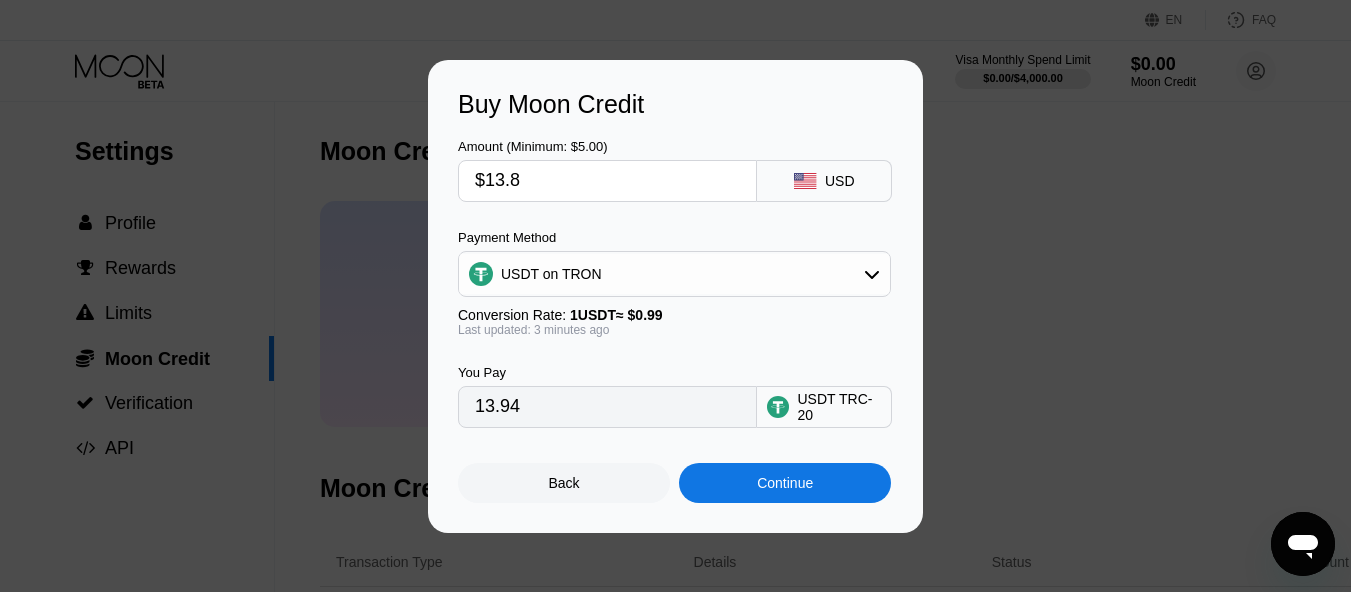 type on "$13." 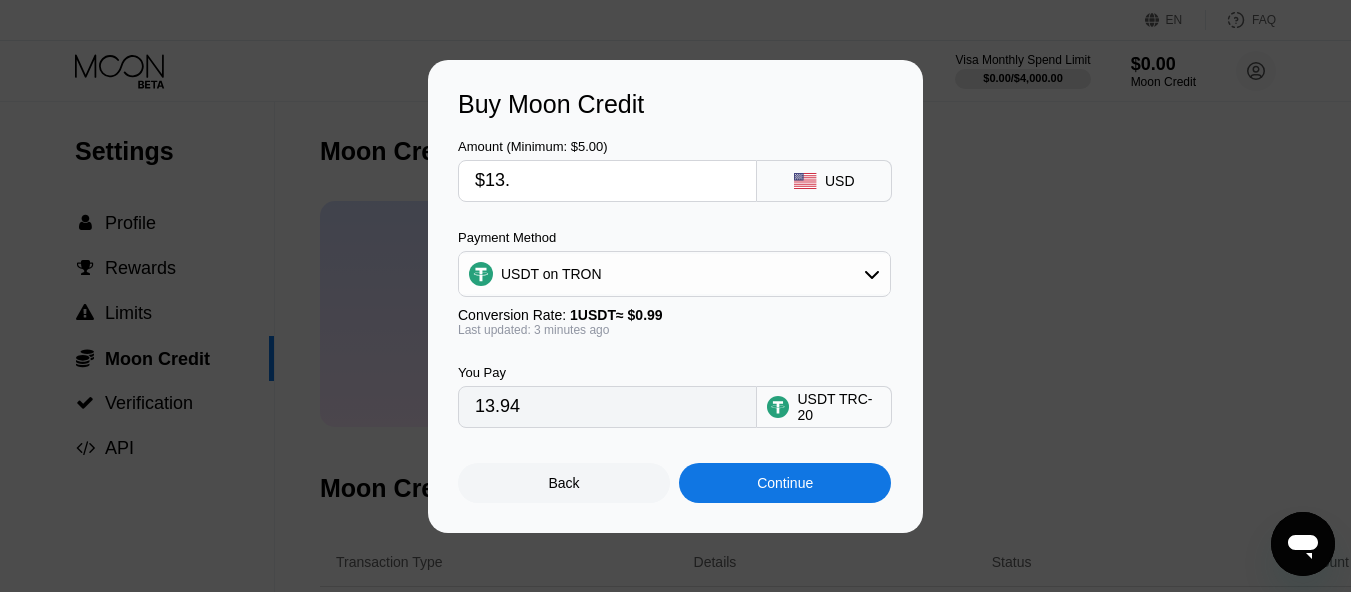 type on "13.13" 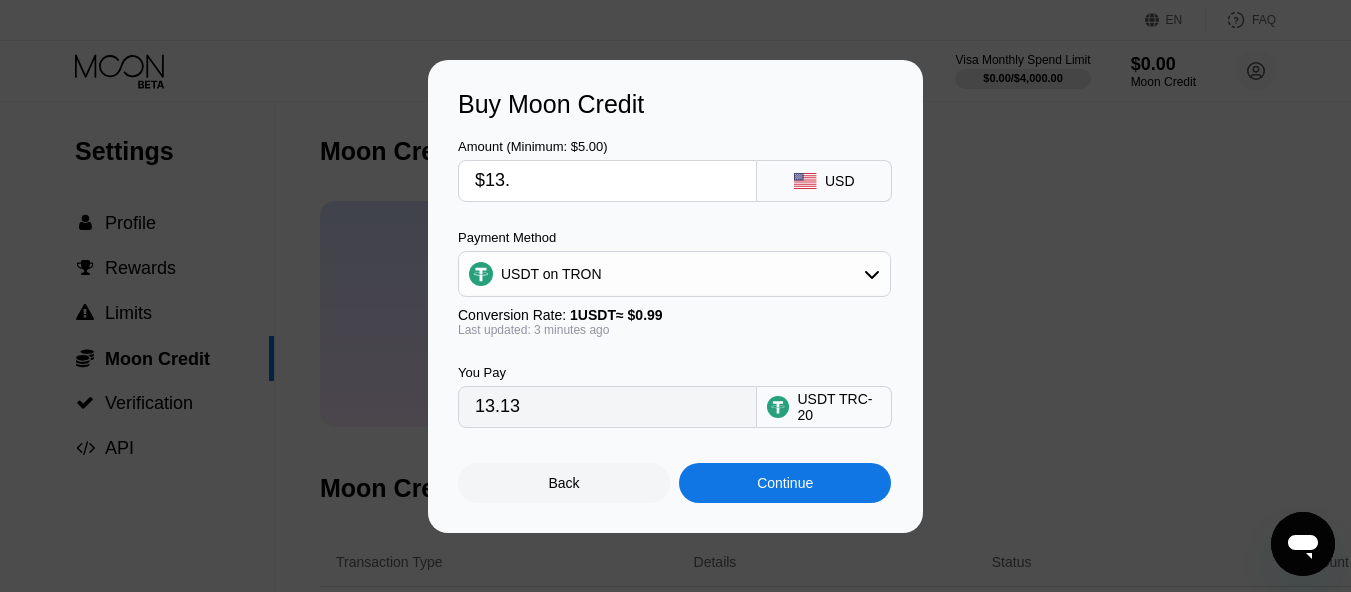 type on "$13.7" 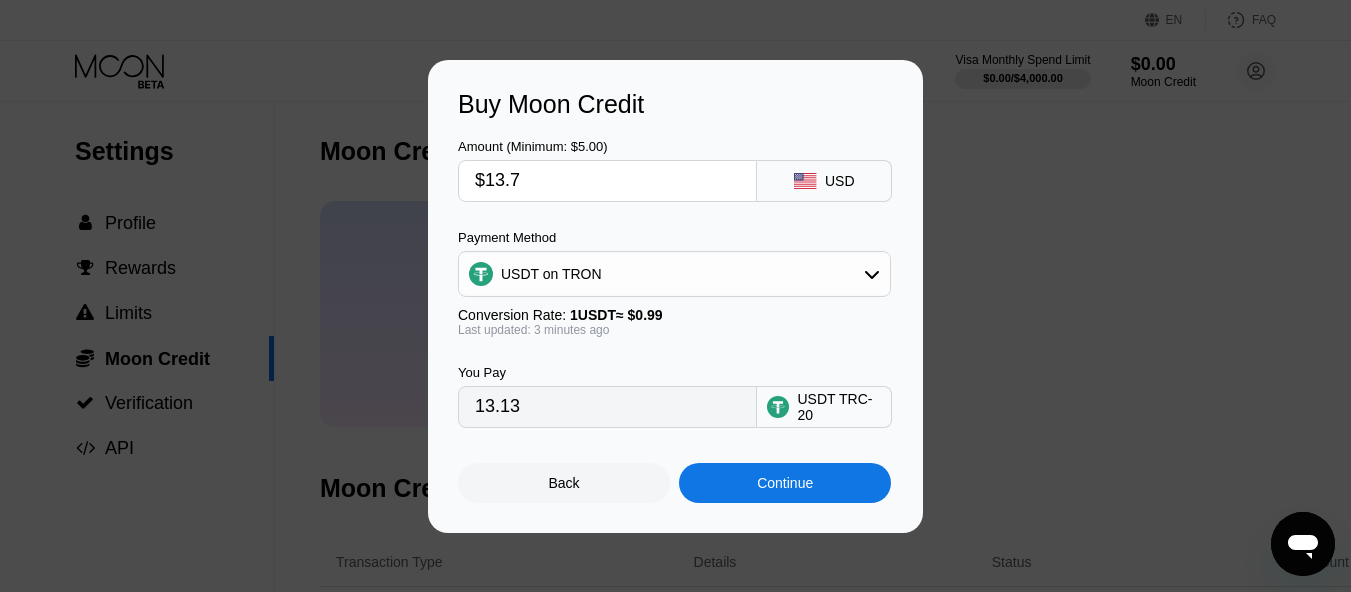 type on "13.84" 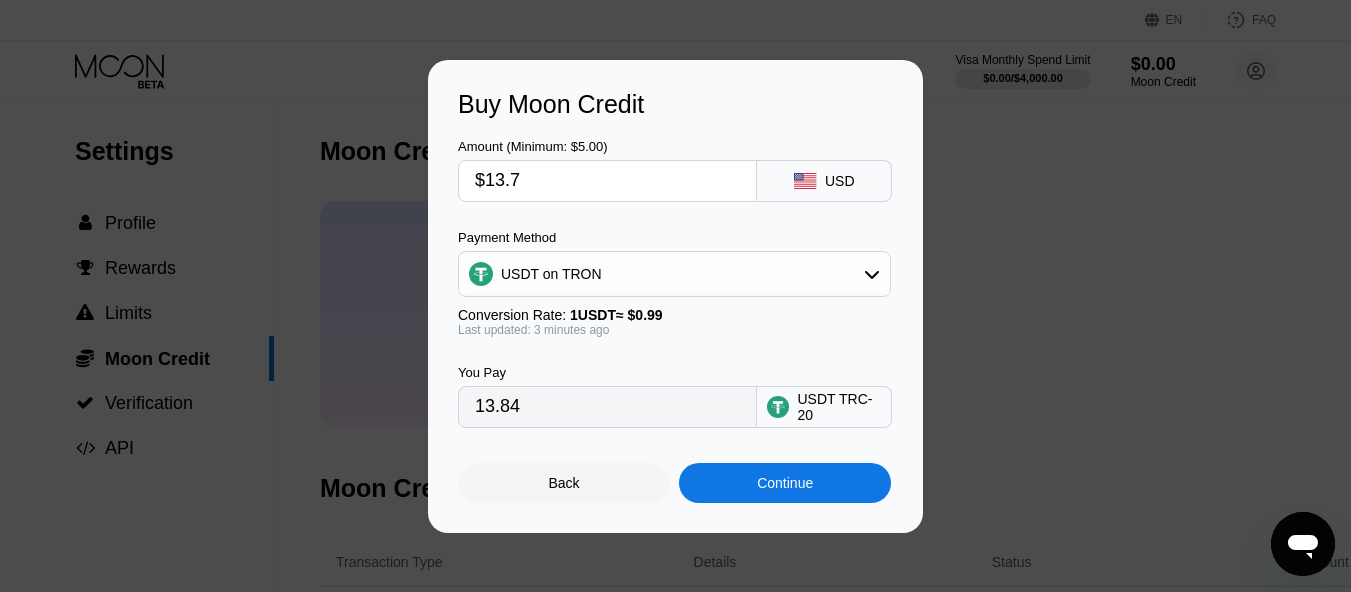 type on "$13." 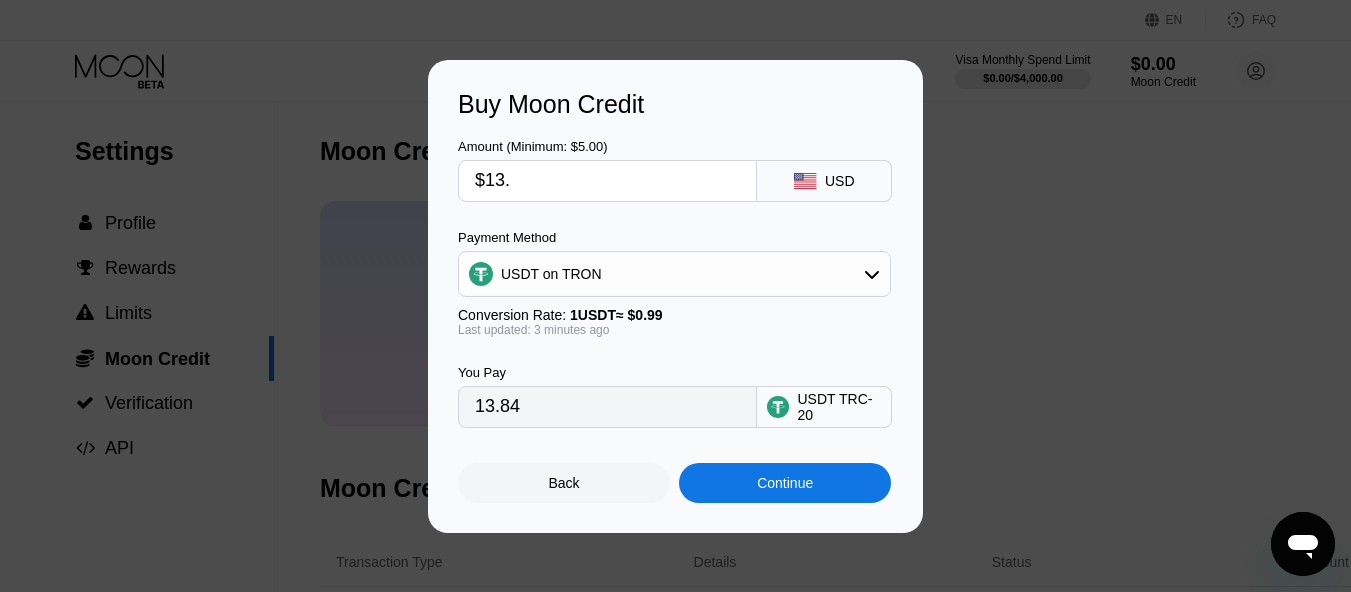 type on "13.13" 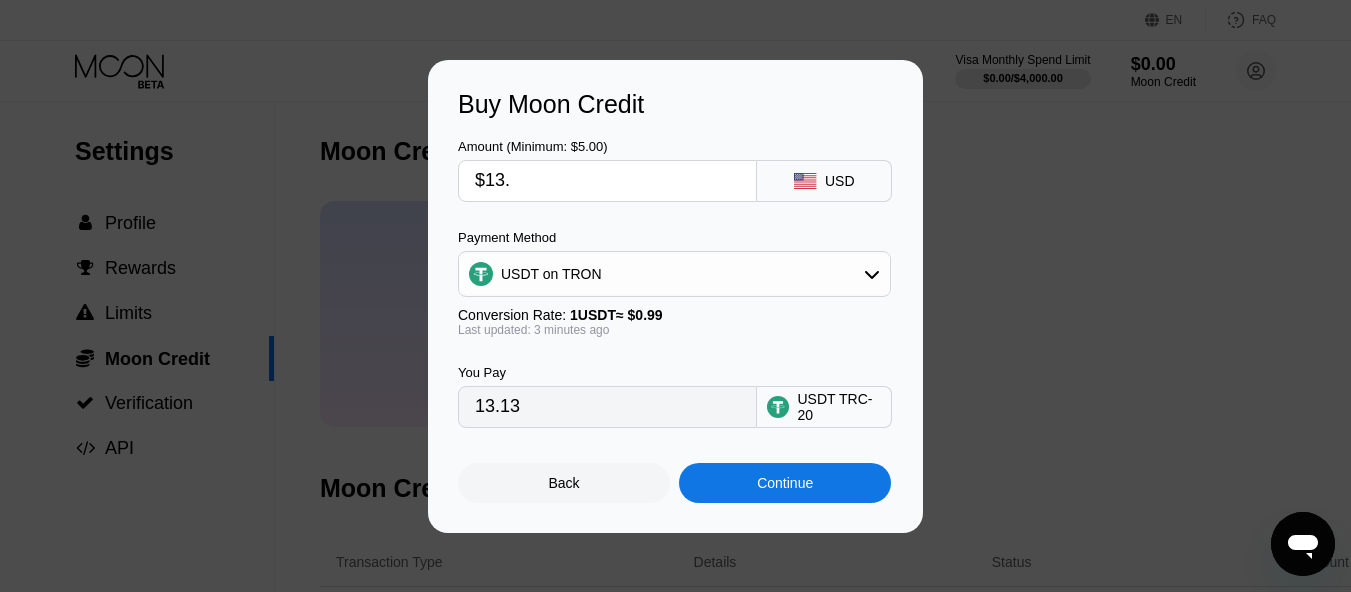 type on "$13.6" 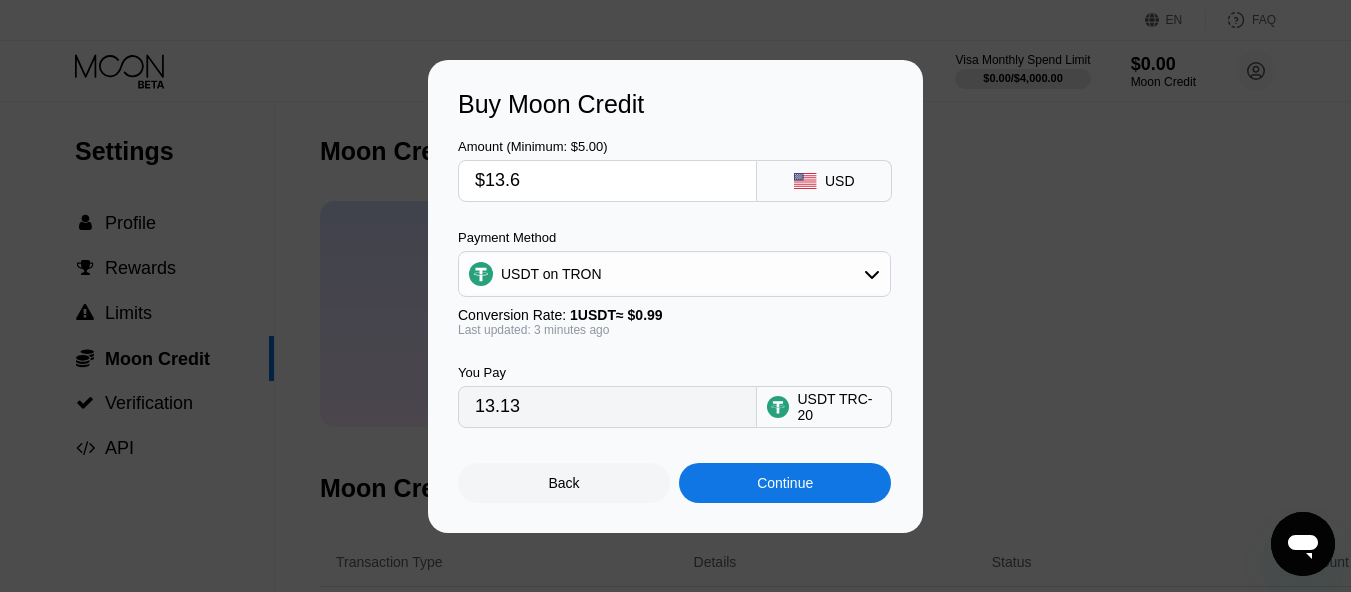 type on "13.74" 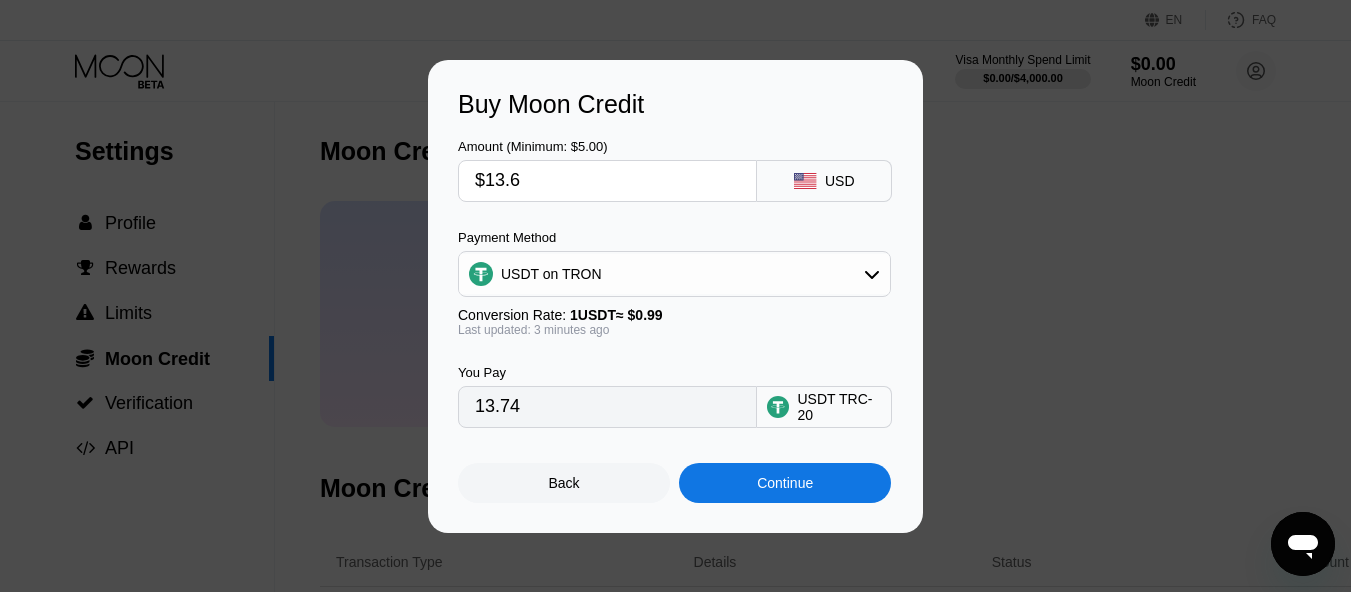 type on "$13.69" 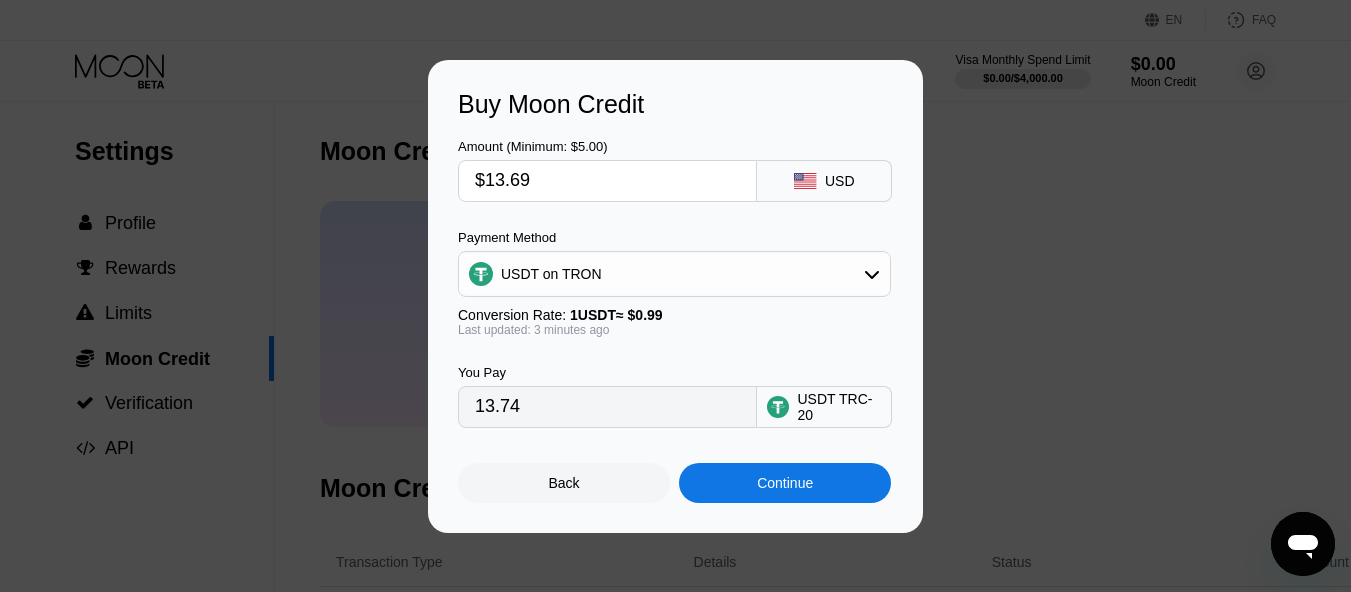 type on "13.83" 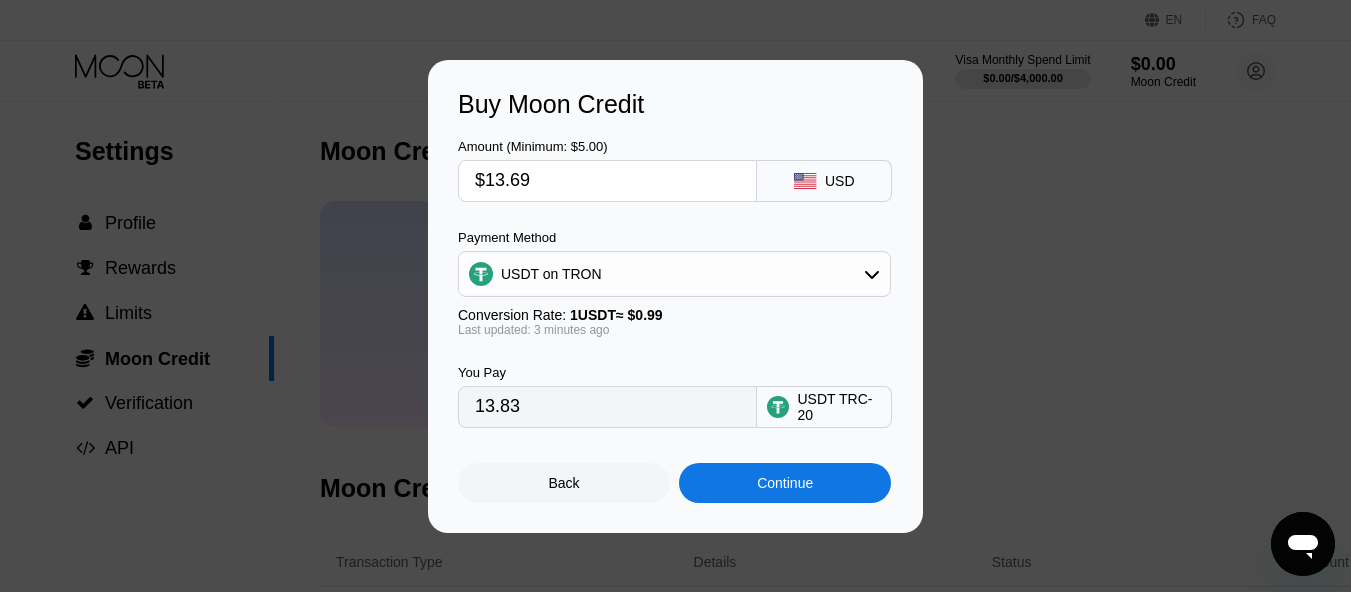 type on "$13.6" 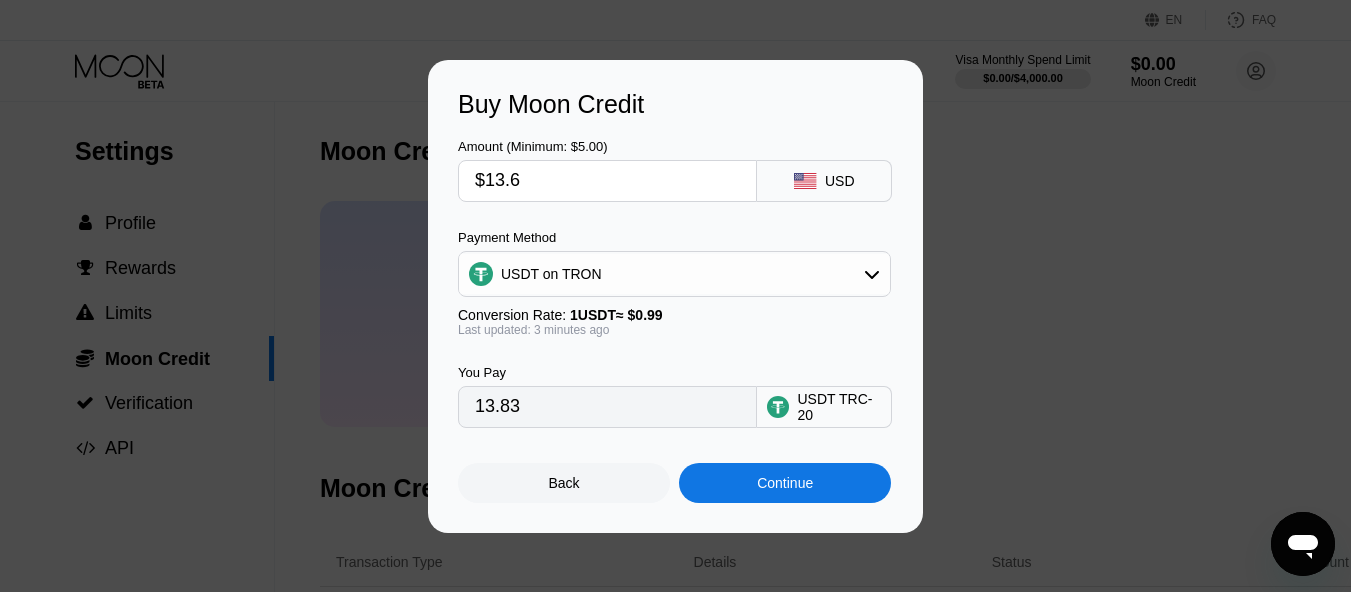type on "13.74" 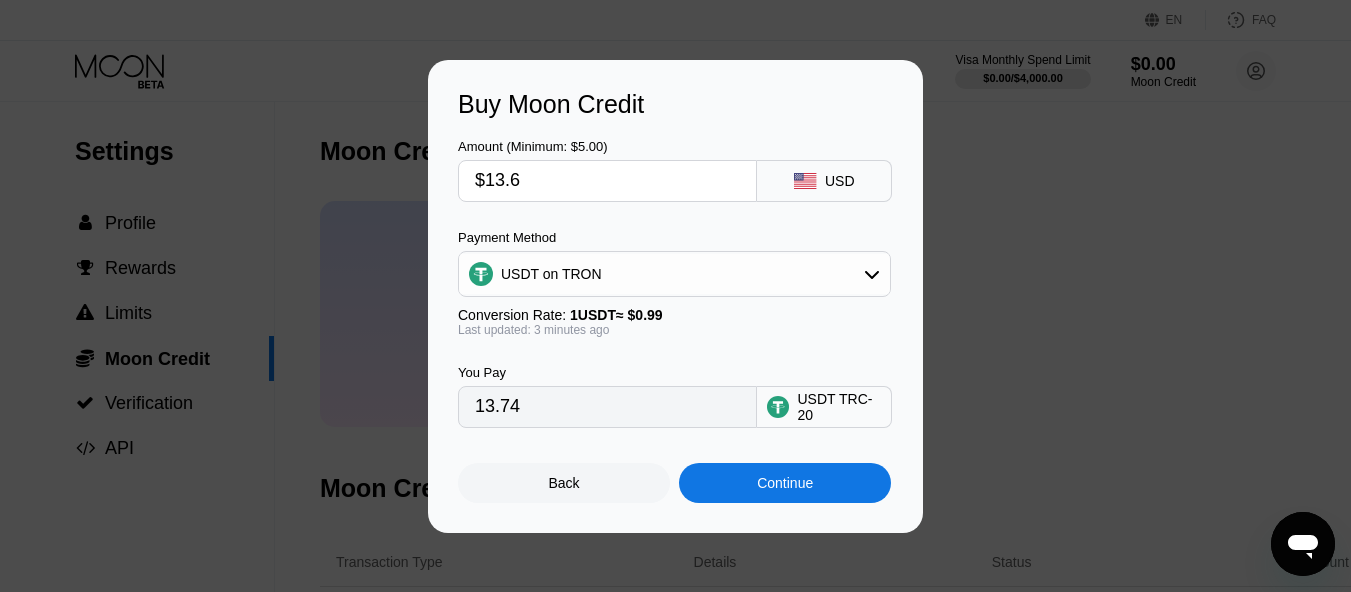 type on "$13.68" 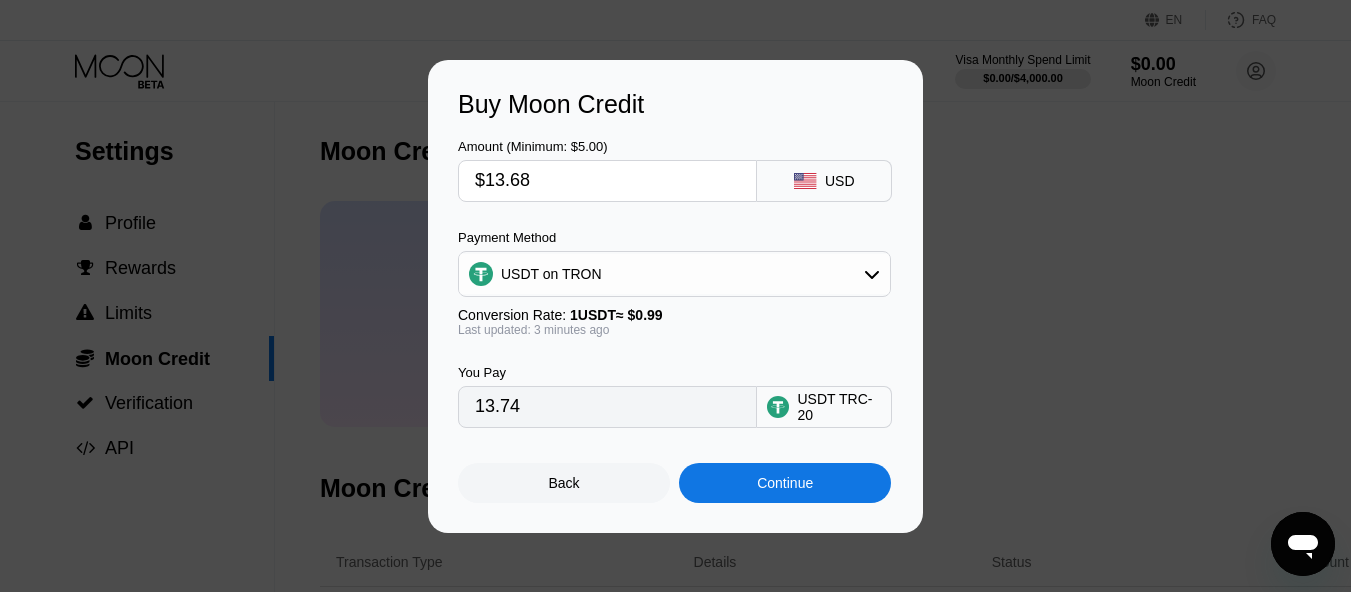 type on "13.82" 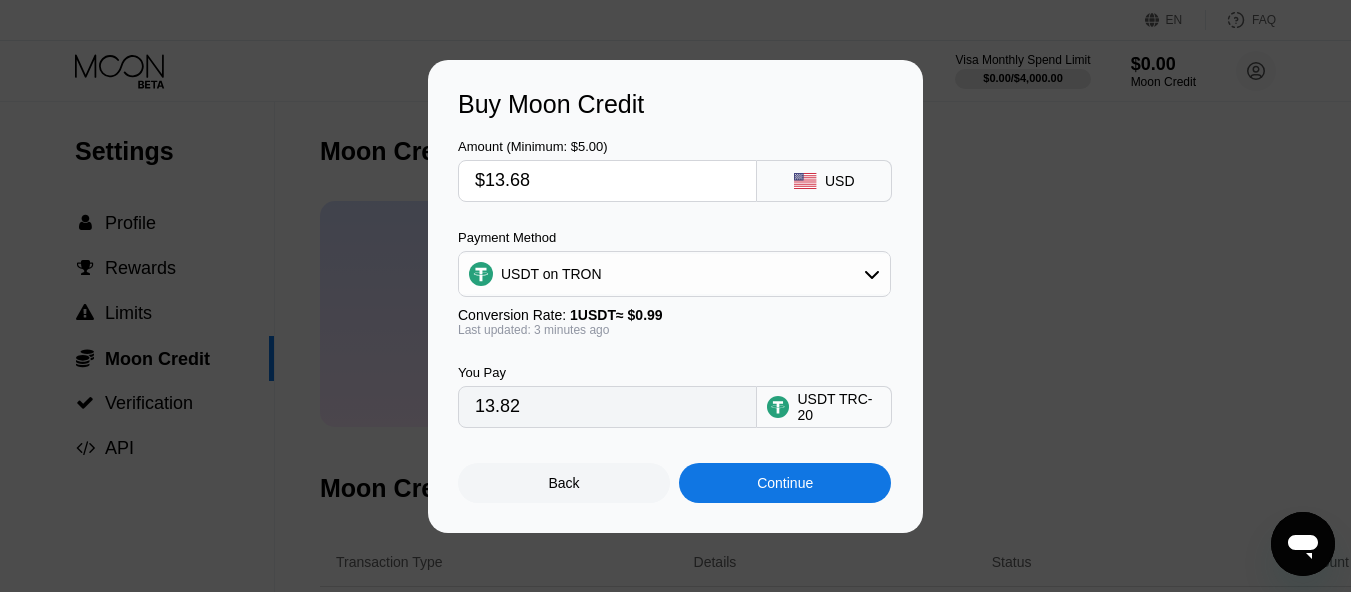 type on "$13.68" 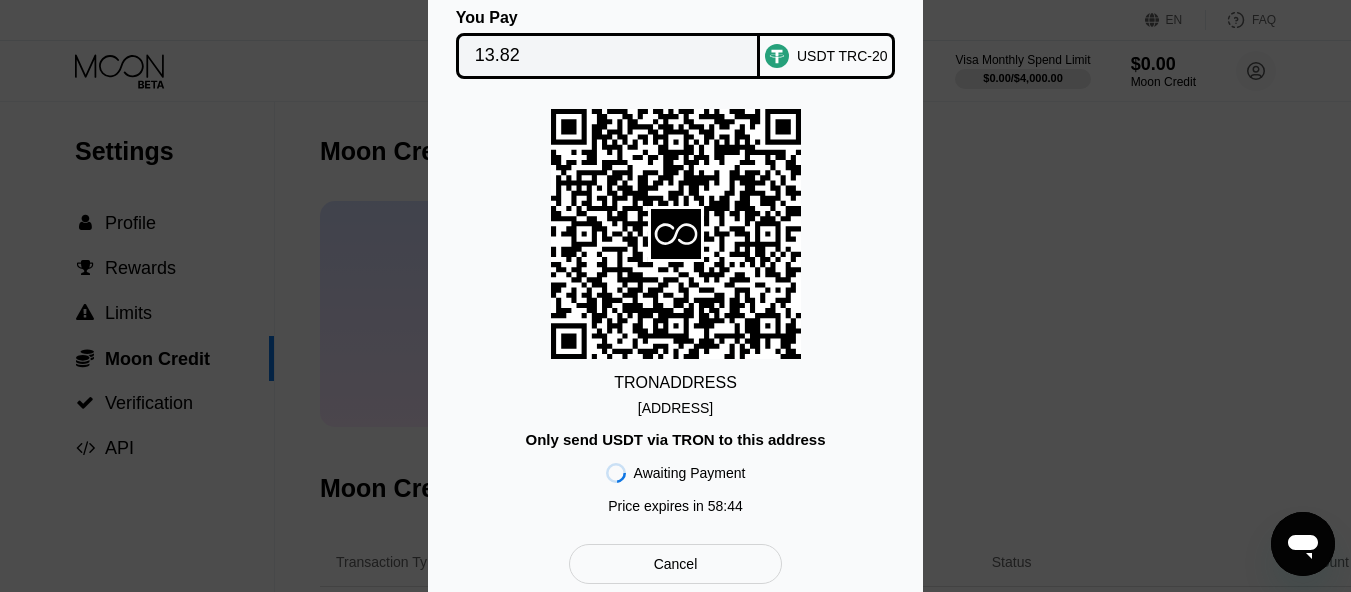 click on "TB9SxMmPrqp1mnK...e5SikCCWttJiN5v" at bounding box center [675, 404] 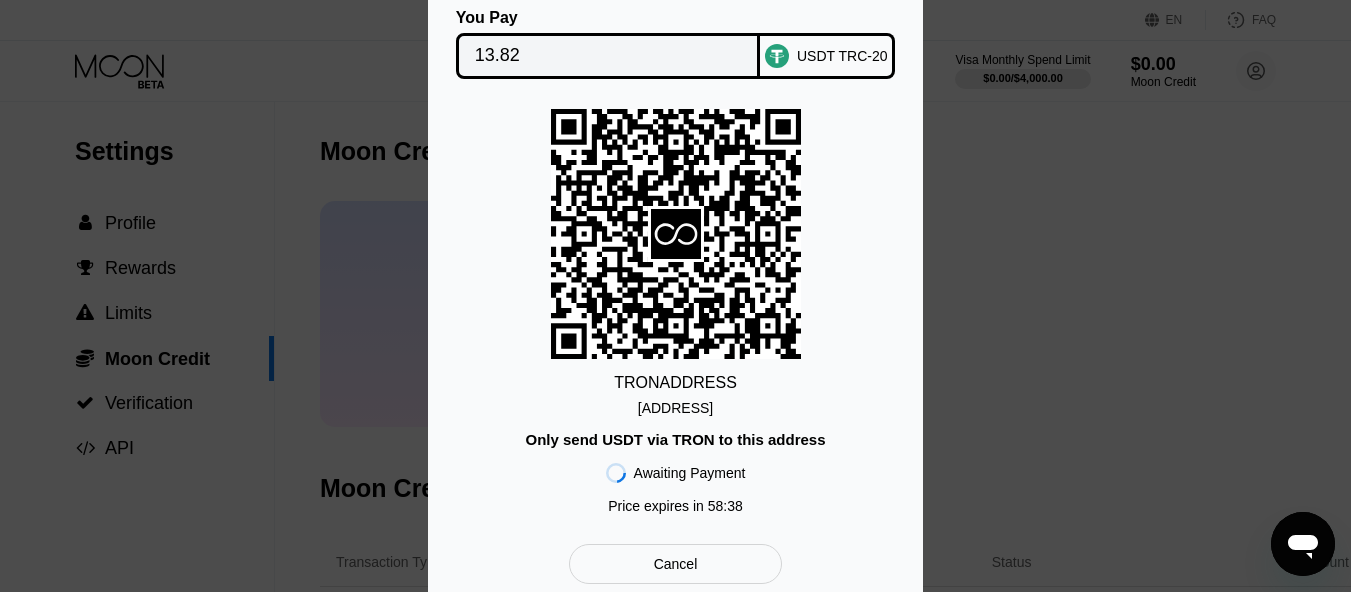 click on "You Pay 13.82 USDT TRC-20 TRON  ADDRESS TB9SxMmPrqp1mnK...e5SikCCWttJiN5v Only send USDT via TRON to this address Awaiting Payment Price expires in   58 : 38 Cancel" at bounding box center [675, 296] 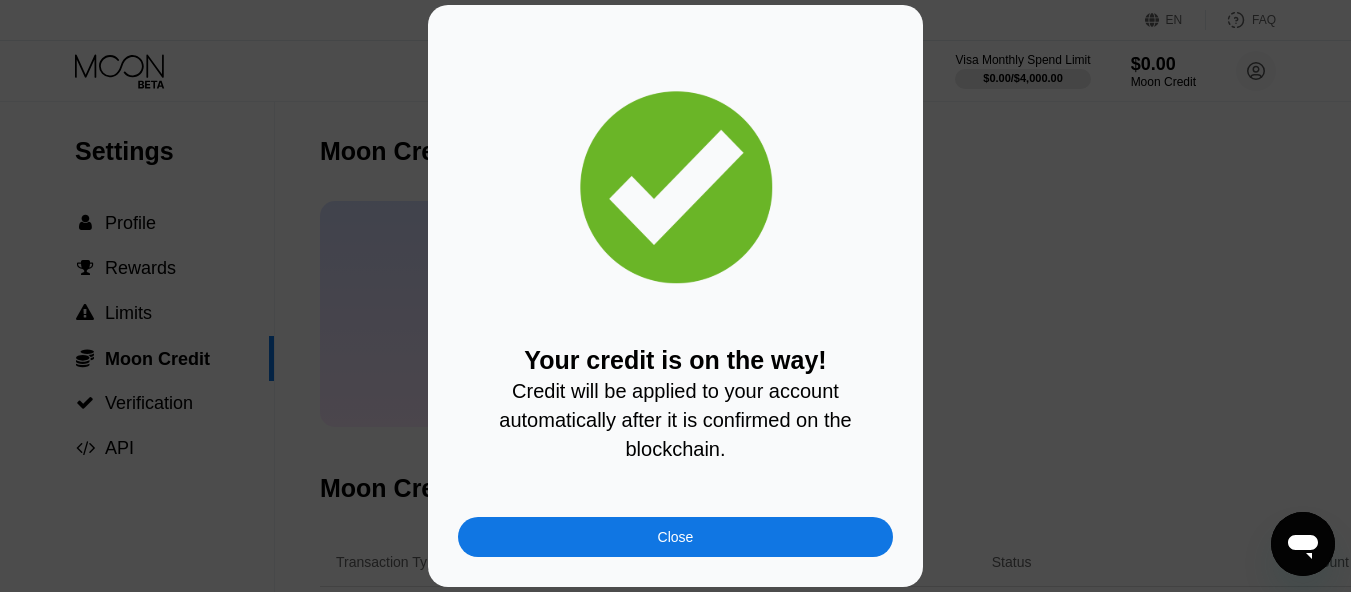 click on "Close" at bounding box center [675, 537] 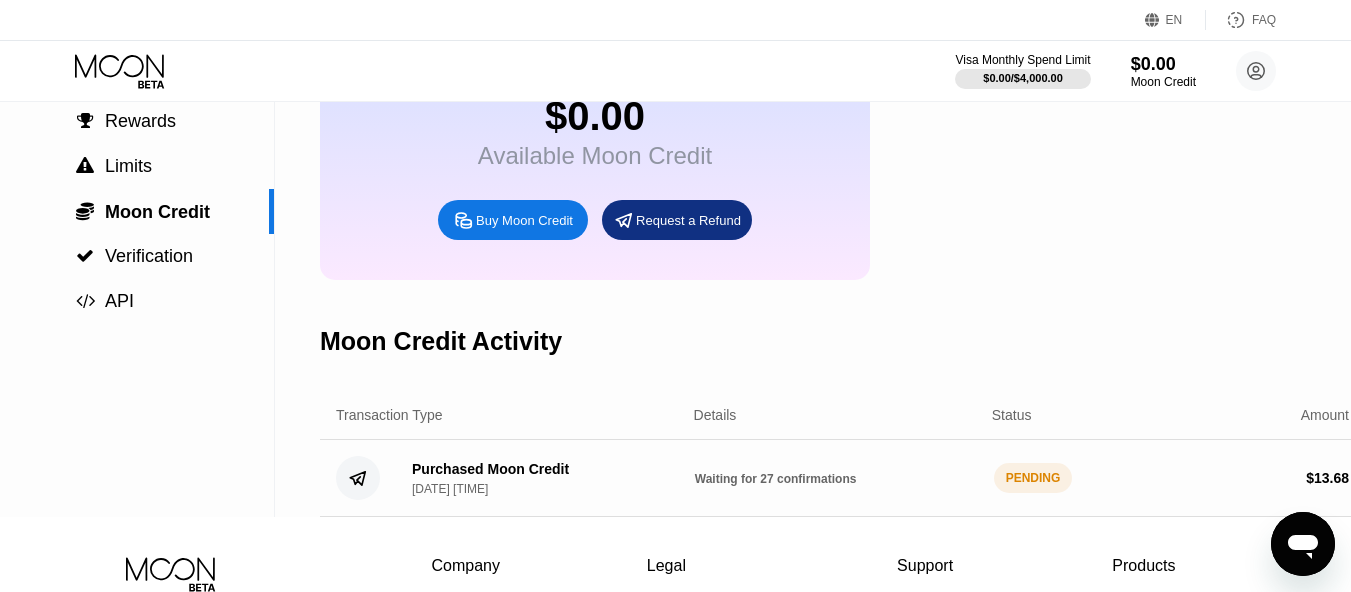 scroll, scrollTop: 200, scrollLeft: 0, axis: vertical 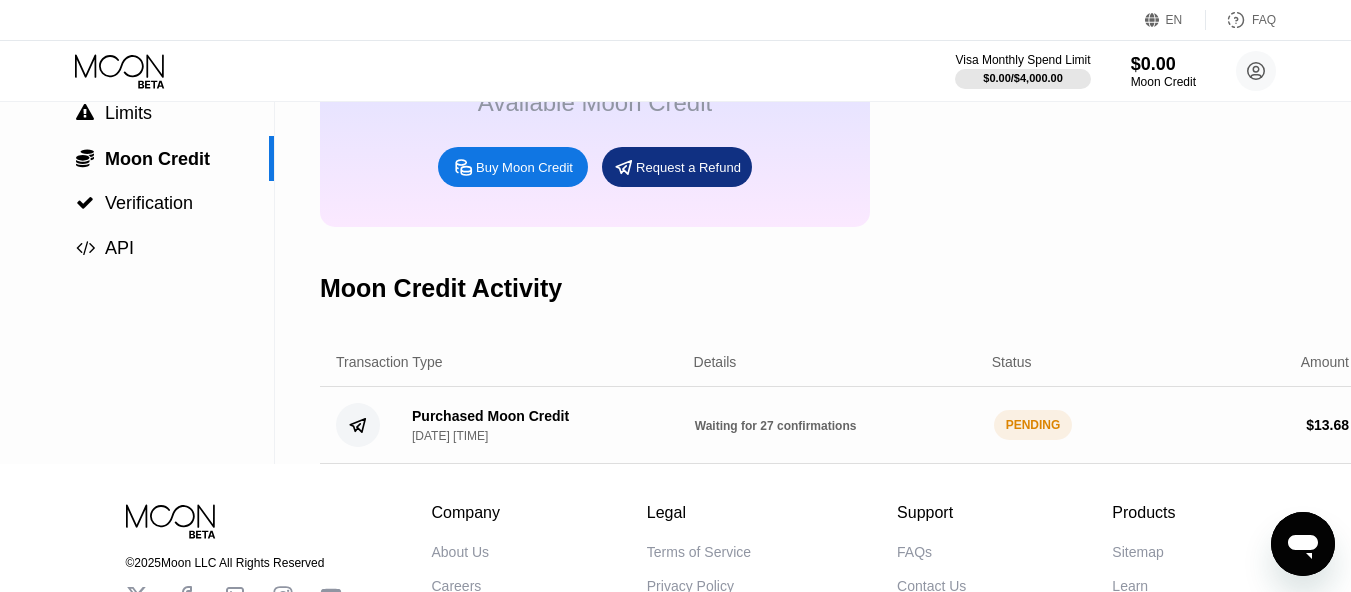 click on "Moon Credit Activity" at bounding box center [842, 288] 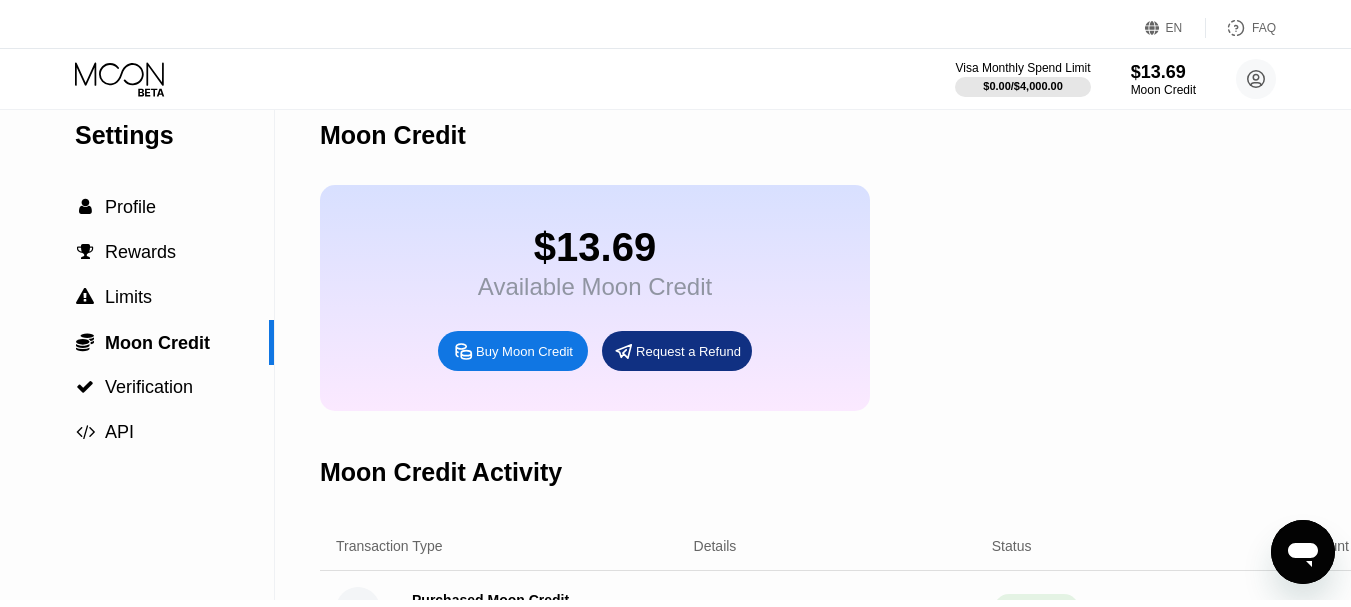 scroll, scrollTop: 0, scrollLeft: 0, axis: both 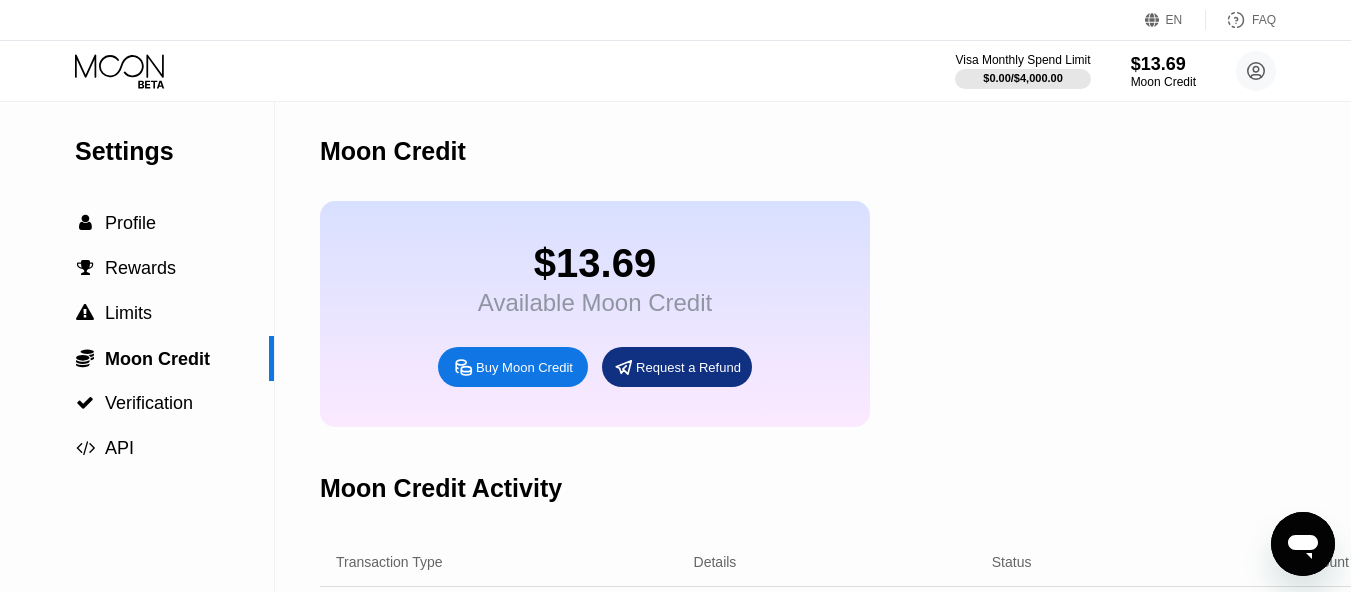 click 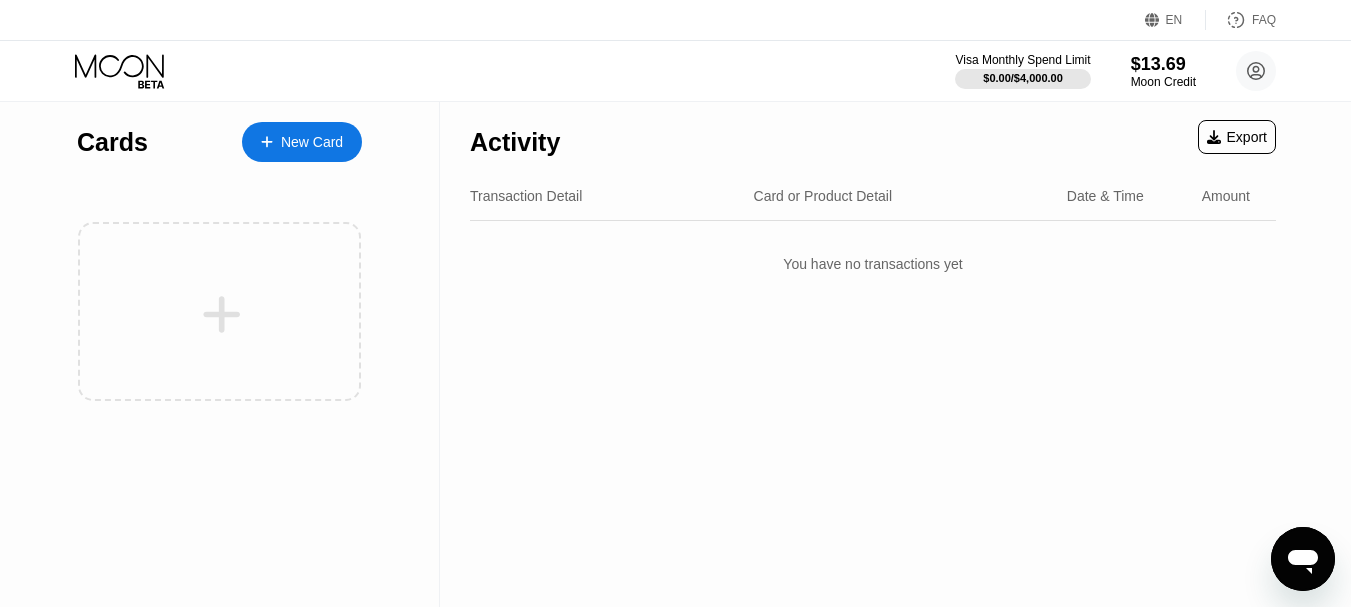 click on "New Card" at bounding box center [302, 142] 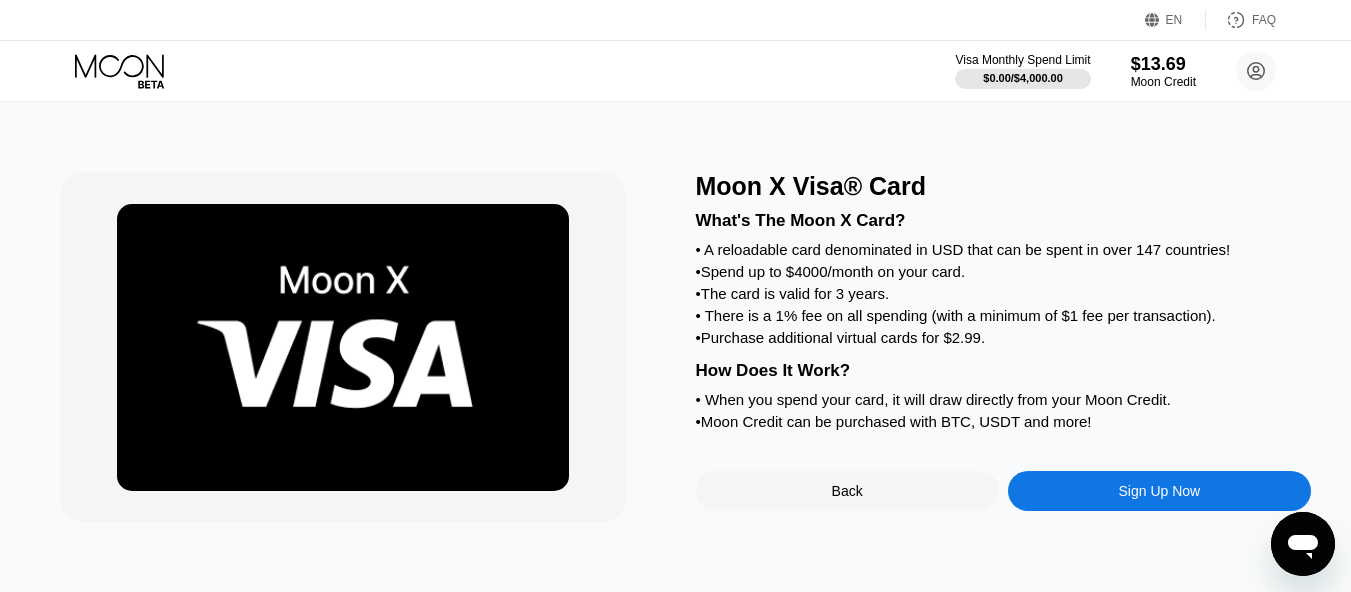 scroll, scrollTop: 0, scrollLeft: 0, axis: both 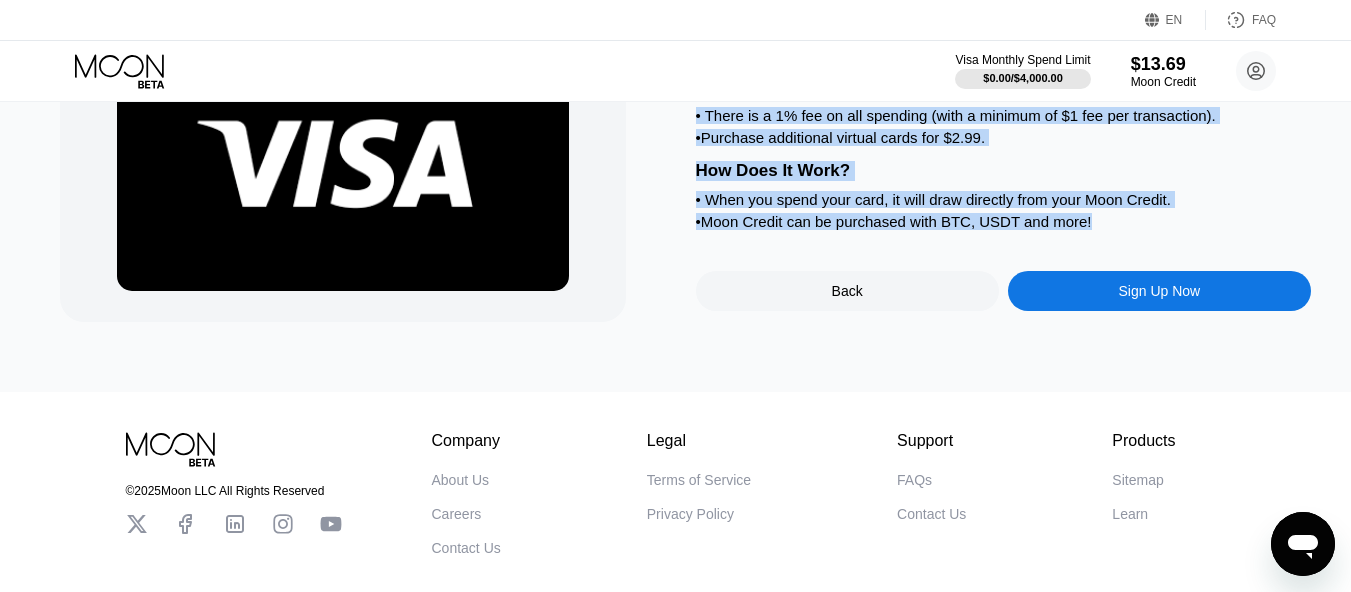 click on "Back" at bounding box center (847, 291) 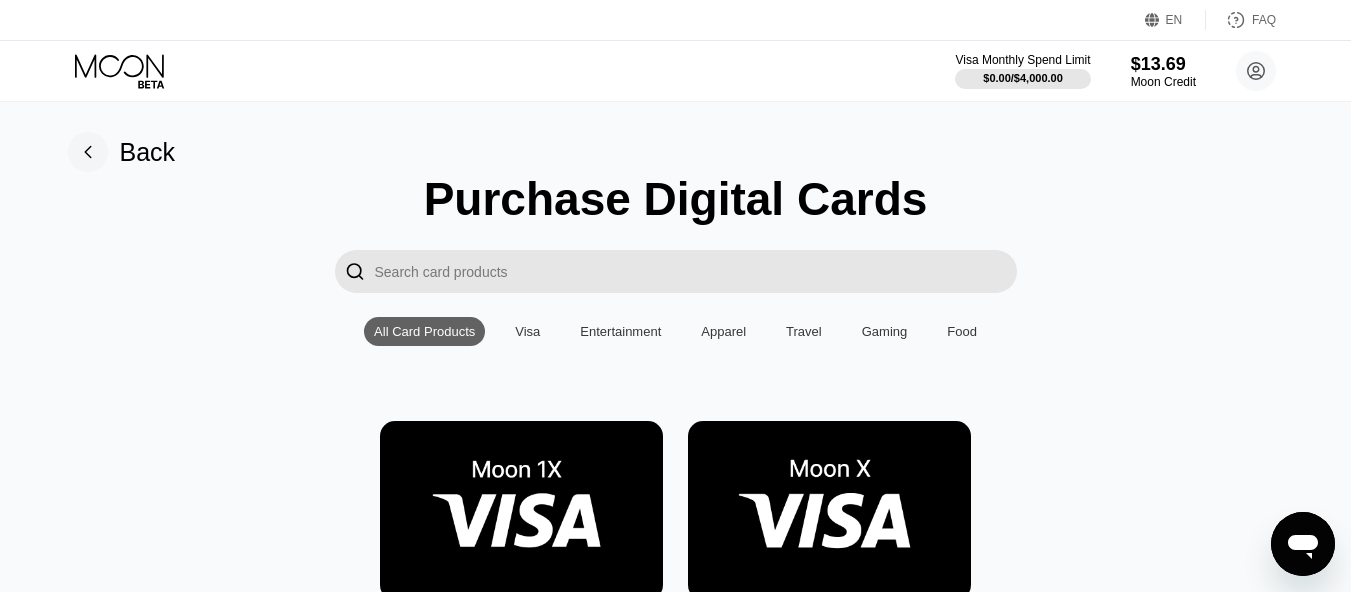scroll, scrollTop: 0, scrollLeft: 0, axis: both 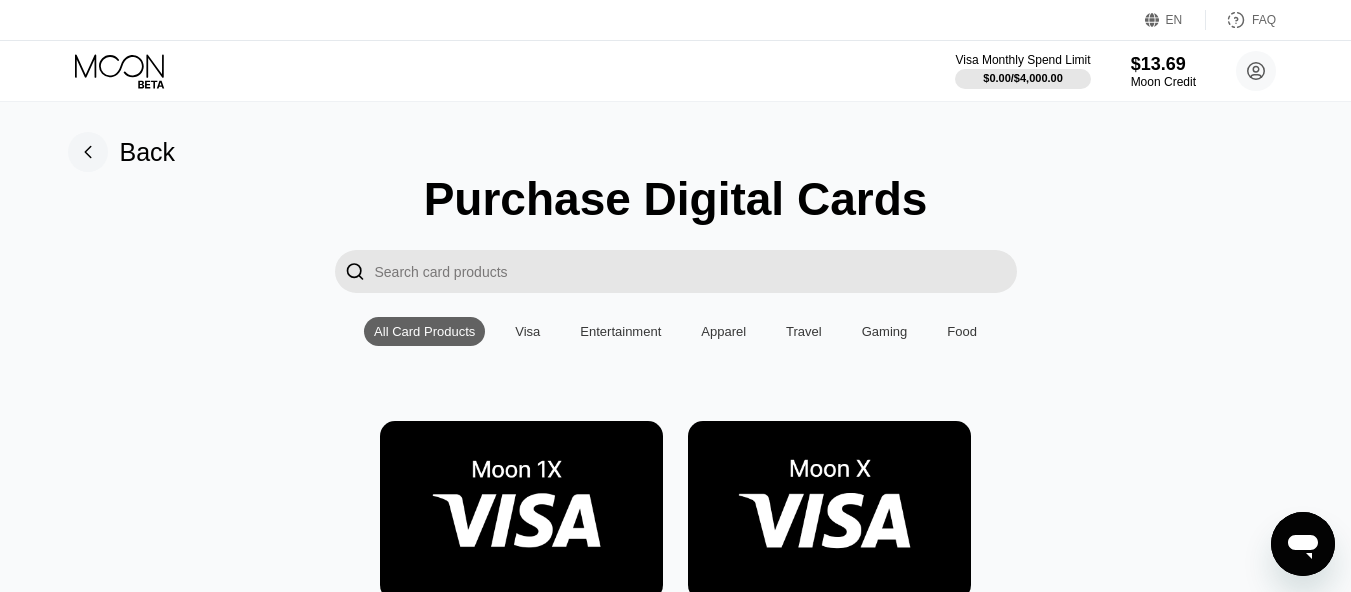click at bounding box center (521, 510) 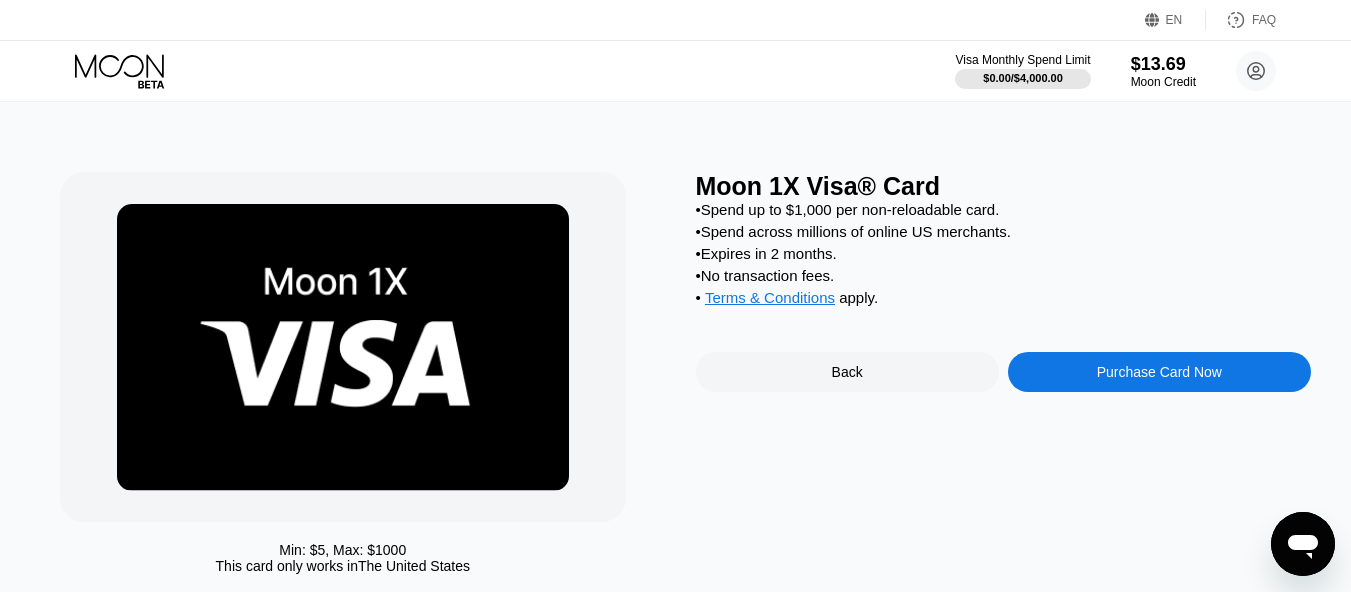drag, startPoint x: 897, startPoint y: 315, endPoint x: 699, endPoint y: 183, distance: 237.96638 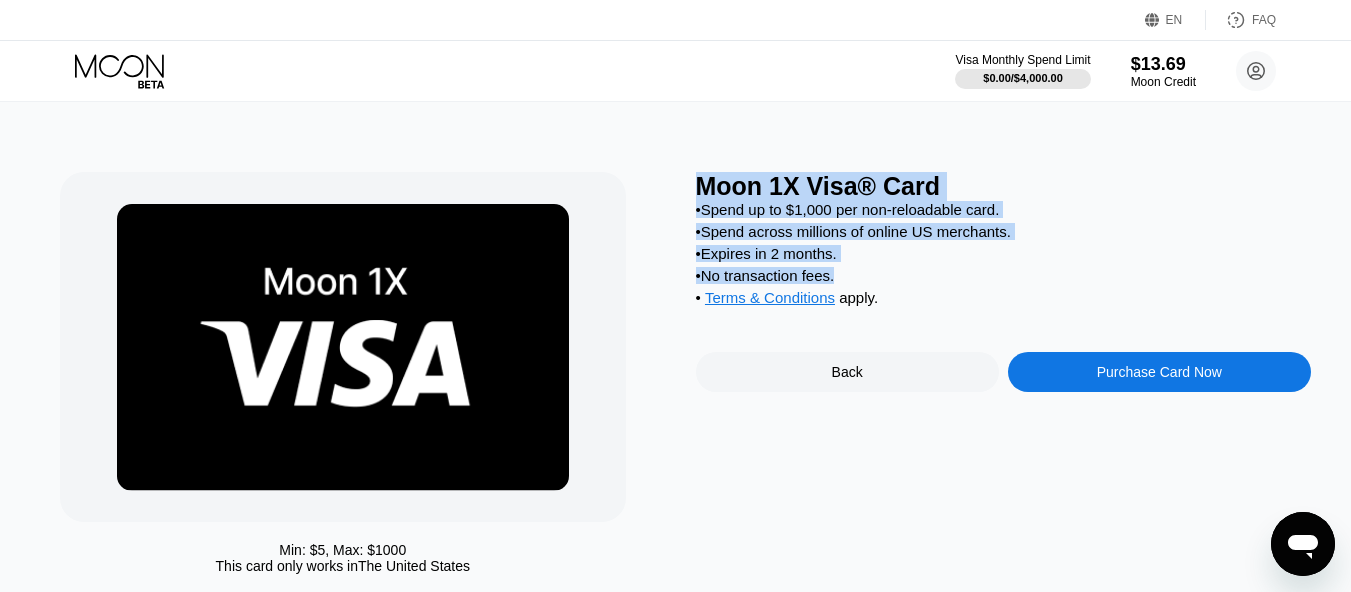 drag, startPoint x: 696, startPoint y: 180, endPoint x: 841, endPoint y: 294, distance: 184.44783 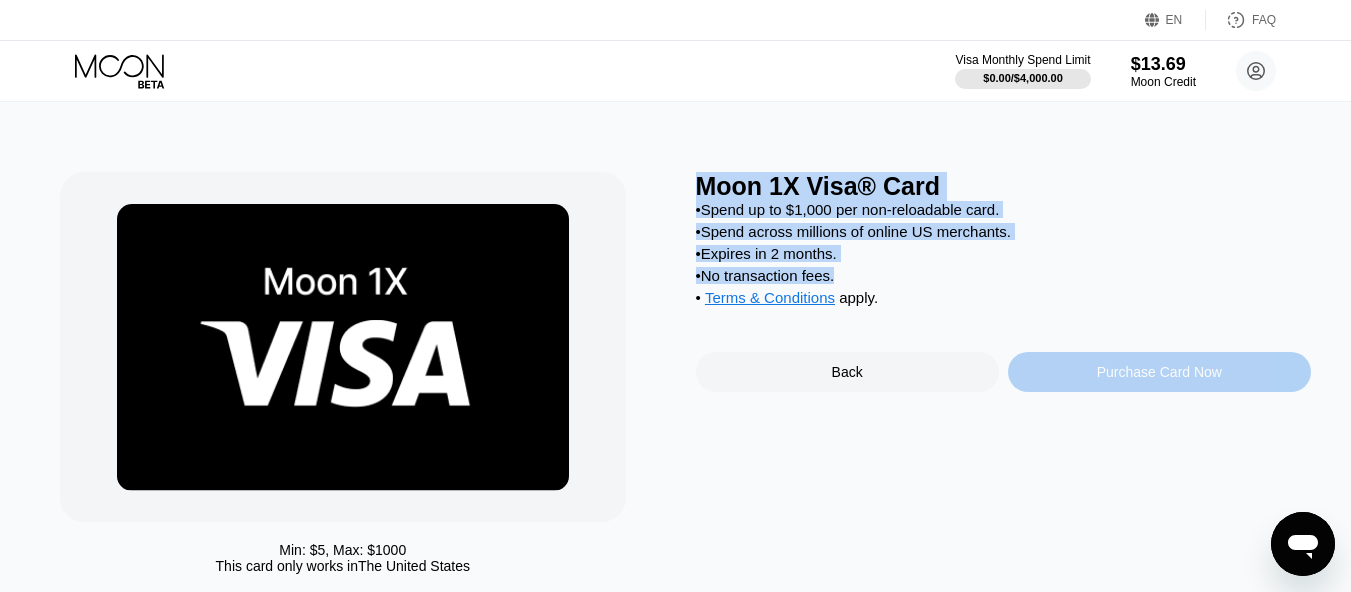 click on "Purchase Card Now" at bounding box center (1159, 372) 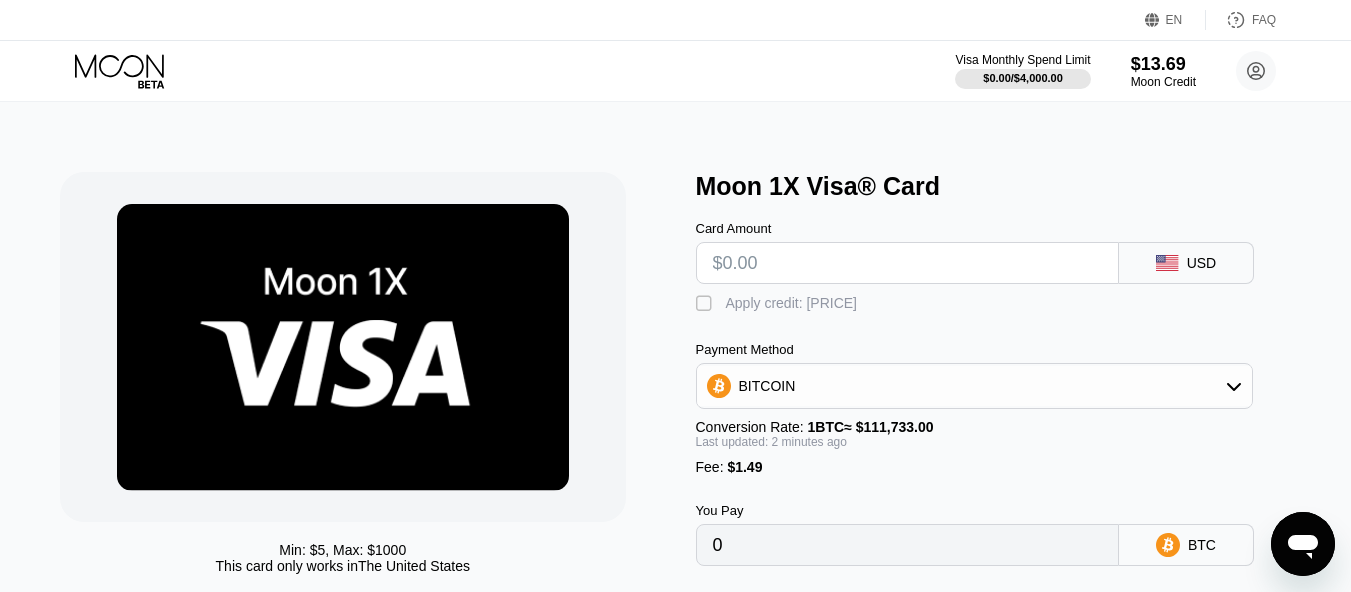 click at bounding box center (907, 263) 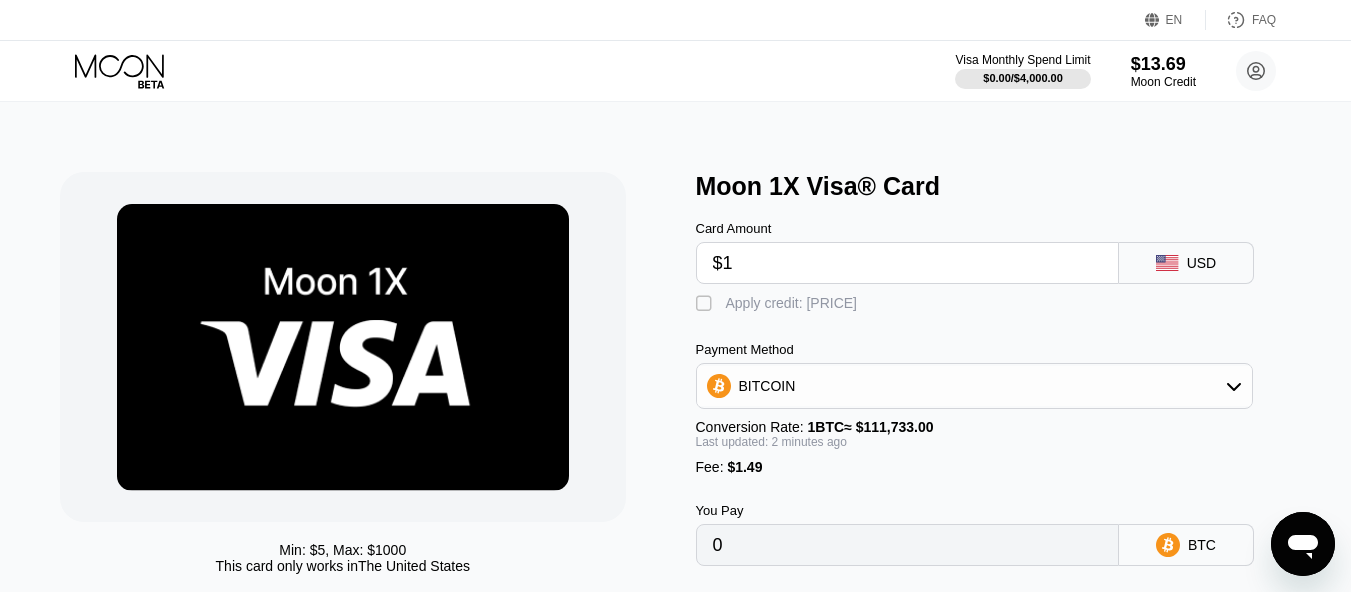 type on "$12" 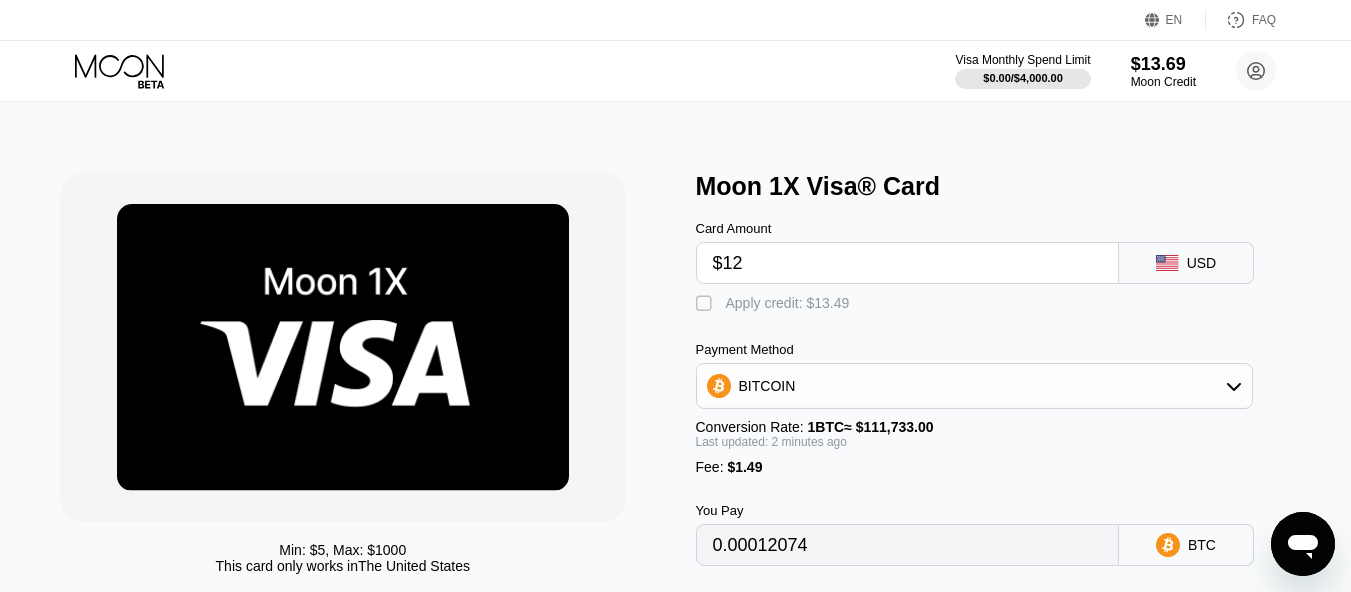 type on "0.00012074" 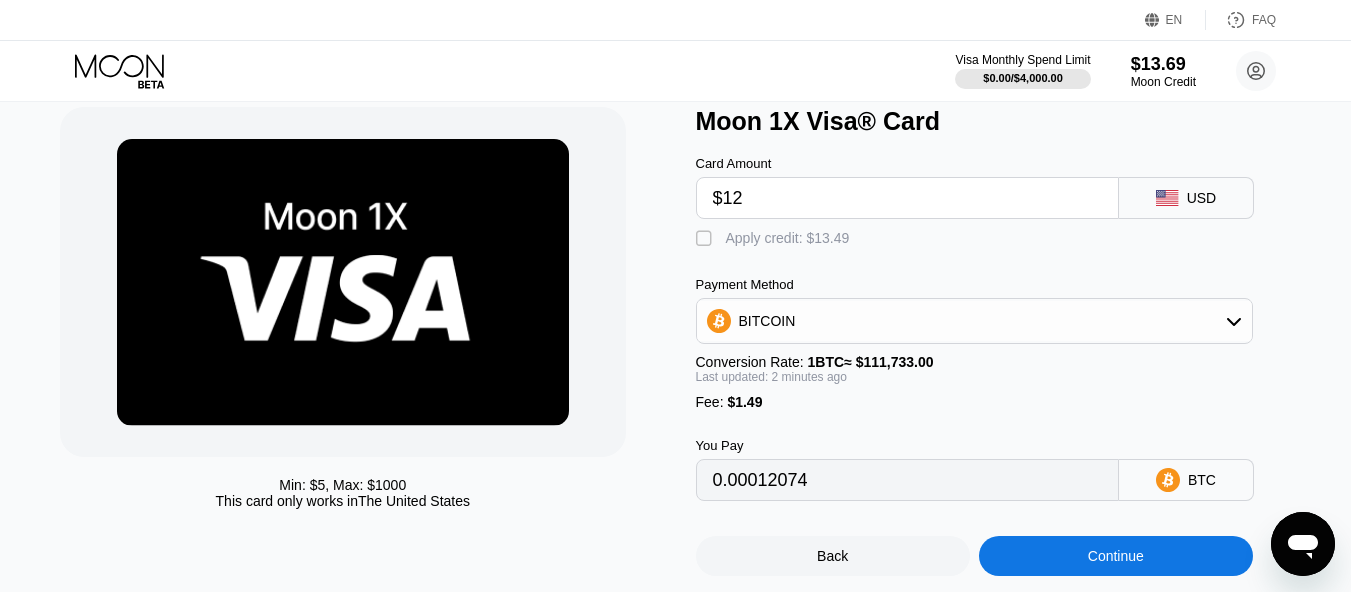scroll, scrollTop: 100, scrollLeft: 0, axis: vertical 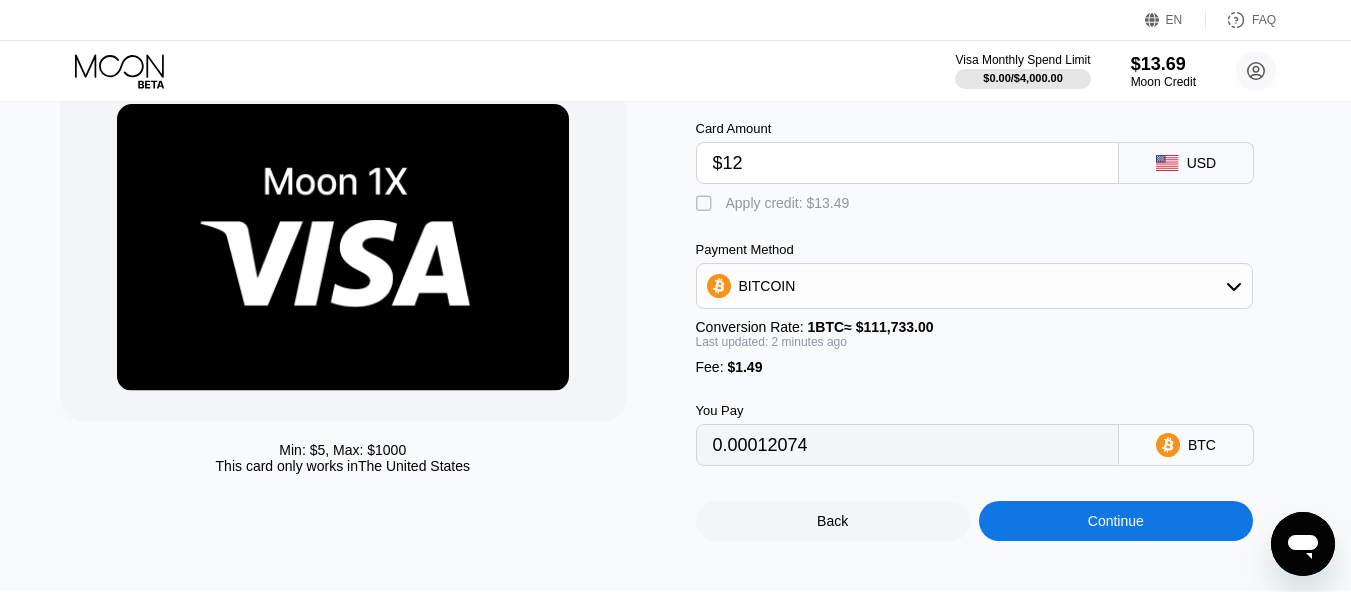 type on "$12" 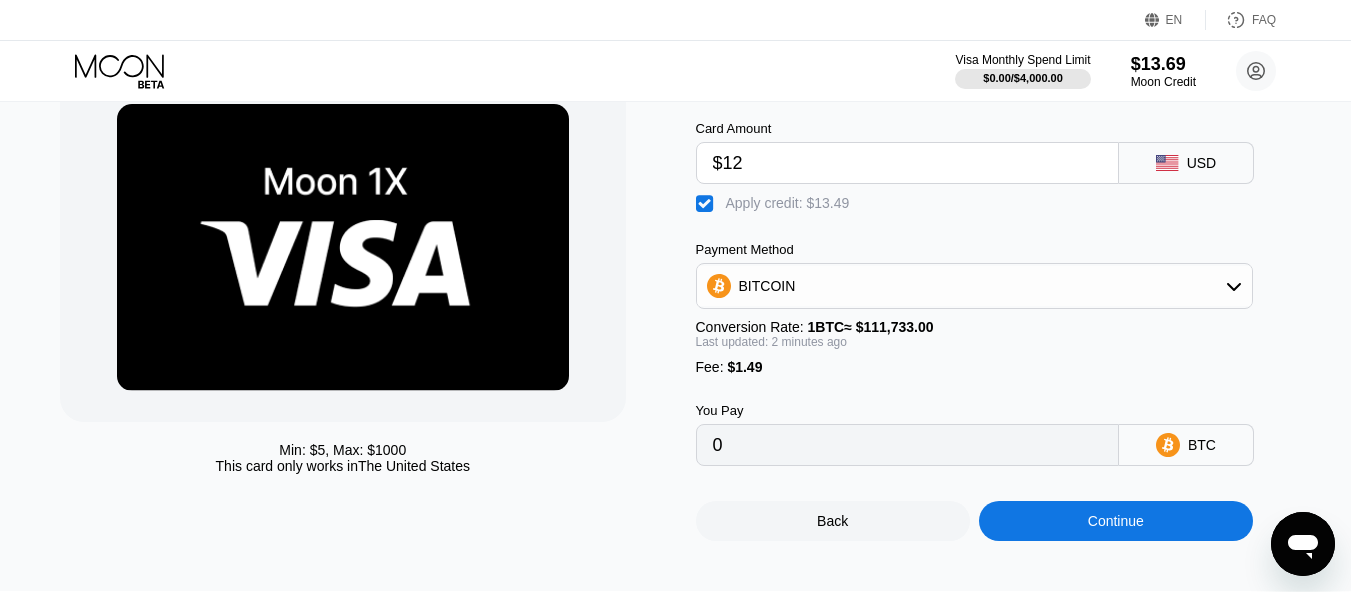 click on "Continue" at bounding box center (1116, 521) 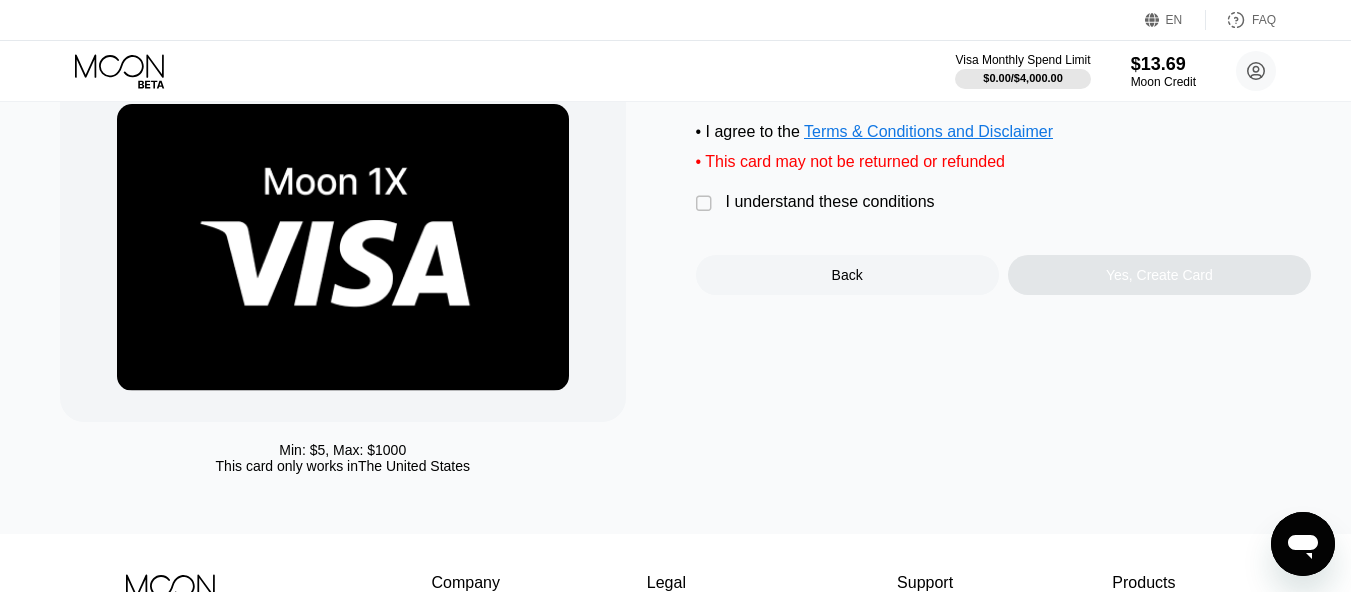 scroll, scrollTop: 0, scrollLeft: 0, axis: both 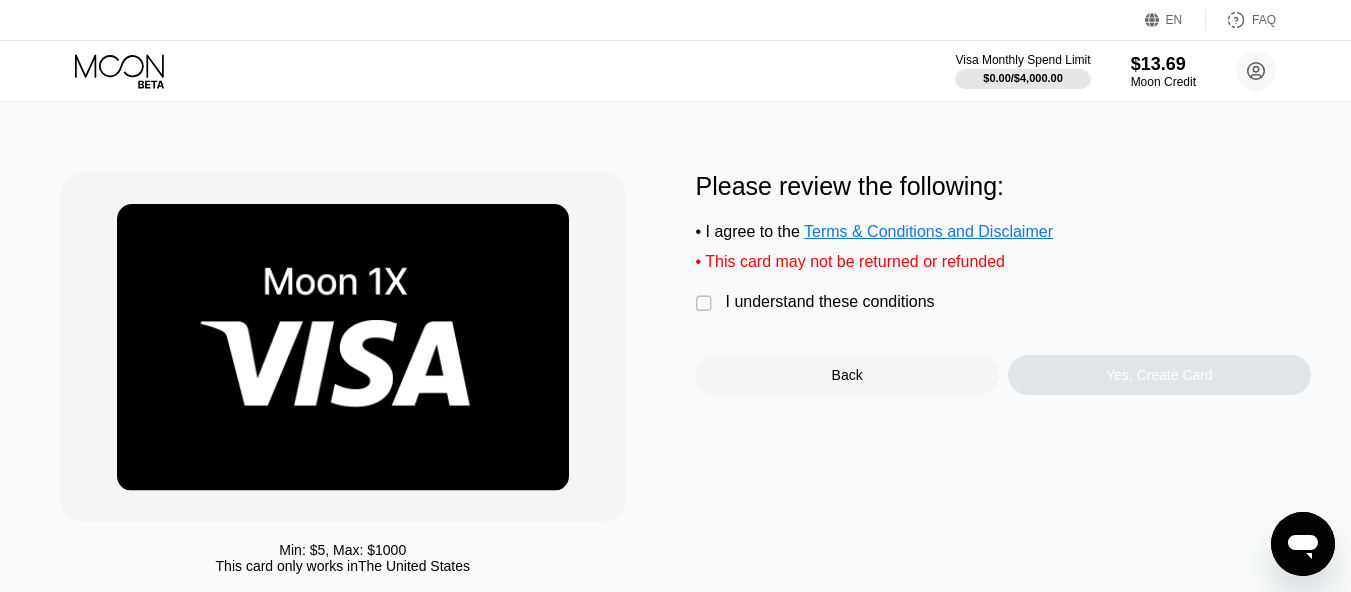 click on "" at bounding box center [706, 304] 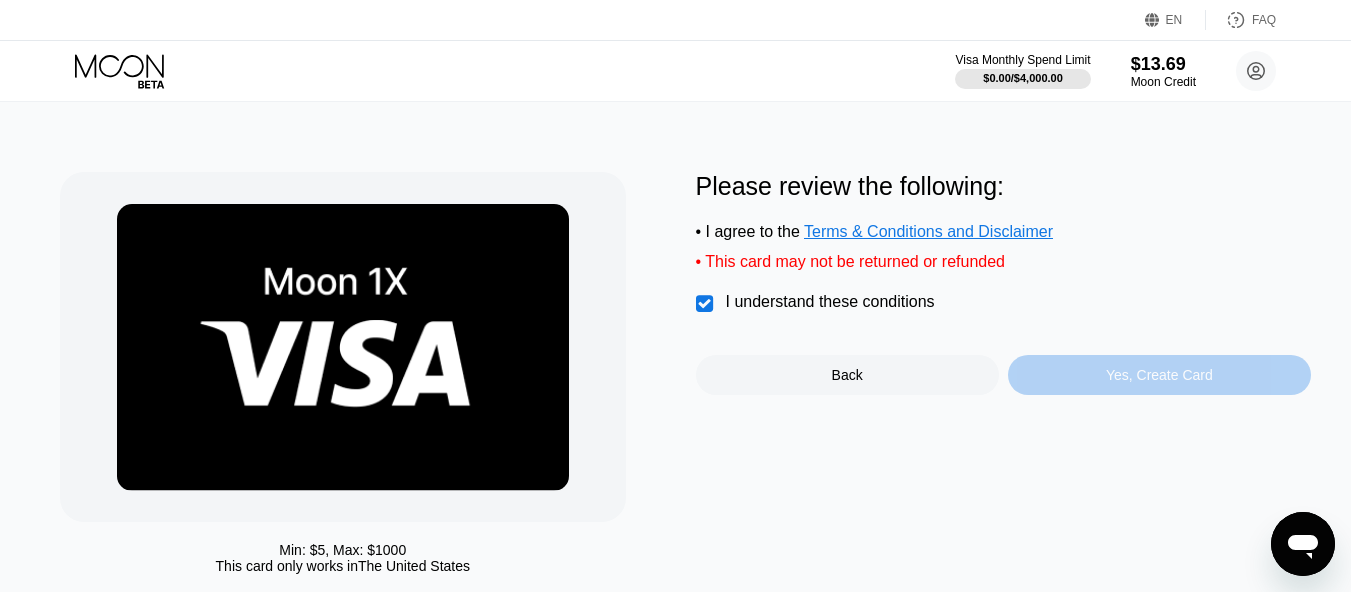 click on "Yes, Create Card" at bounding box center [1159, 375] 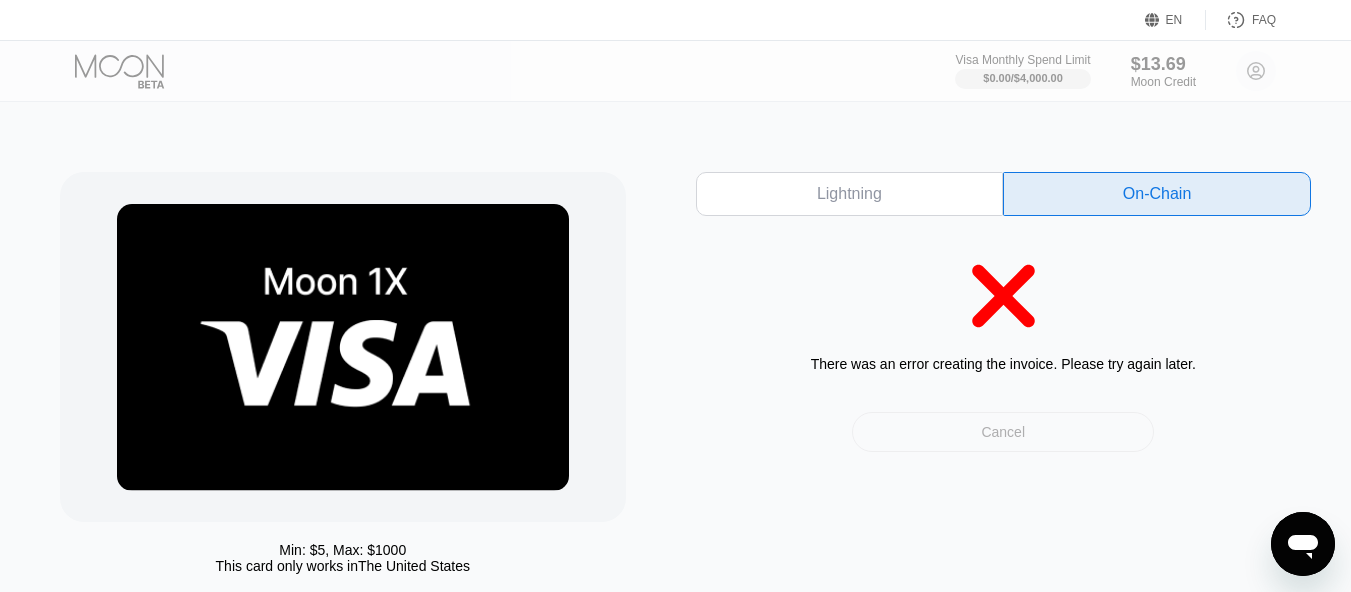 click on "Cancel" at bounding box center [1003, 432] 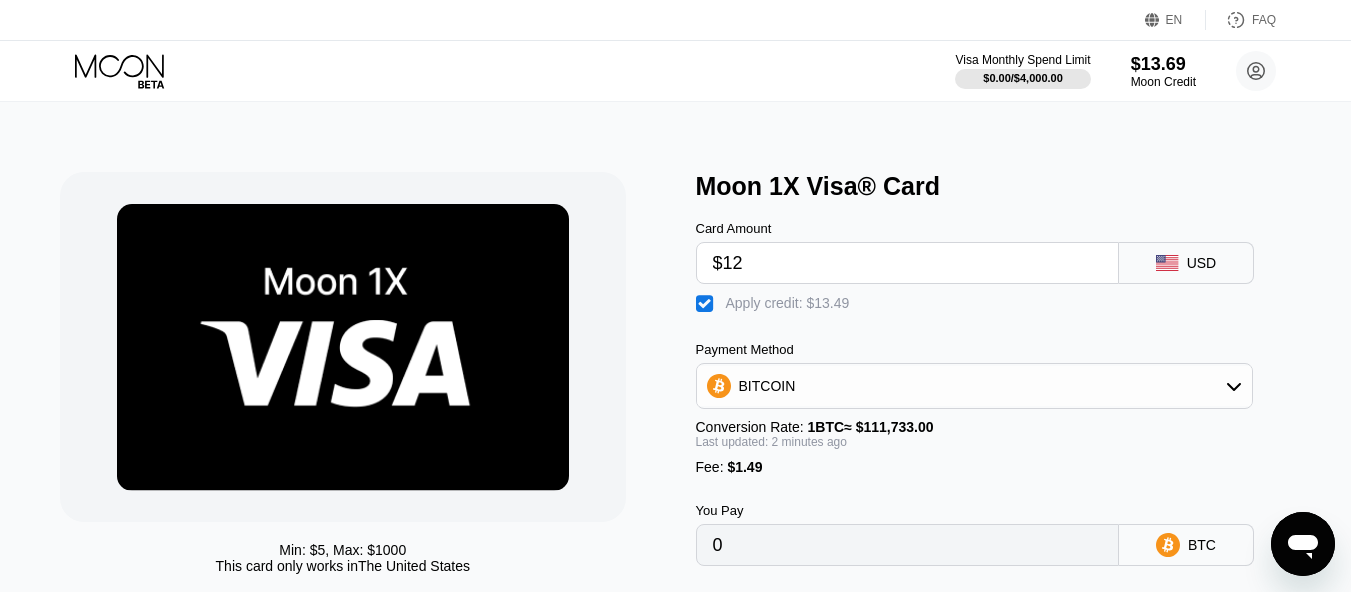 scroll, scrollTop: 100, scrollLeft: 0, axis: vertical 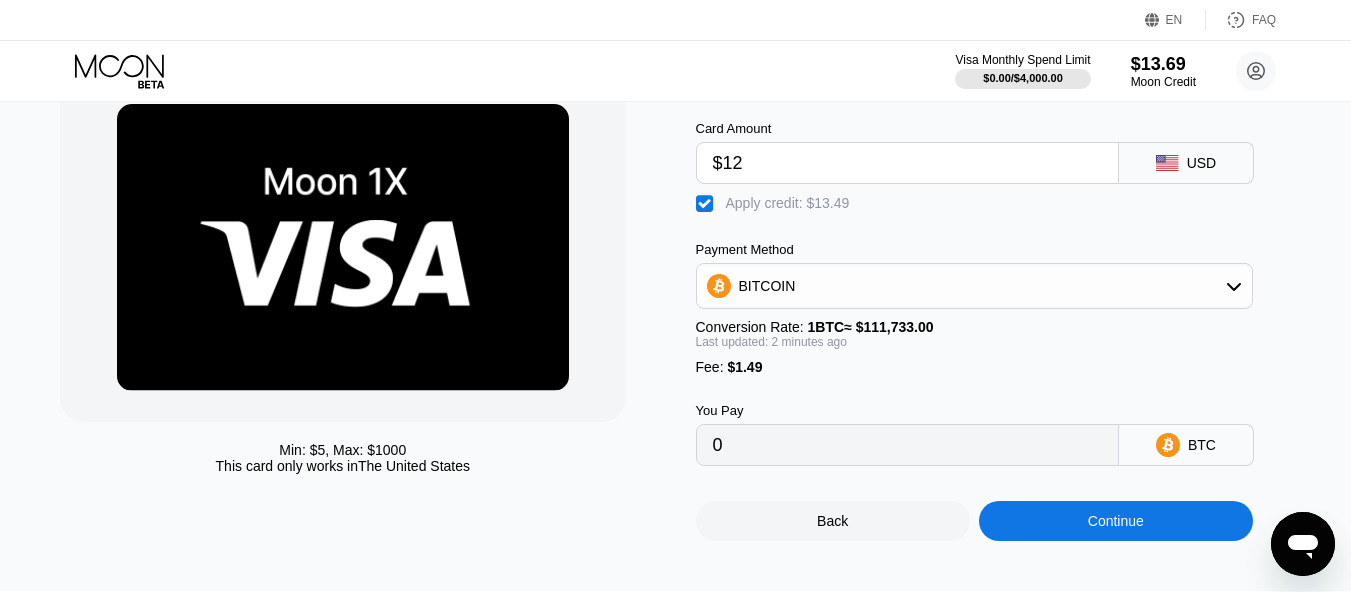click on "Continue" at bounding box center [1116, 521] 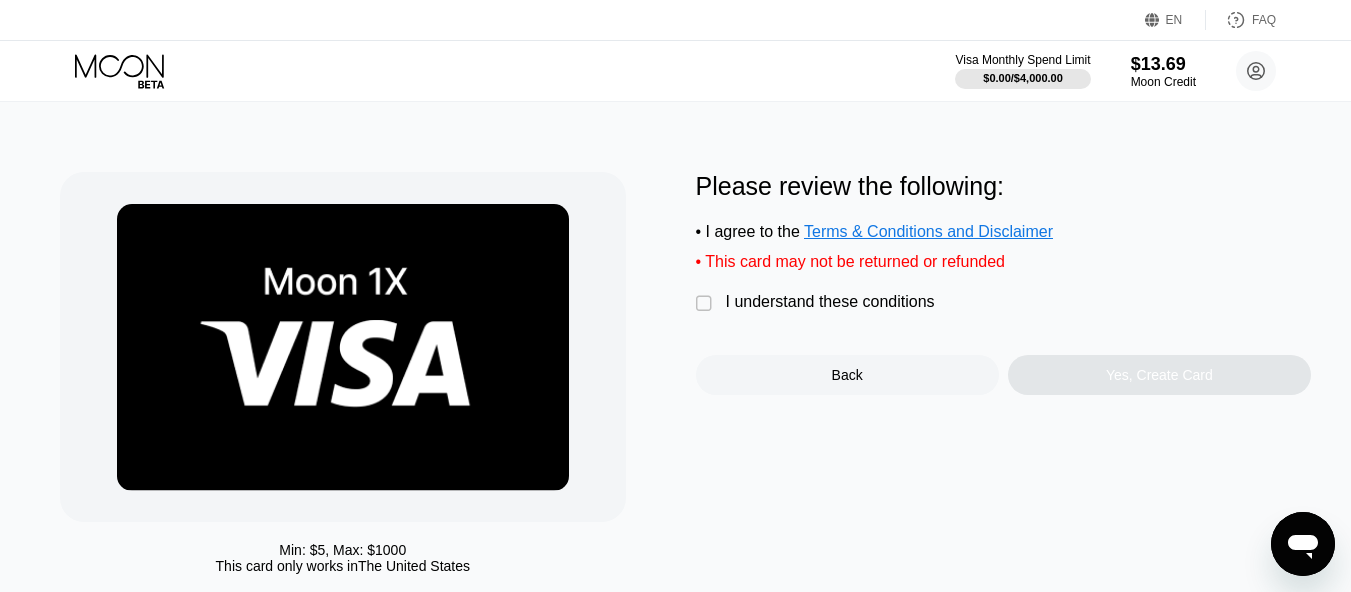 scroll, scrollTop: 0, scrollLeft: 0, axis: both 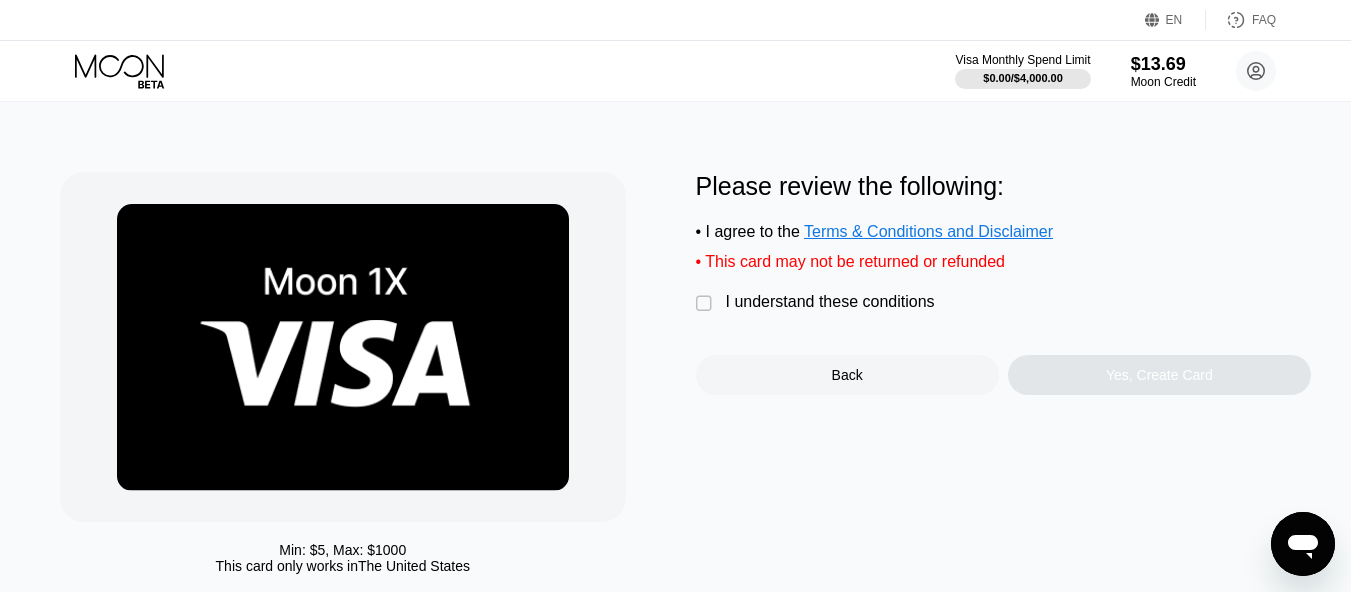 click on " I understand these conditions" at bounding box center [820, 303] 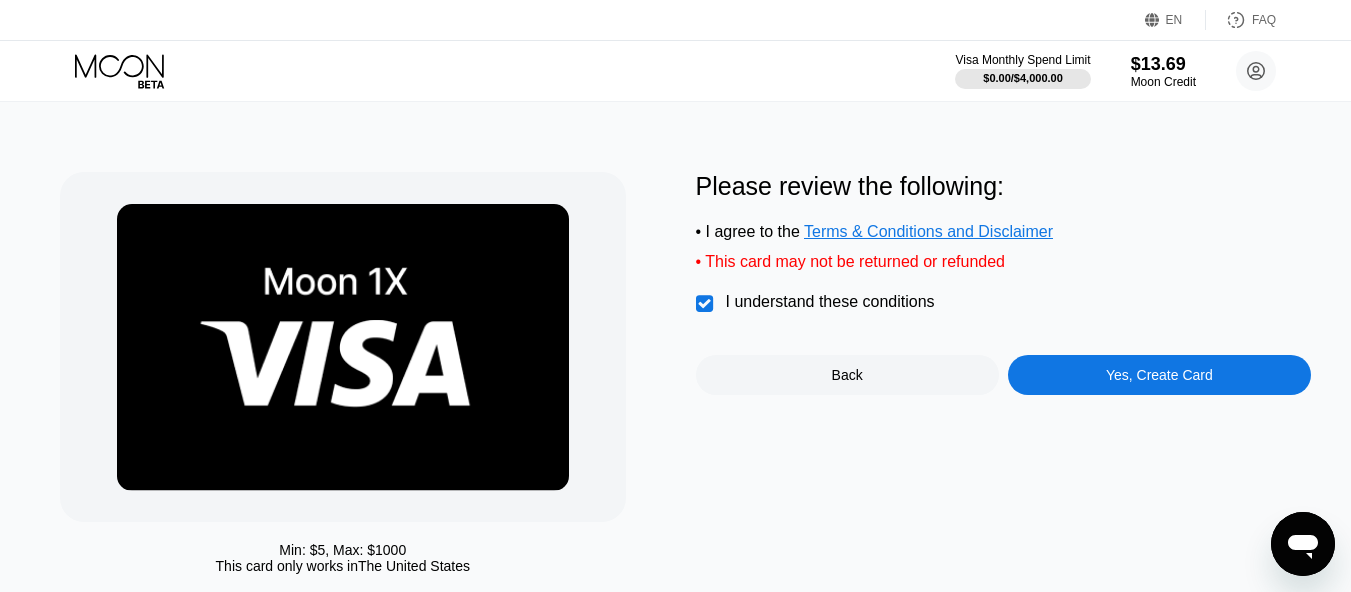 click on "Yes, Create Card" at bounding box center [1159, 375] 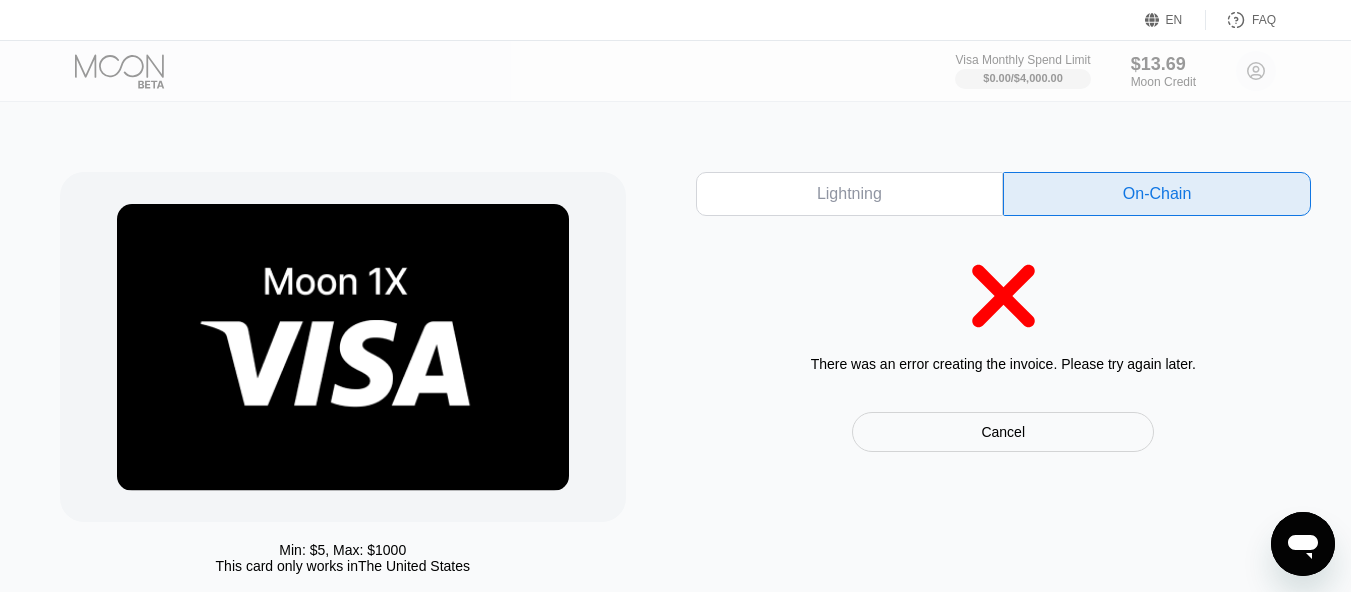 click on "Cancel" at bounding box center [1003, 432] 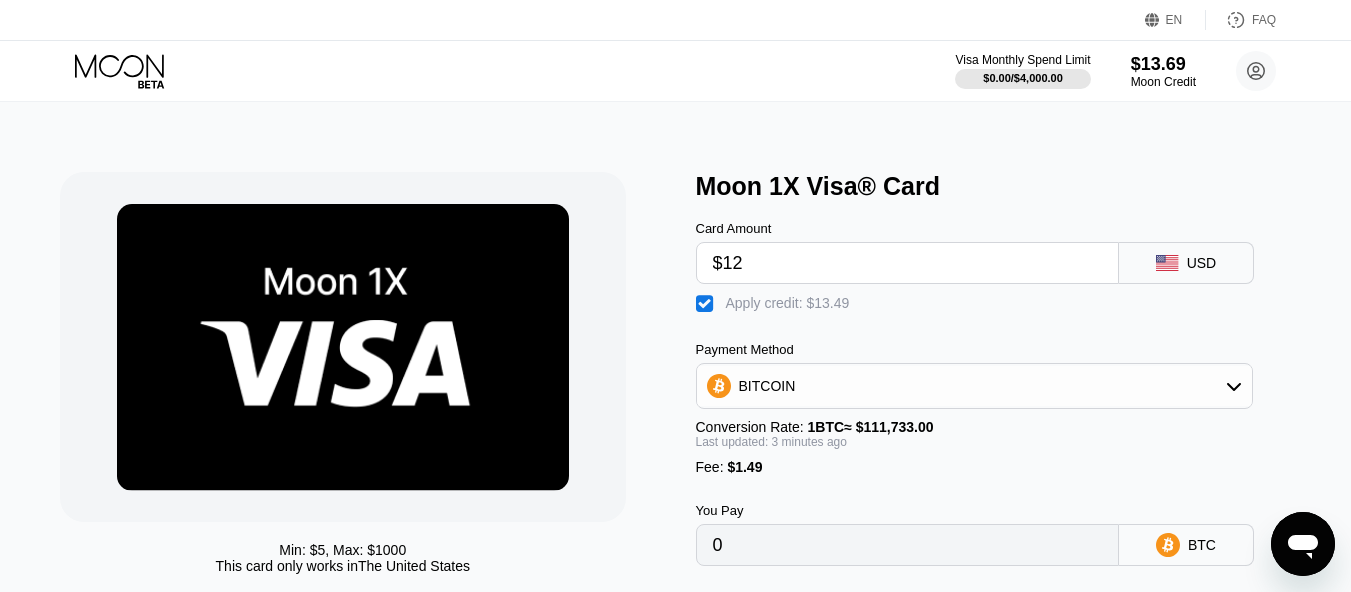 click on "BITCOIN" at bounding box center [974, 386] 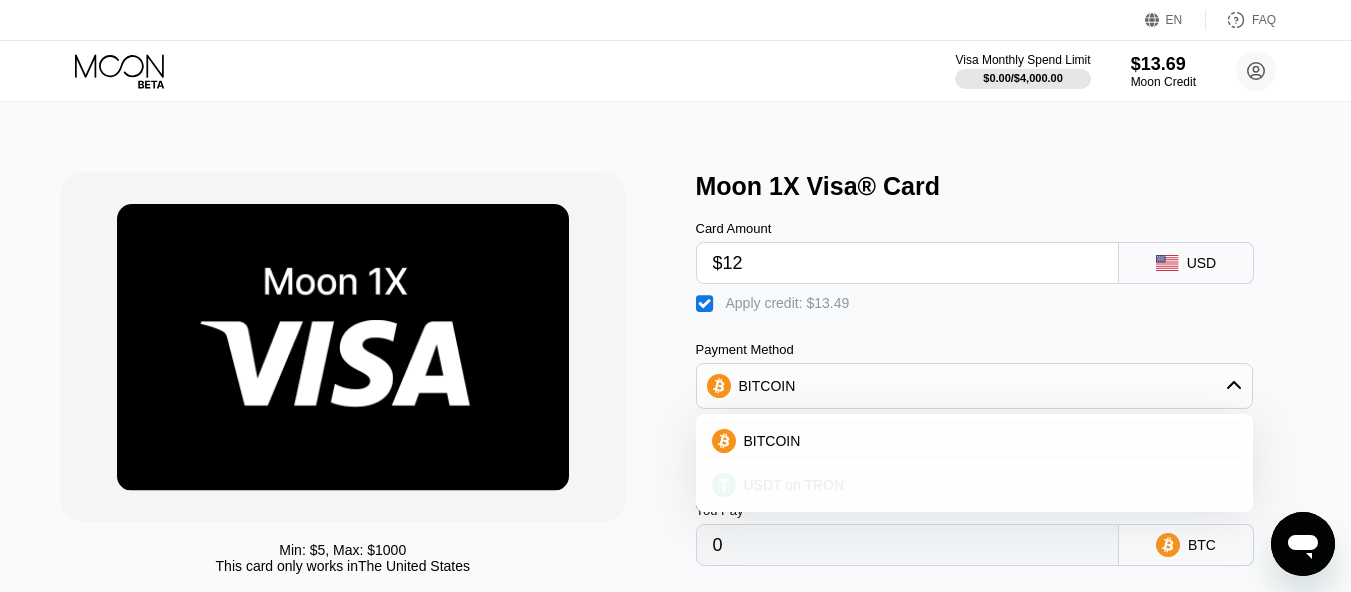 click on "USDT on TRON" at bounding box center [794, 485] 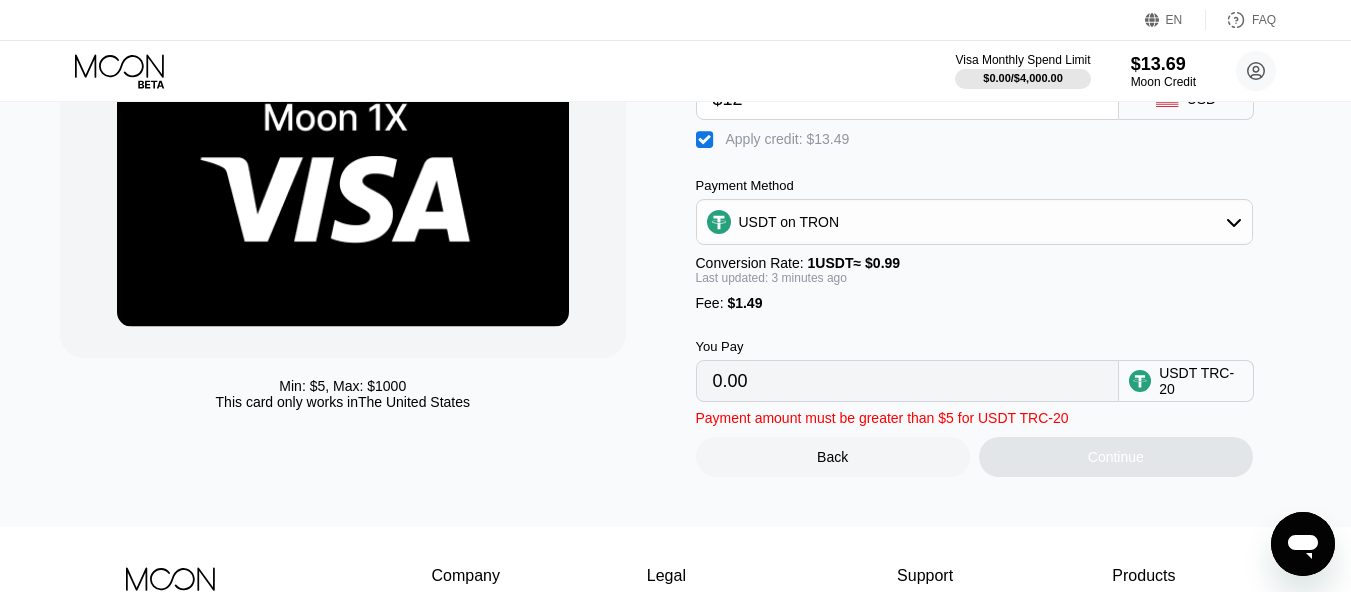 scroll, scrollTop: 200, scrollLeft: 0, axis: vertical 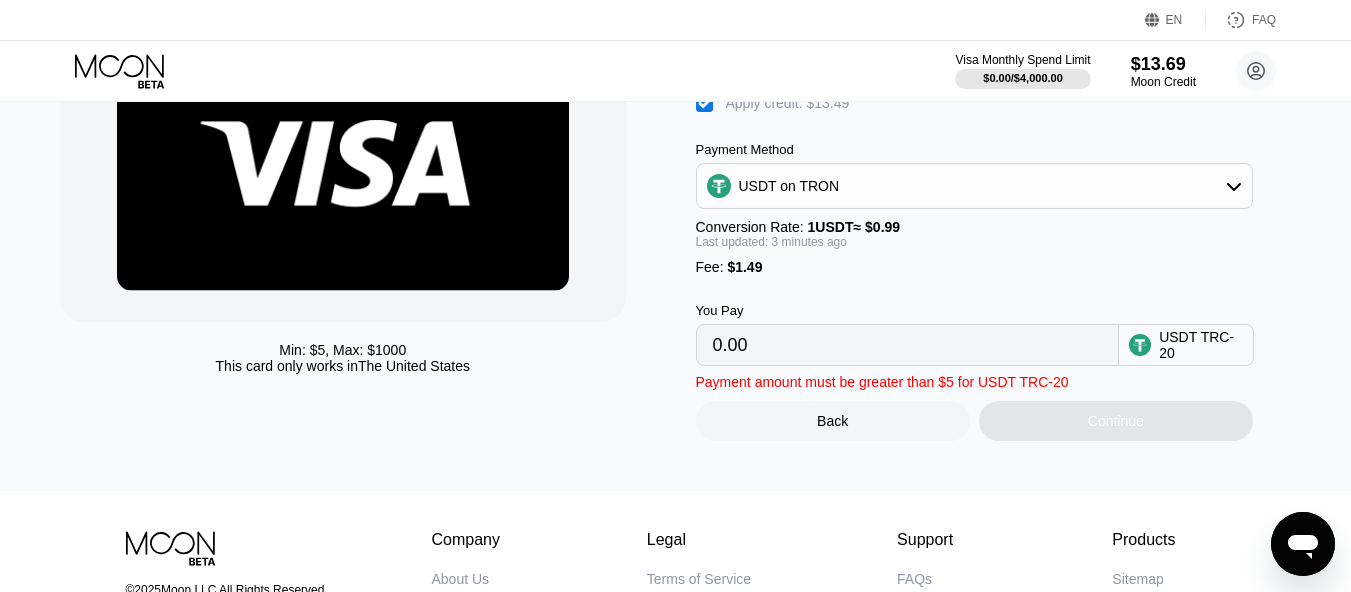 click on "Continue" at bounding box center (1116, 421) 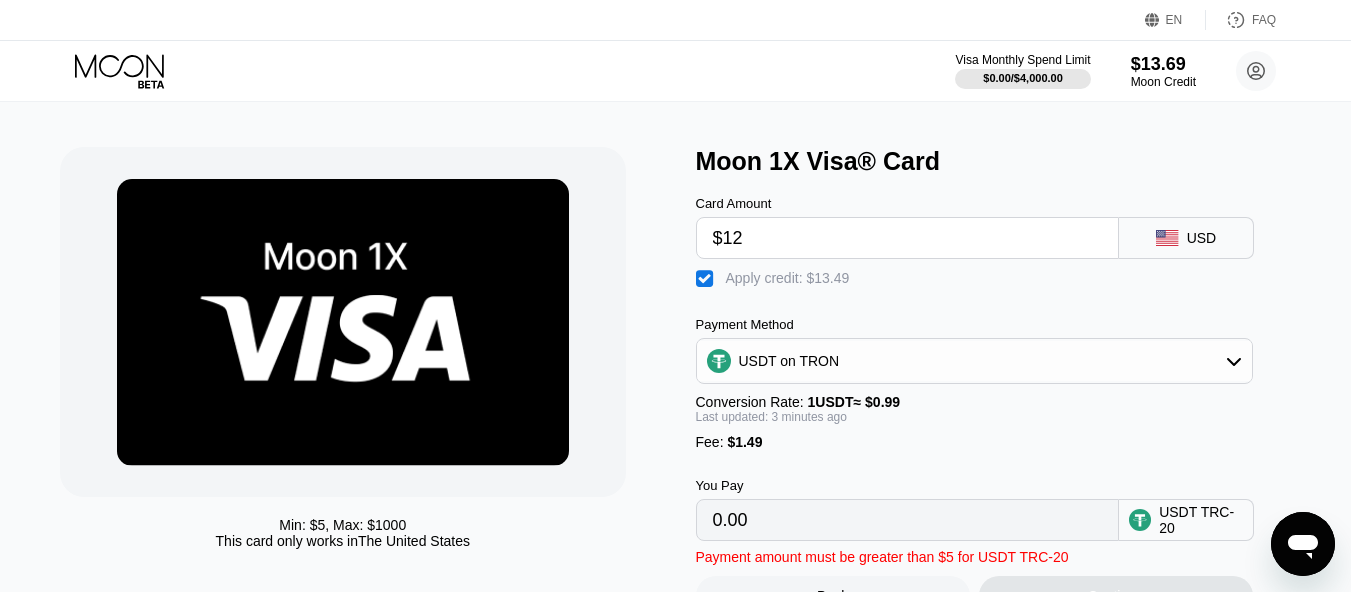 scroll, scrollTop: 0, scrollLeft: 0, axis: both 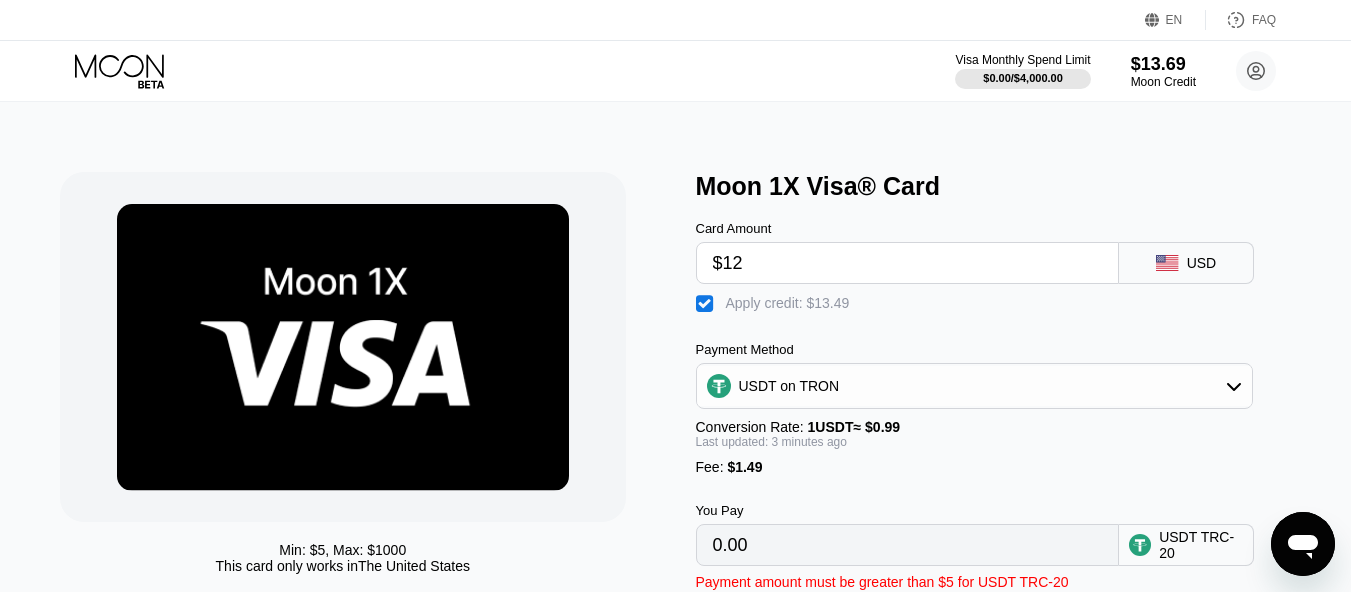 click on "" at bounding box center (706, 304) 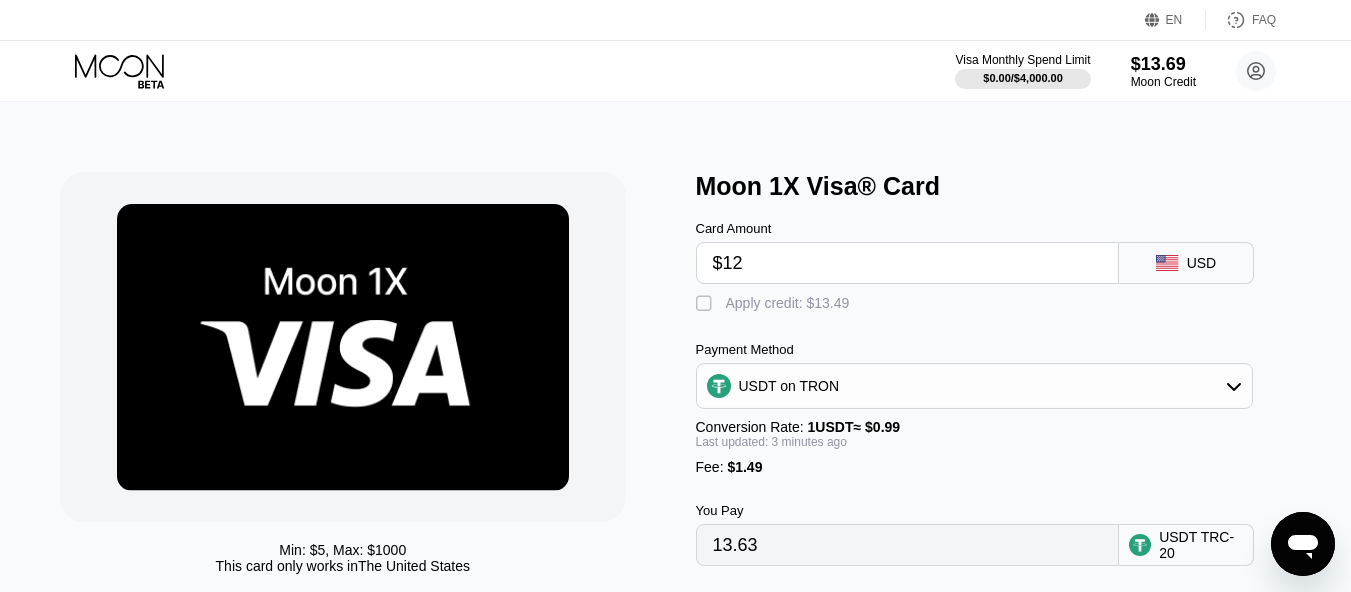 click on "" at bounding box center (706, 304) 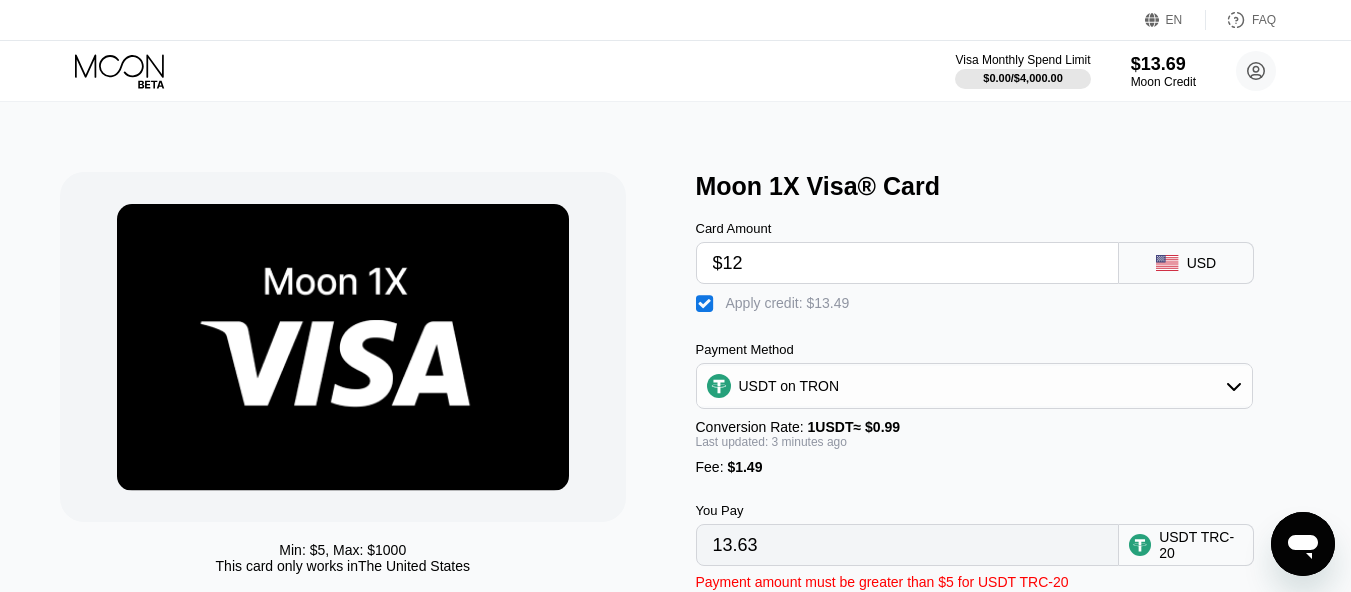 type on "0.00" 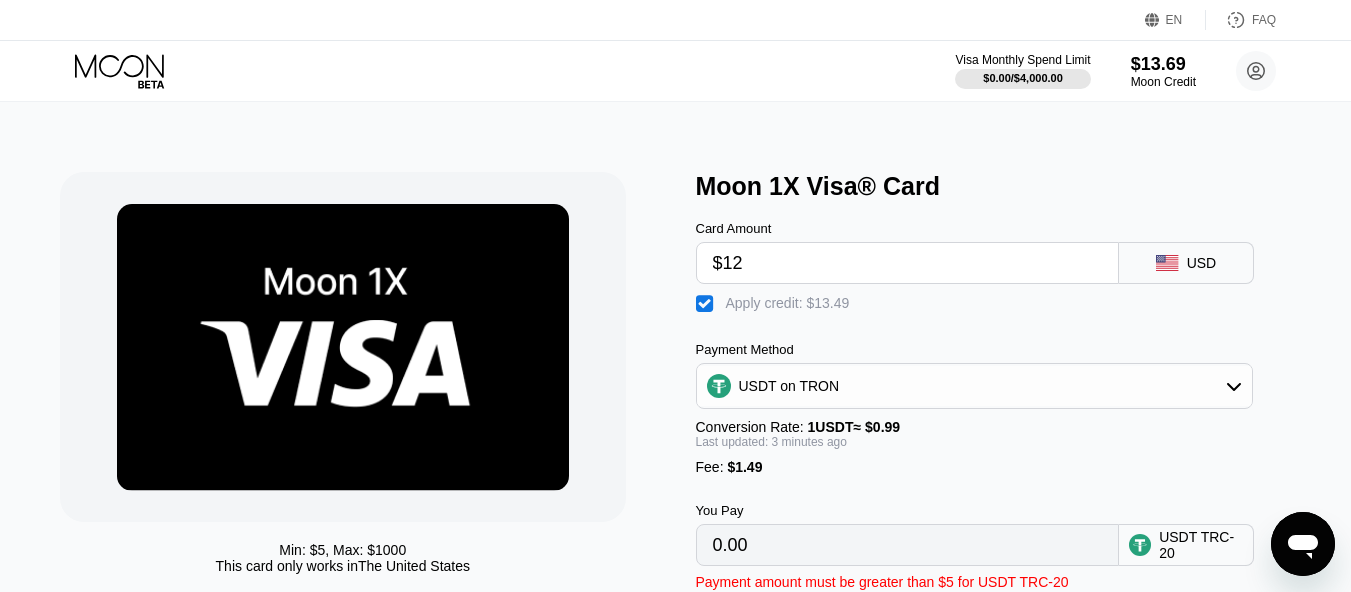 scroll, scrollTop: 200, scrollLeft: 0, axis: vertical 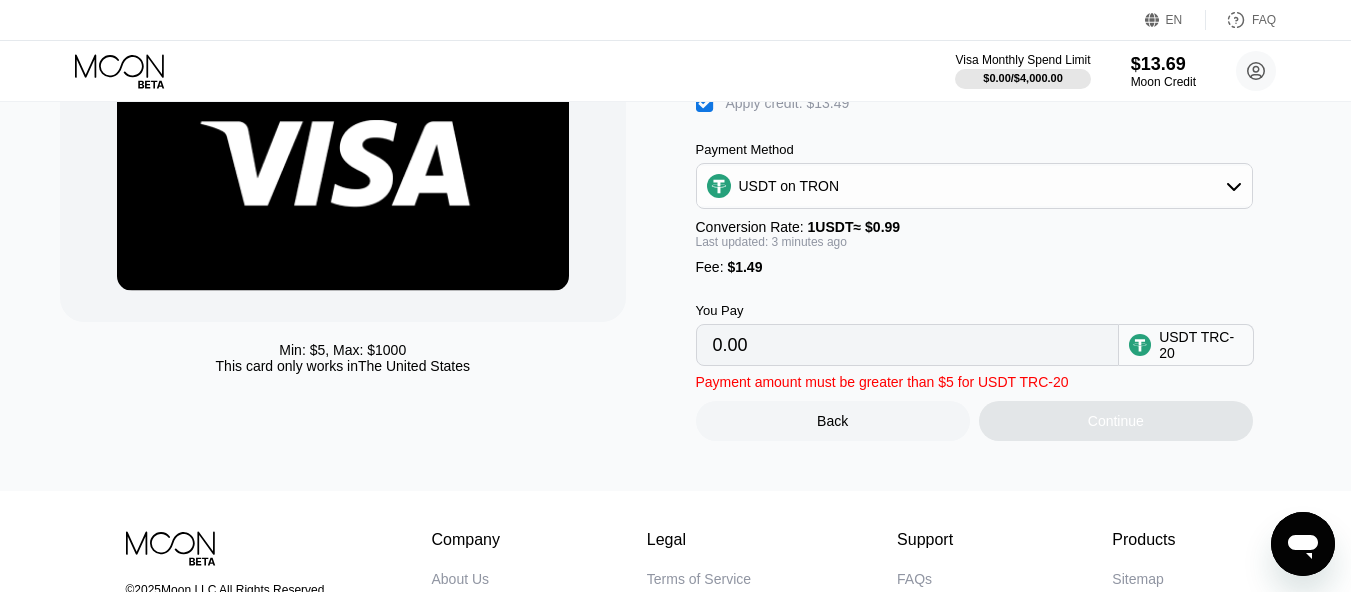 click on "Continue" at bounding box center (1116, 421) 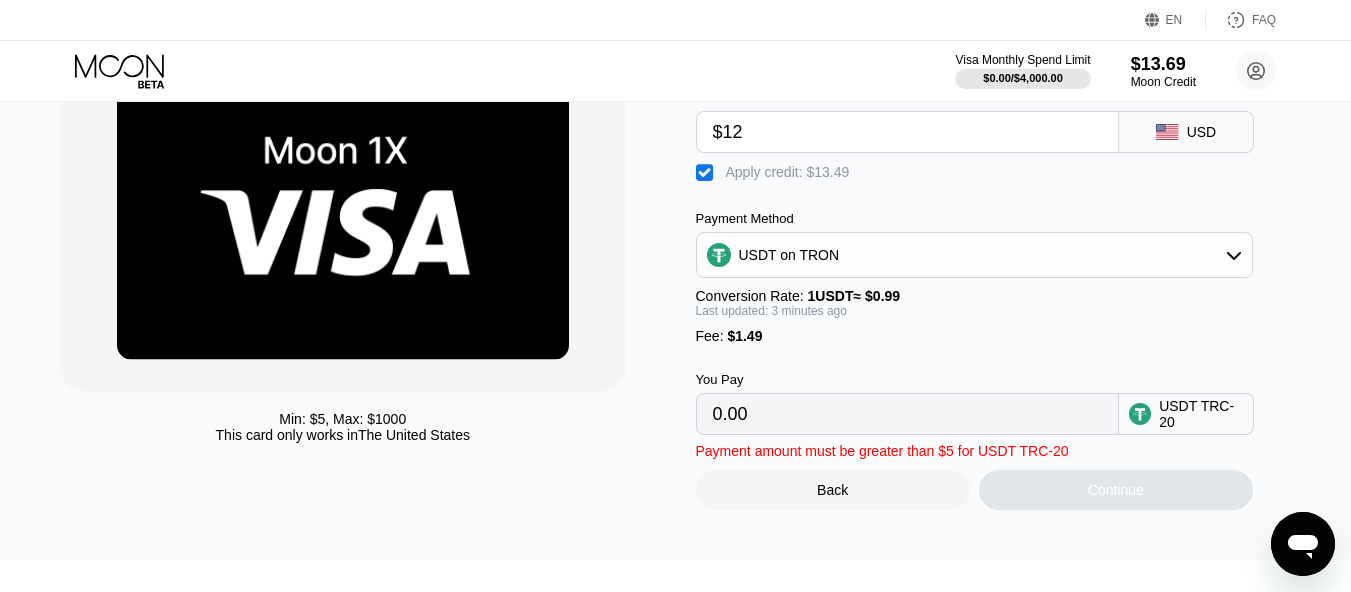 scroll, scrollTop: 100, scrollLeft: 0, axis: vertical 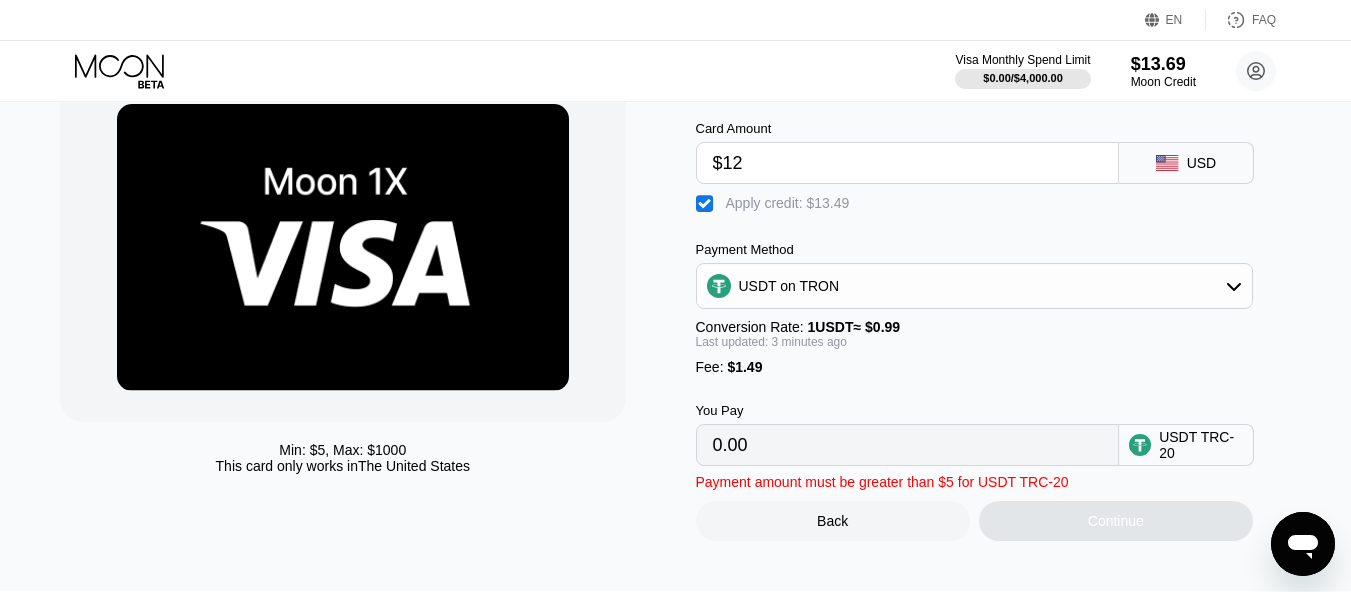click on "USDT on TRON" at bounding box center [974, 286] 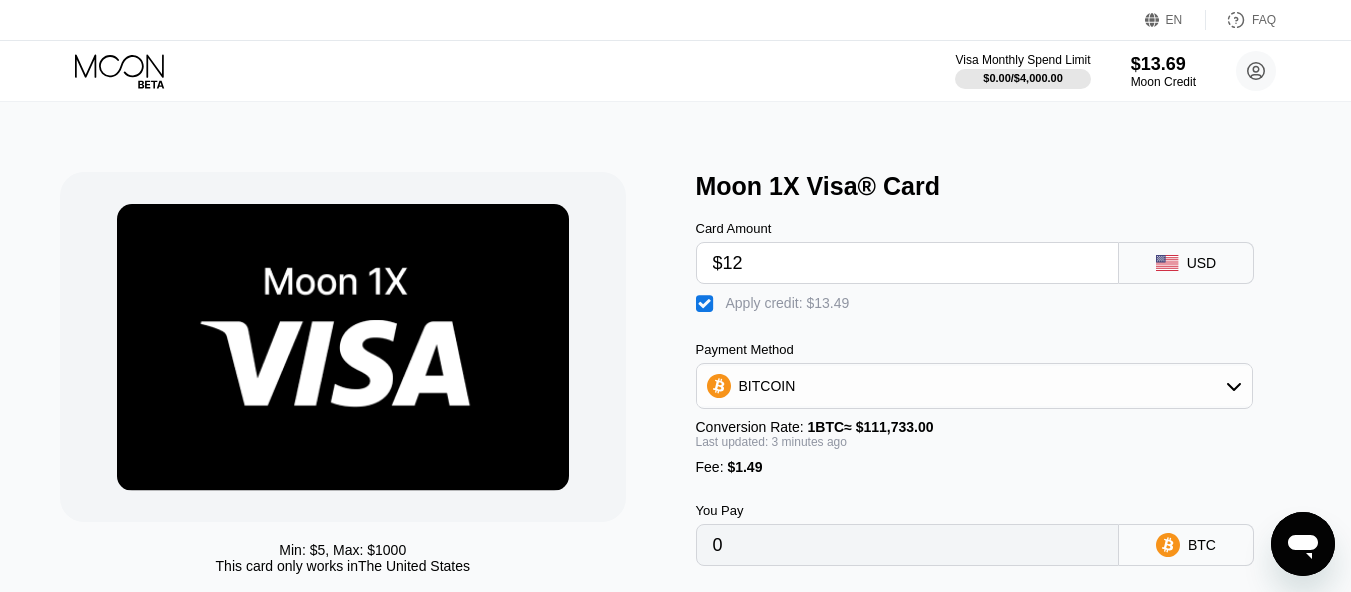 scroll, scrollTop: 100, scrollLeft: 0, axis: vertical 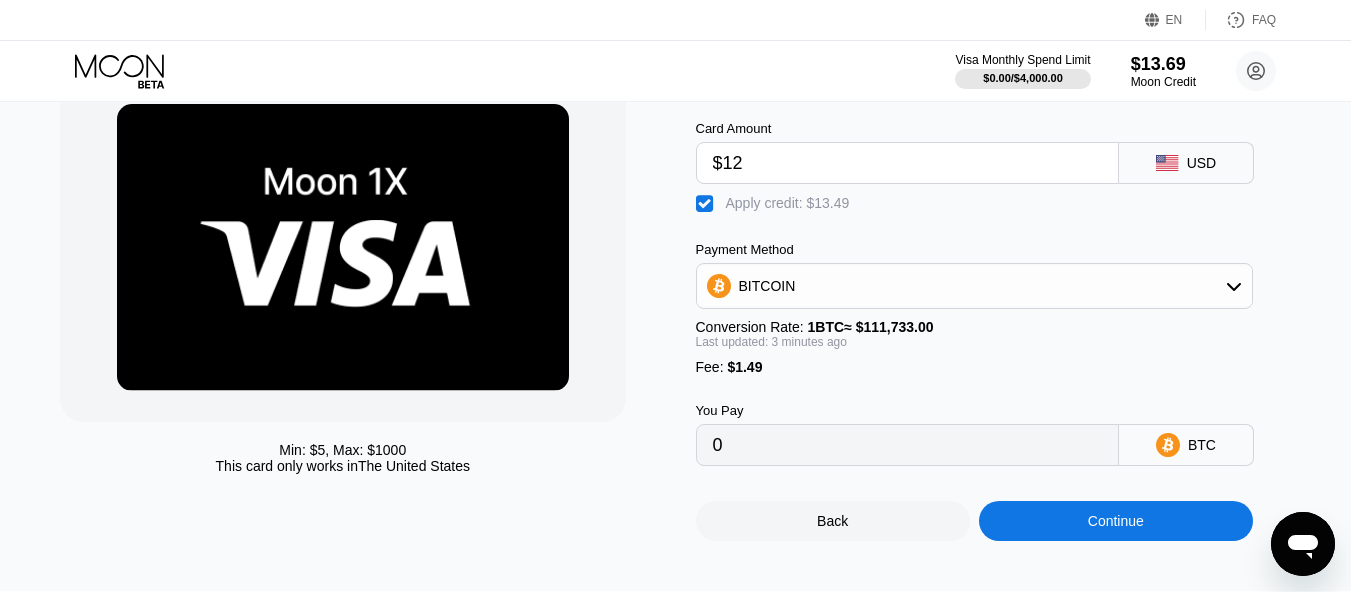 click on "Continue" at bounding box center [1116, 521] 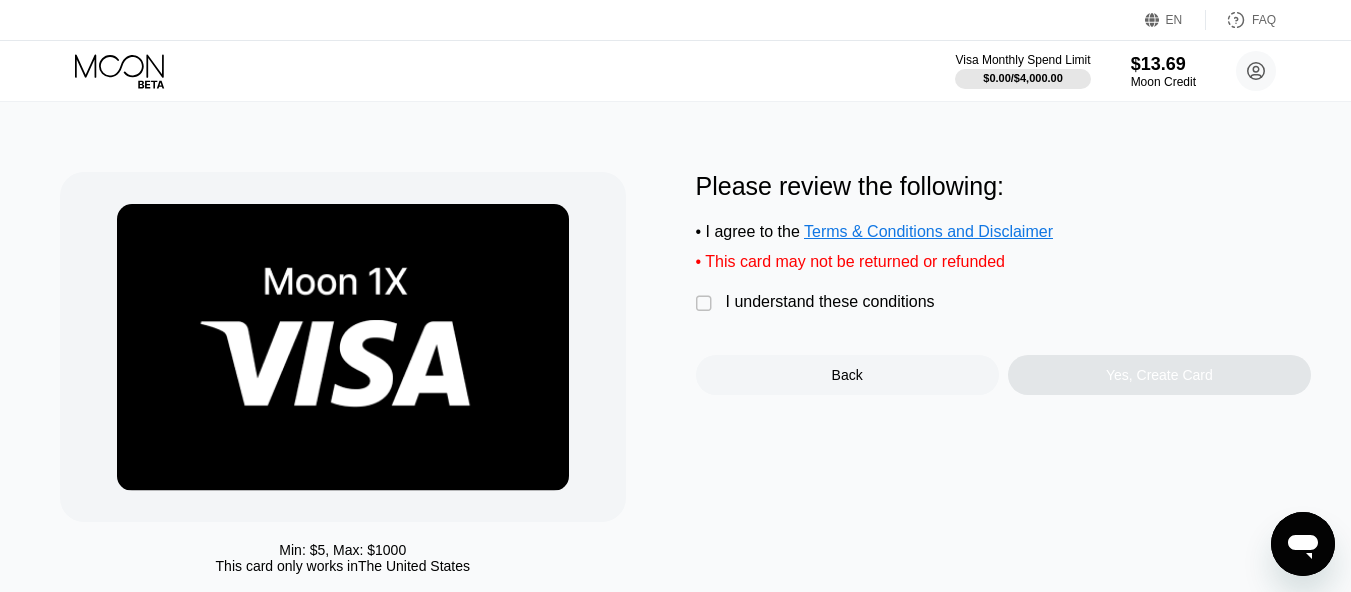 scroll, scrollTop: 0, scrollLeft: 0, axis: both 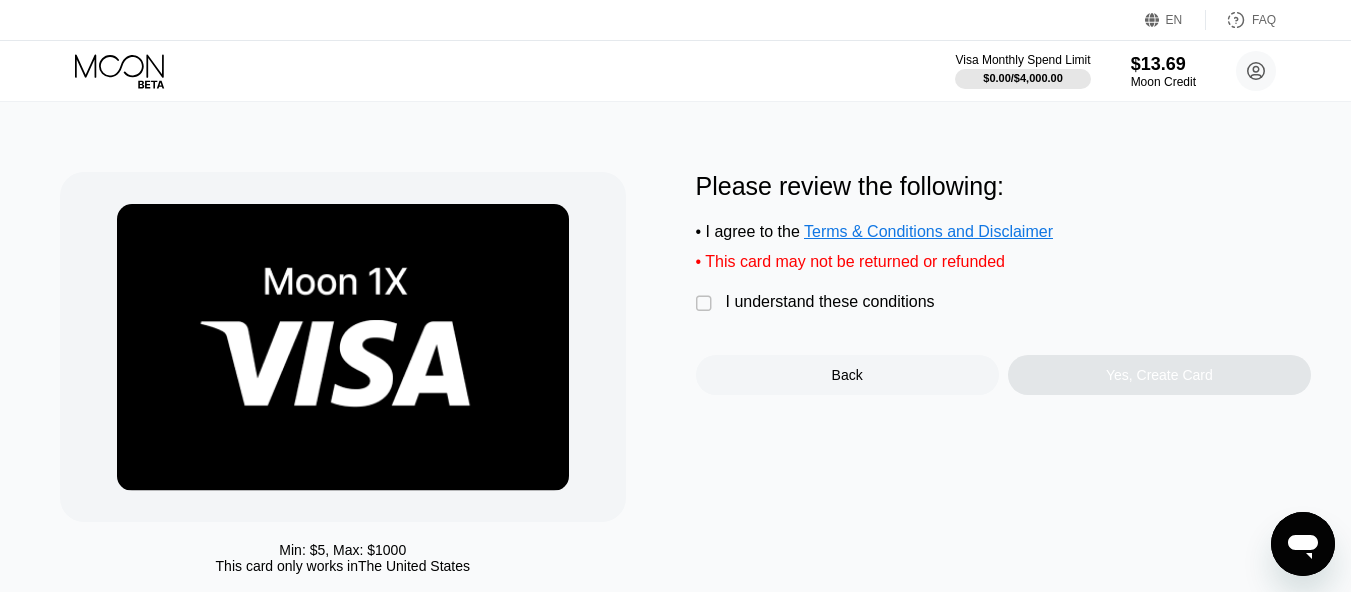 click on "Min: $ 5 , Max: $ 1000 This card only works in  The United States Please review the following: • I agree to the   Terms & Conditions and Disclaimer • This card may not be returned or refunded  I understand these conditions Back Yes, Create Card" at bounding box center (675, 378) 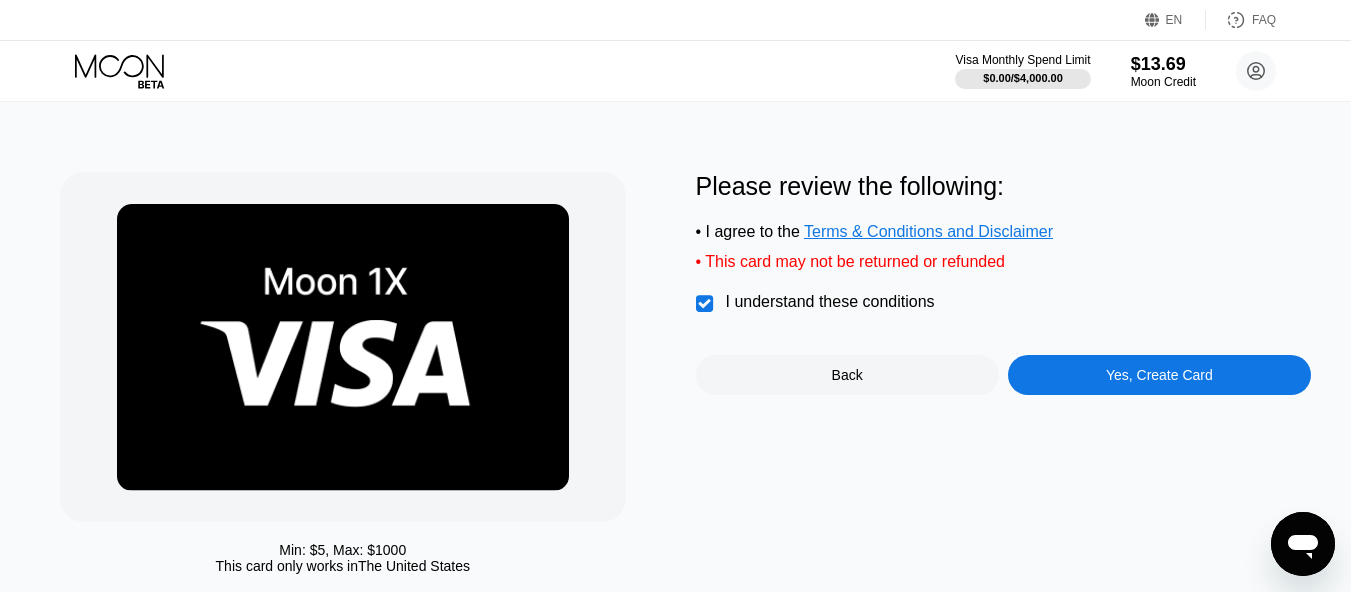 click on "Please review the following: • I agree to the   Terms & Conditions and Disclaimer • This card may not be returned or refunded  I understand these conditions Back Yes, Create Card" at bounding box center [1003, 378] 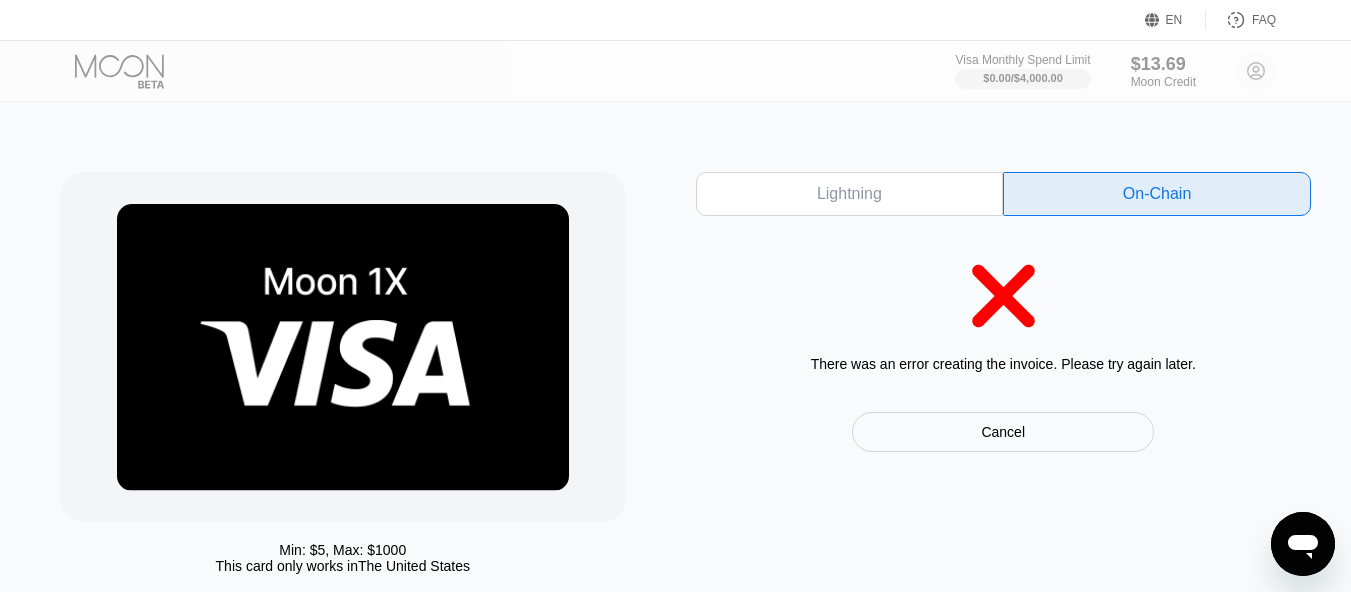 click on "Lightning" at bounding box center (850, 194) 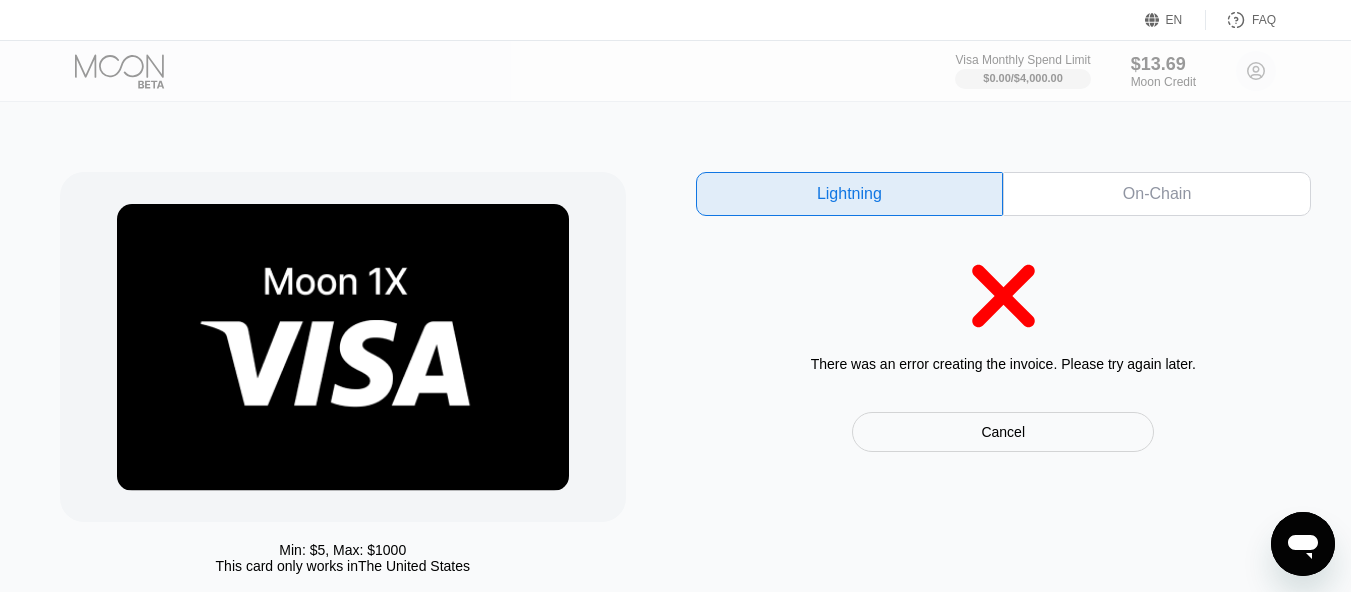 click on "There was an error creating the invoice. Please try again later." at bounding box center (1003, 364) 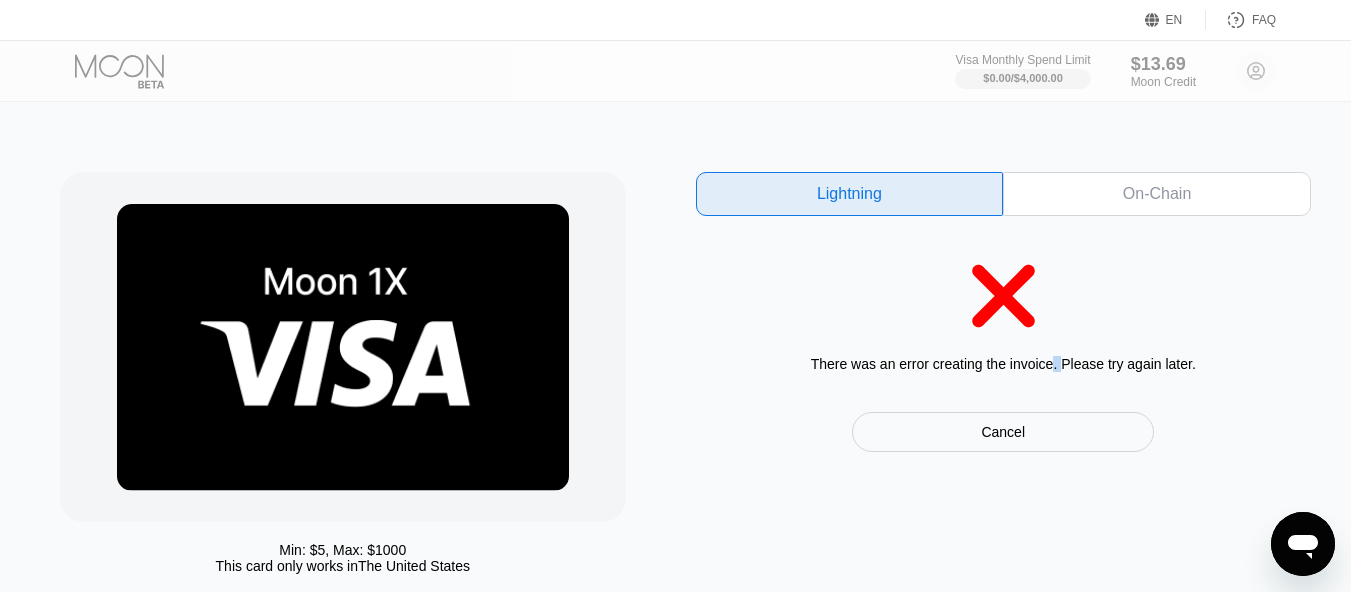click on "There was an error creating the invoice. Please try again later." at bounding box center (1003, 364) 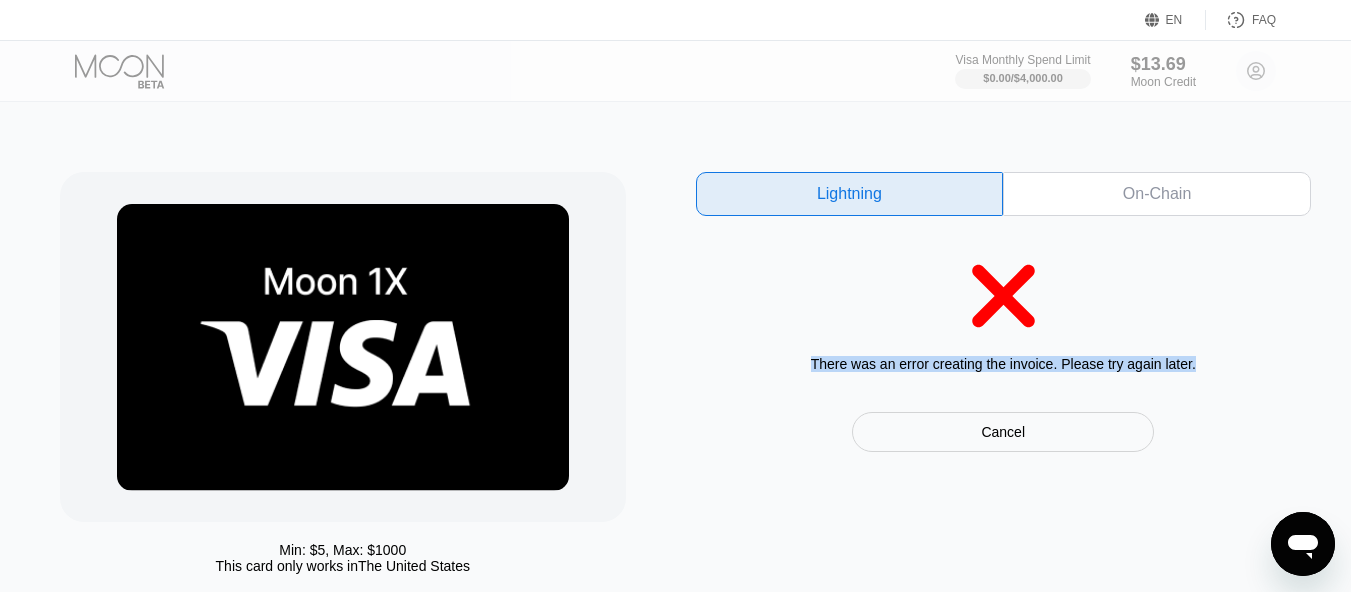 click on "There was an error creating the invoice. Please try again later." at bounding box center [1003, 364] 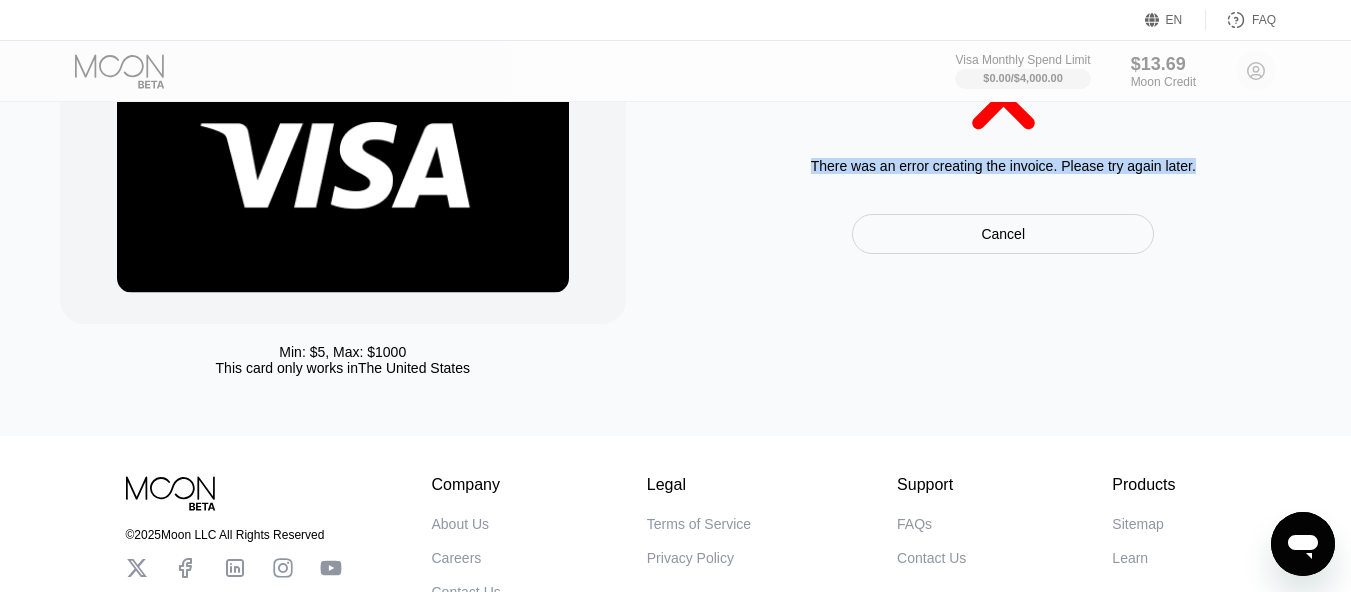 scroll, scrollTop: 200, scrollLeft: 0, axis: vertical 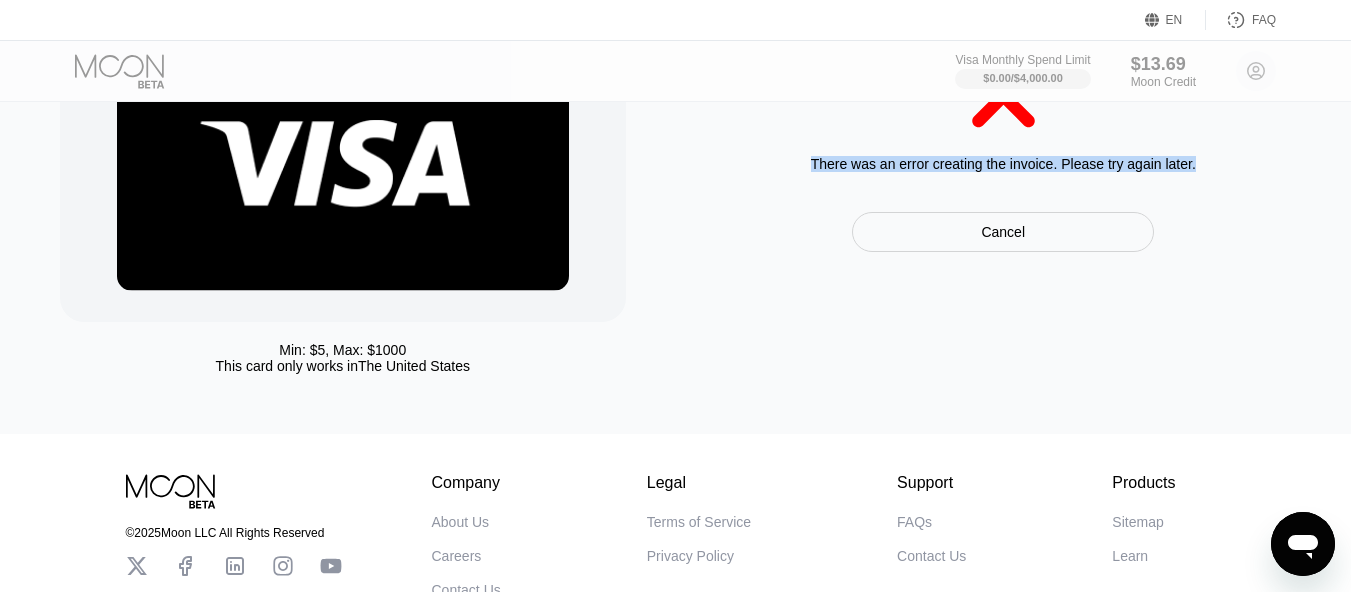 click on "Cancel" at bounding box center [1003, 232] 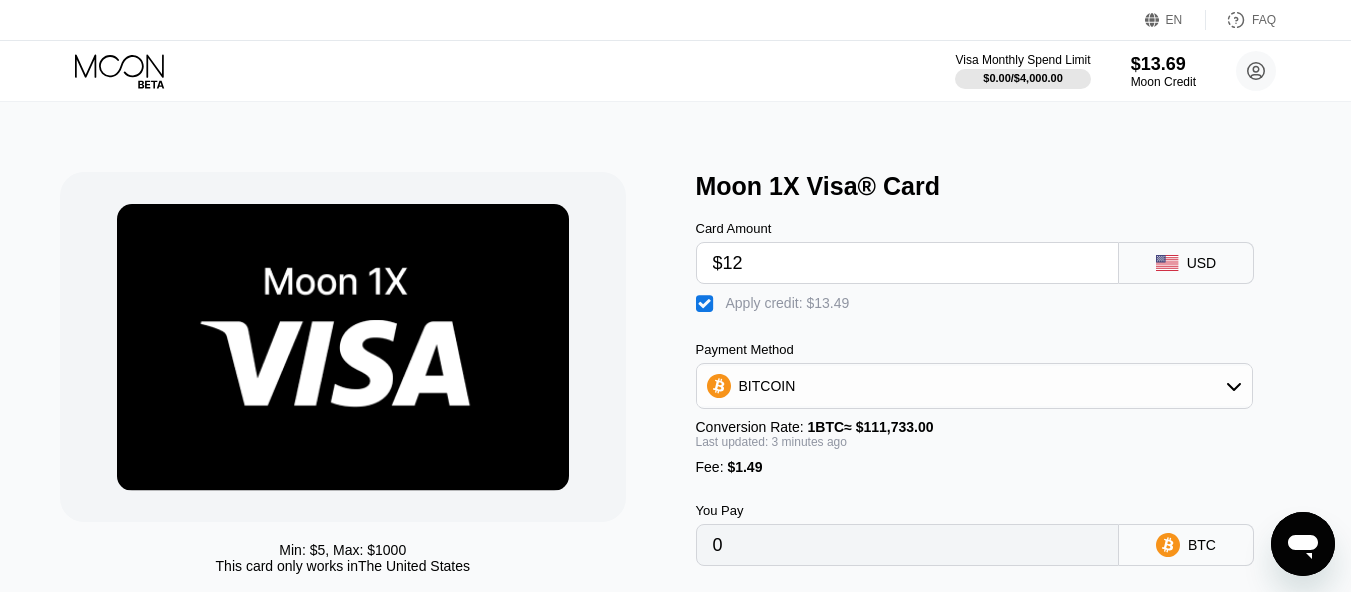 scroll, scrollTop: 0, scrollLeft: 0, axis: both 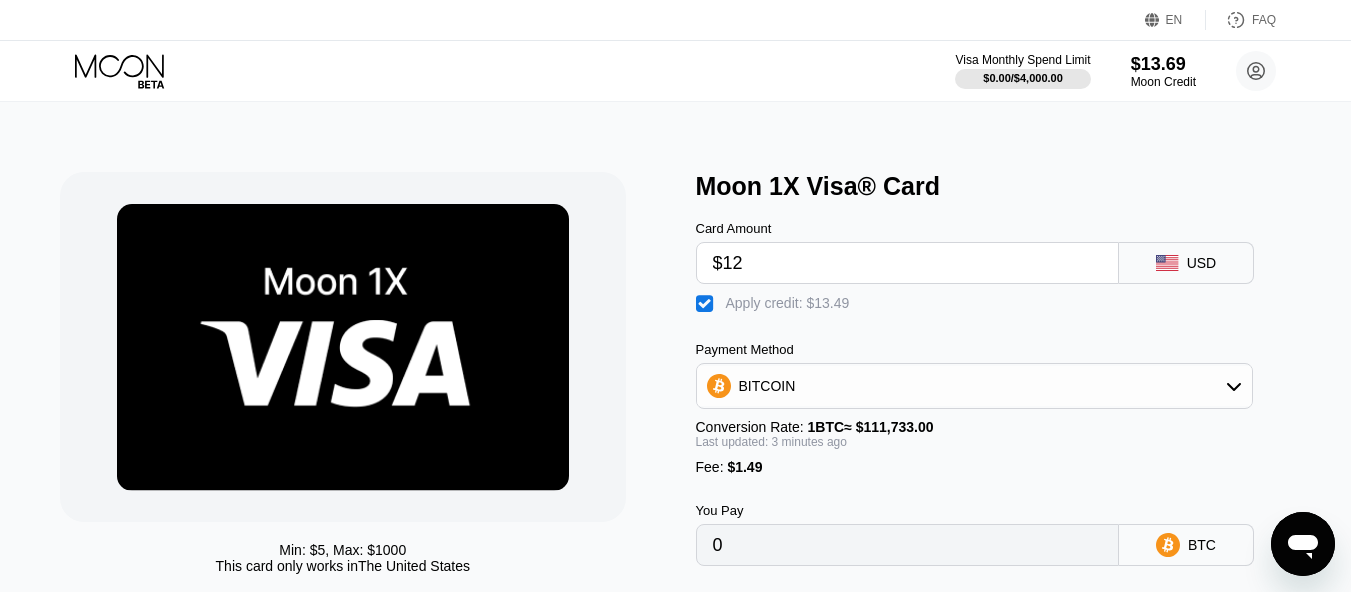 click 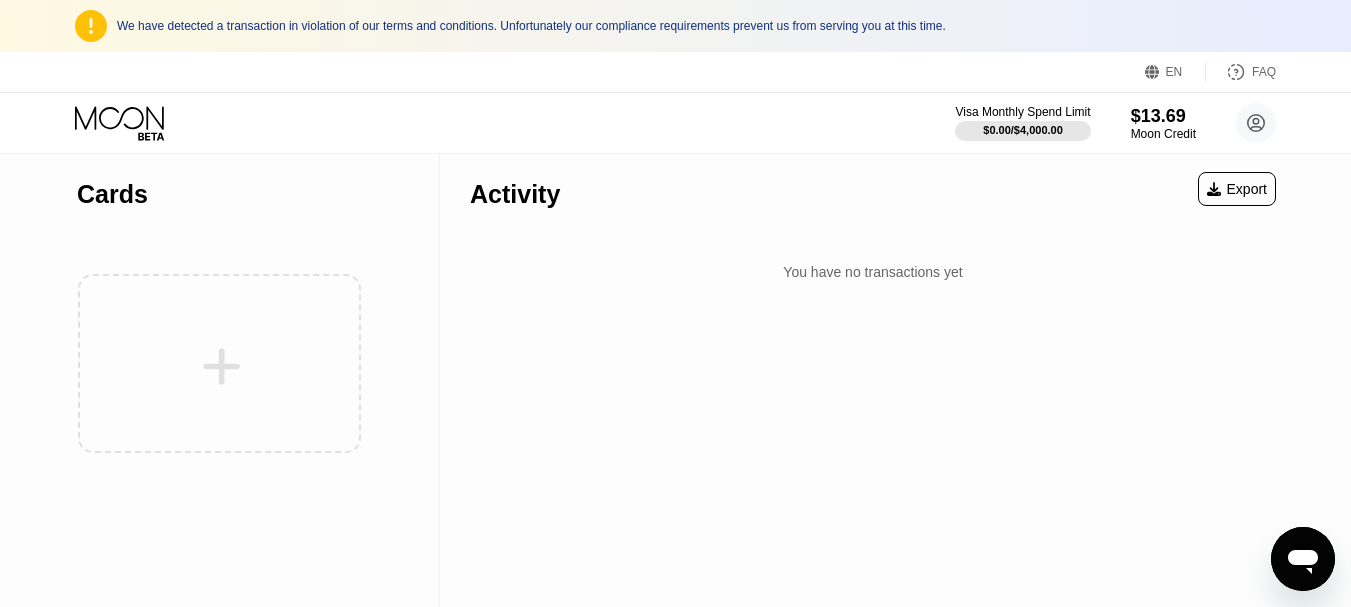 click on "We have detected a transaction in violation of our terms and conditions. Unfortunately our compliance requirements prevent us from serving you at this time." at bounding box center (696, 26) 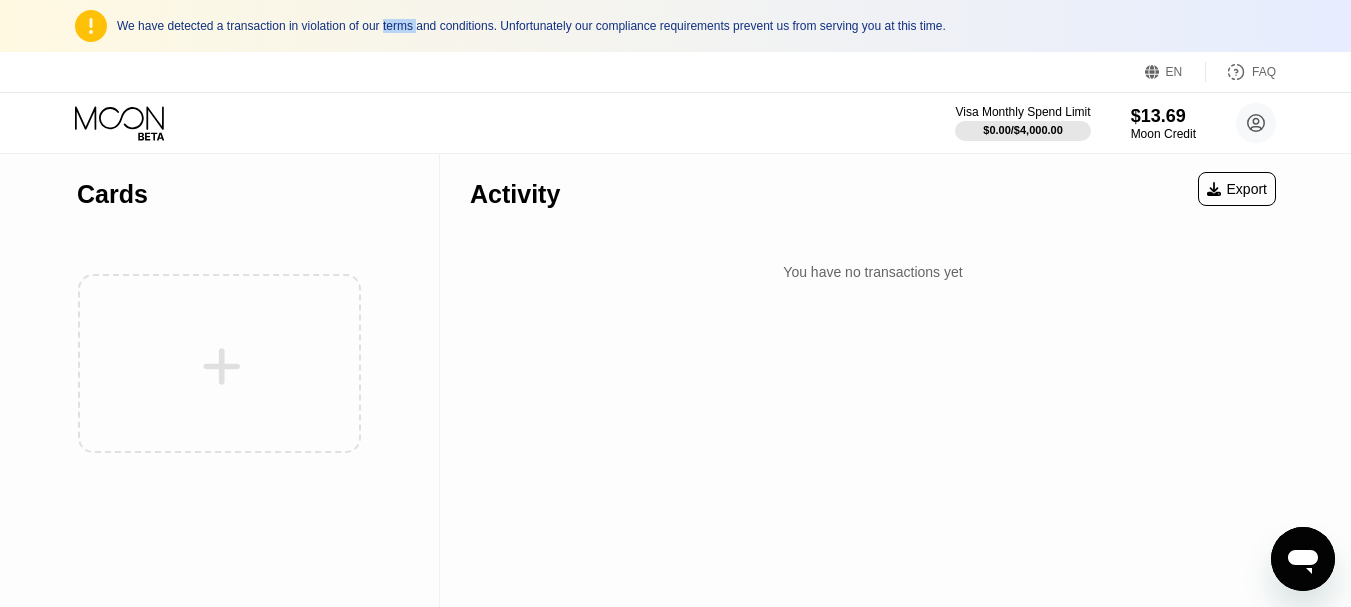click on "We have detected a transaction in violation of our terms and conditions. Unfortunately our compliance requirements prevent us from serving you at this time." at bounding box center (696, 26) 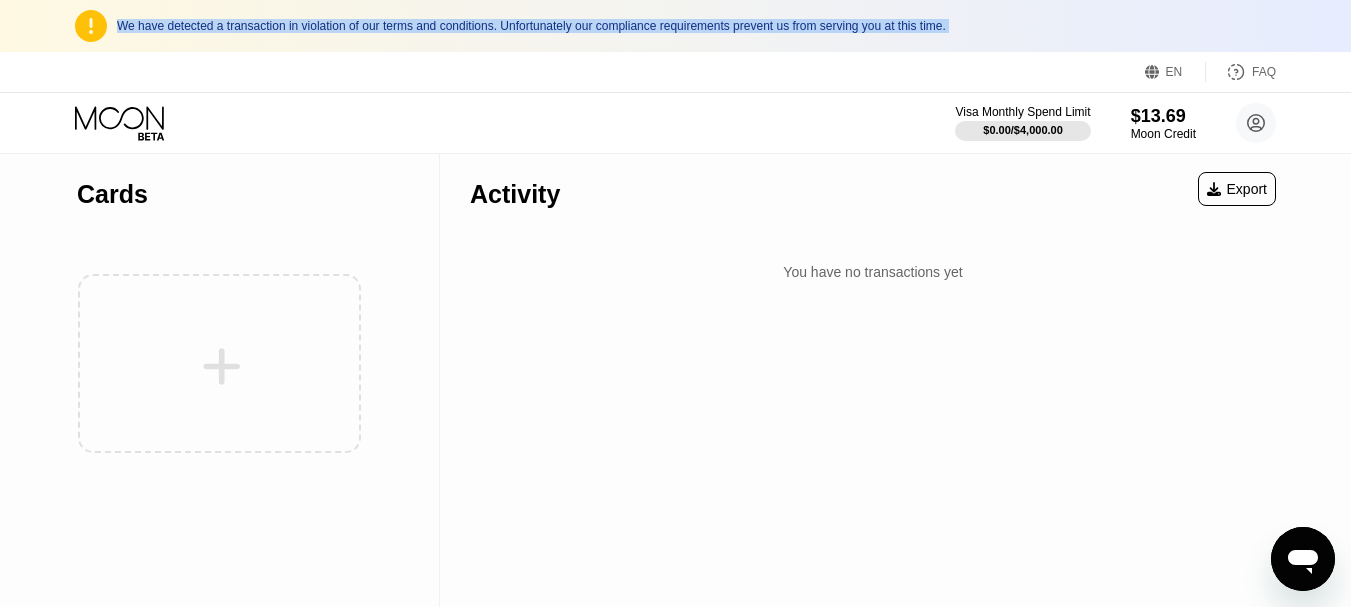 click on "We have detected a transaction in violation of our terms and conditions. Unfortunately our compliance requirements prevent us from serving you at this time." at bounding box center (696, 26) 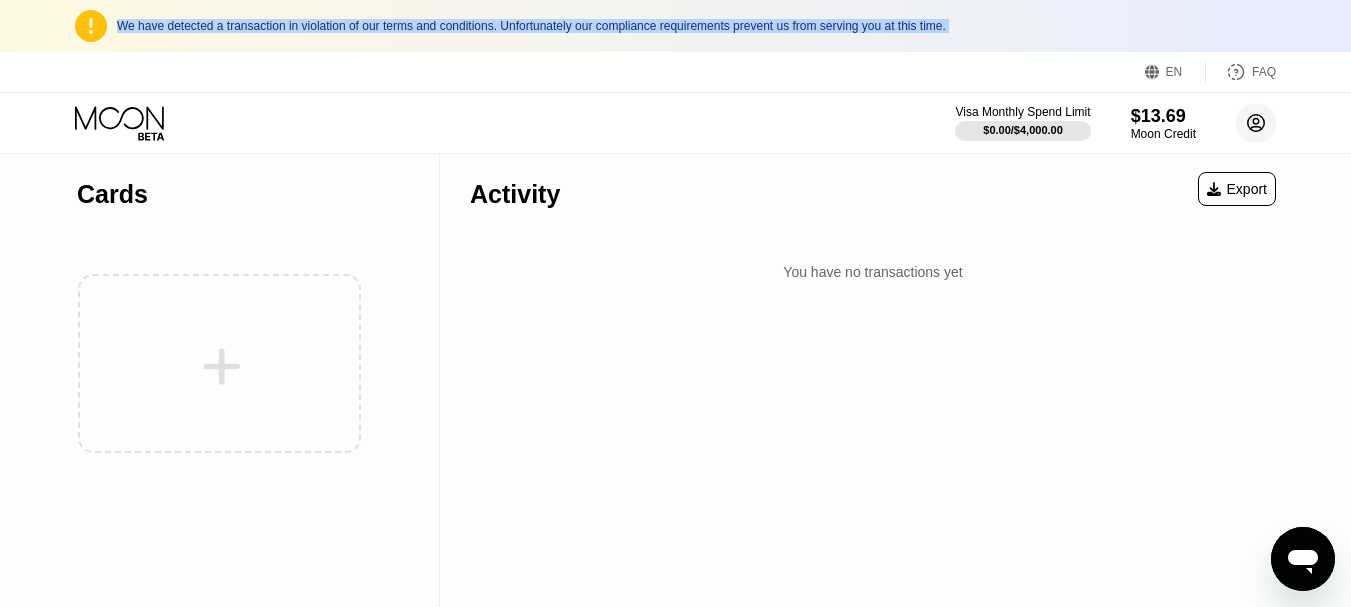 click 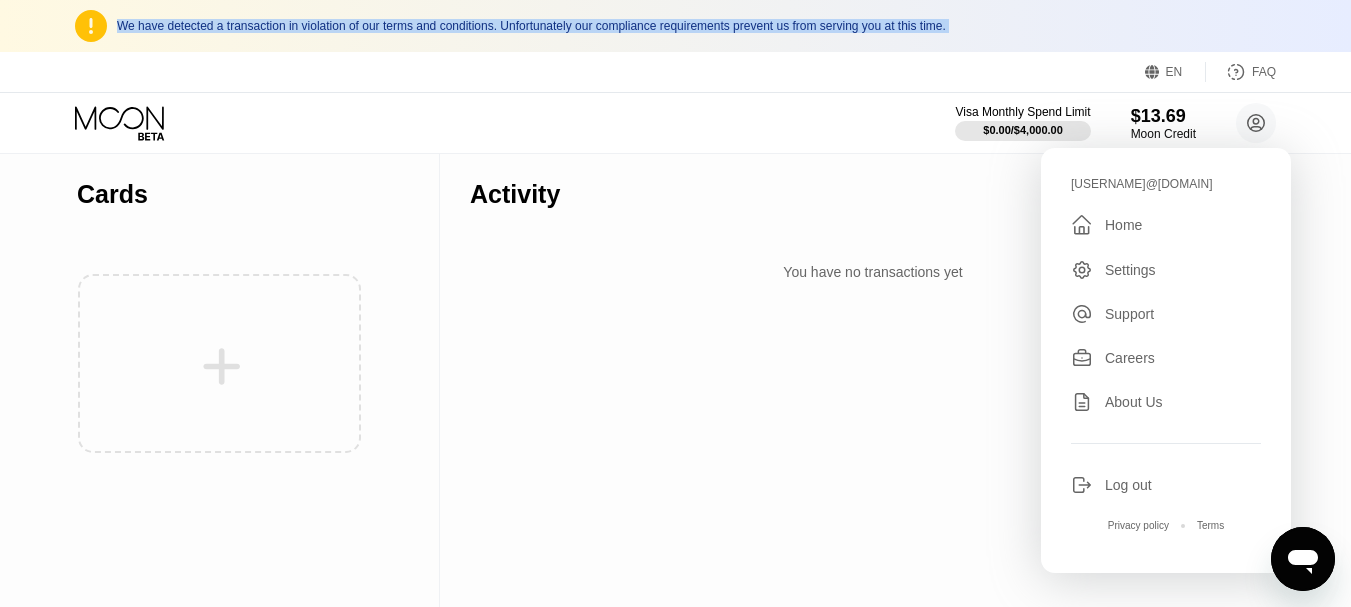 click on "Activity Export You have no transactions yet" at bounding box center (873, 380) 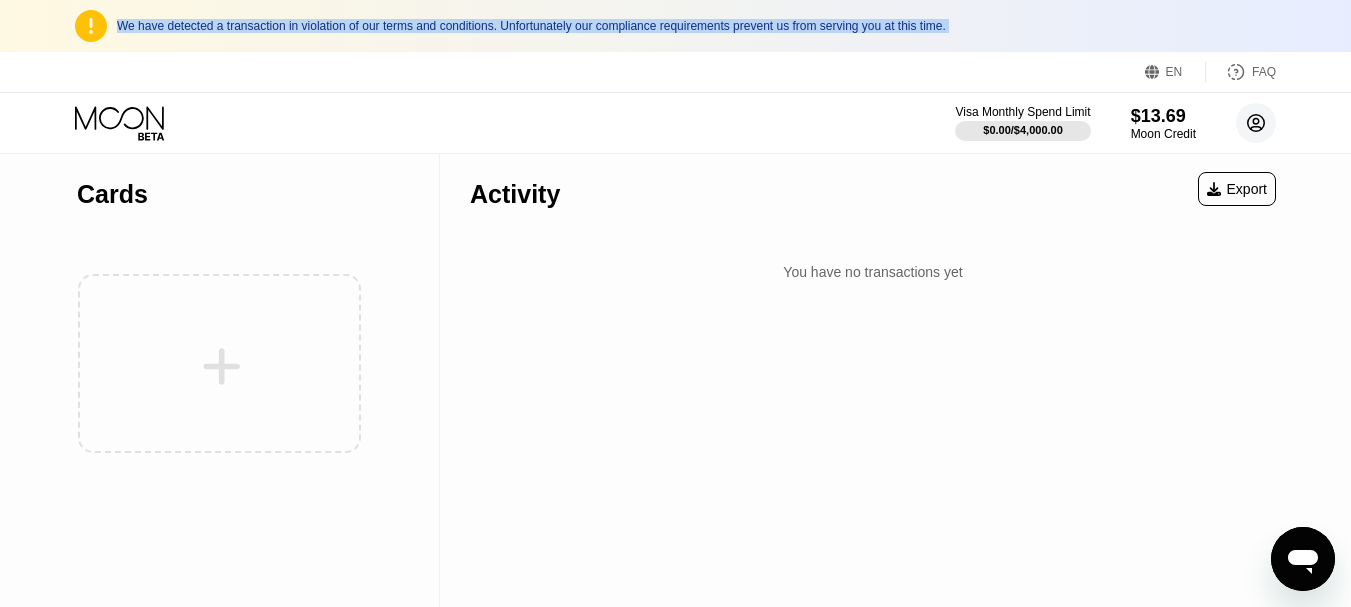 click 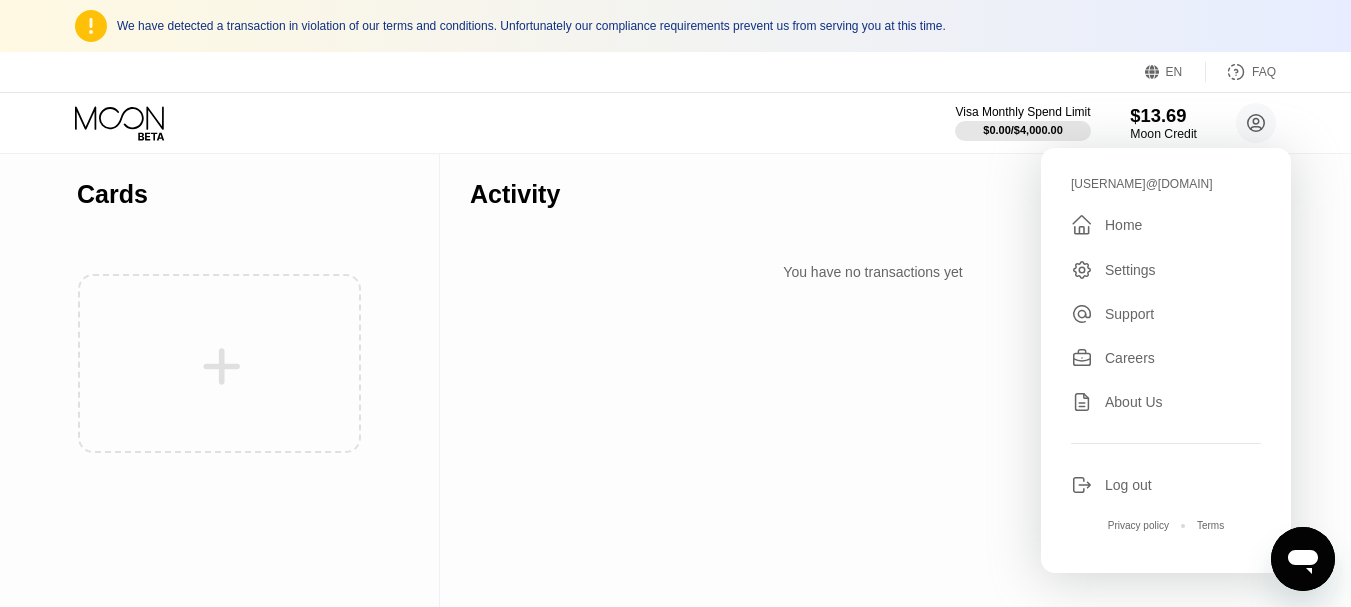 click on "Moon Credit" at bounding box center (1163, 134) 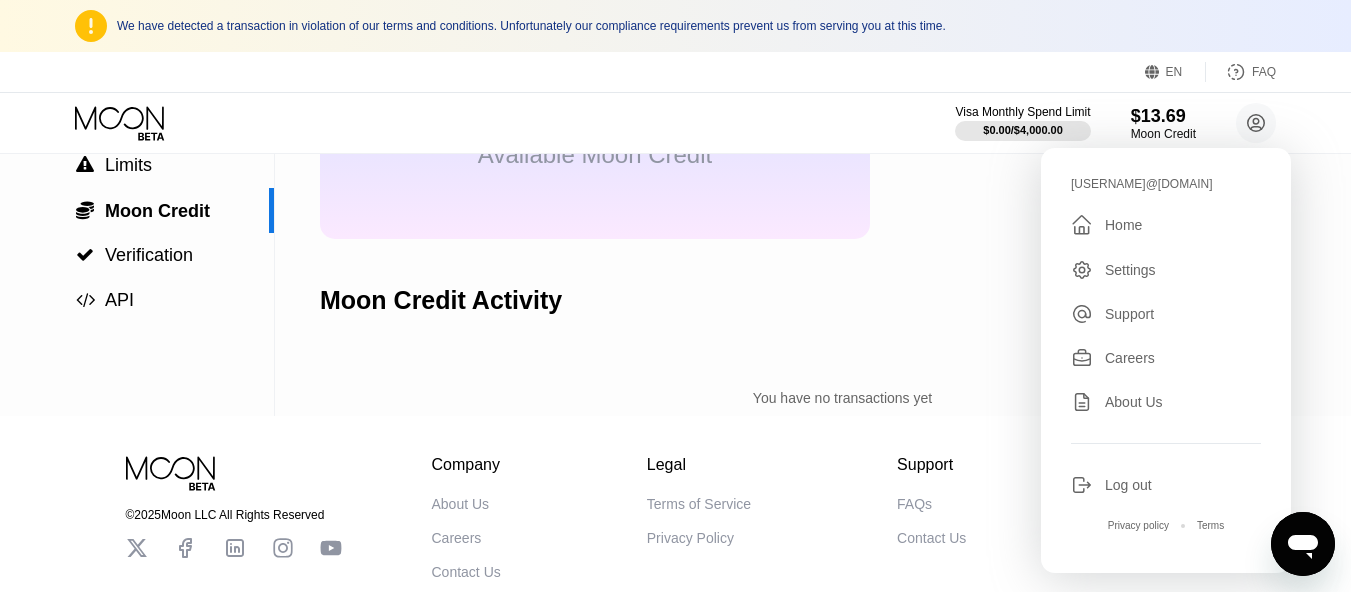 click on "Moon Credit $13.69 Available Moon Credit Moon Credit Activity You have no transactions yet" at bounding box center [842, 185] 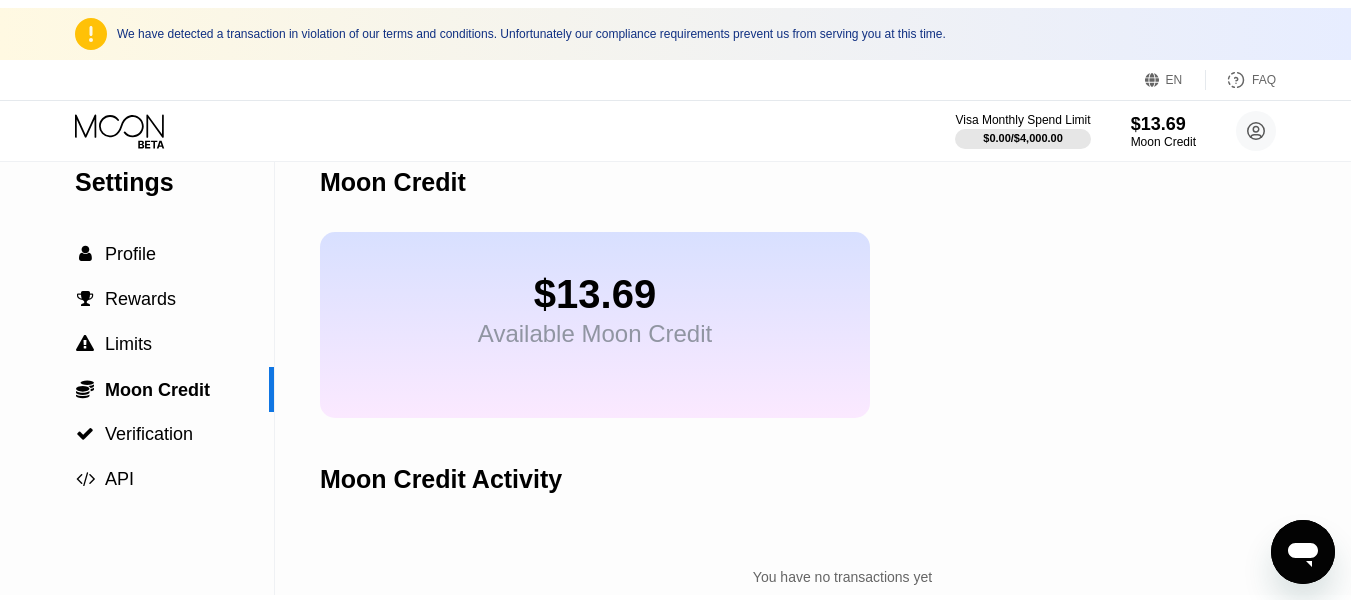 scroll, scrollTop: 0, scrollLeft: 0, axis: both 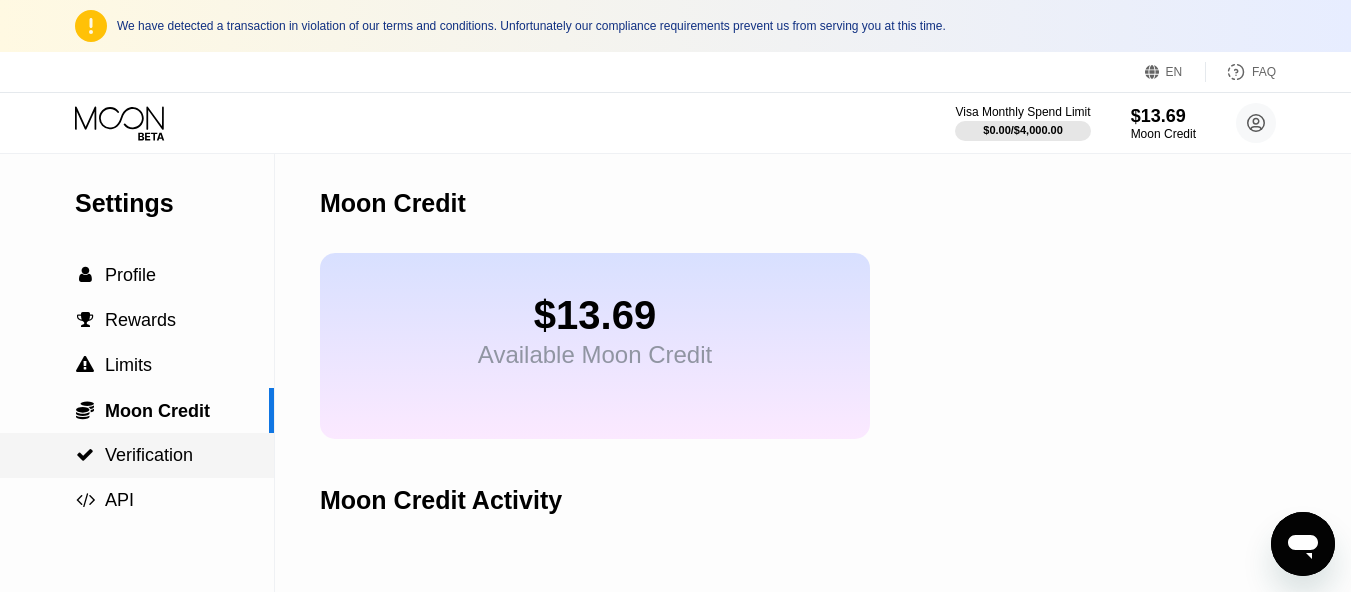 click on "Verification" at bounding box center [149, 455] 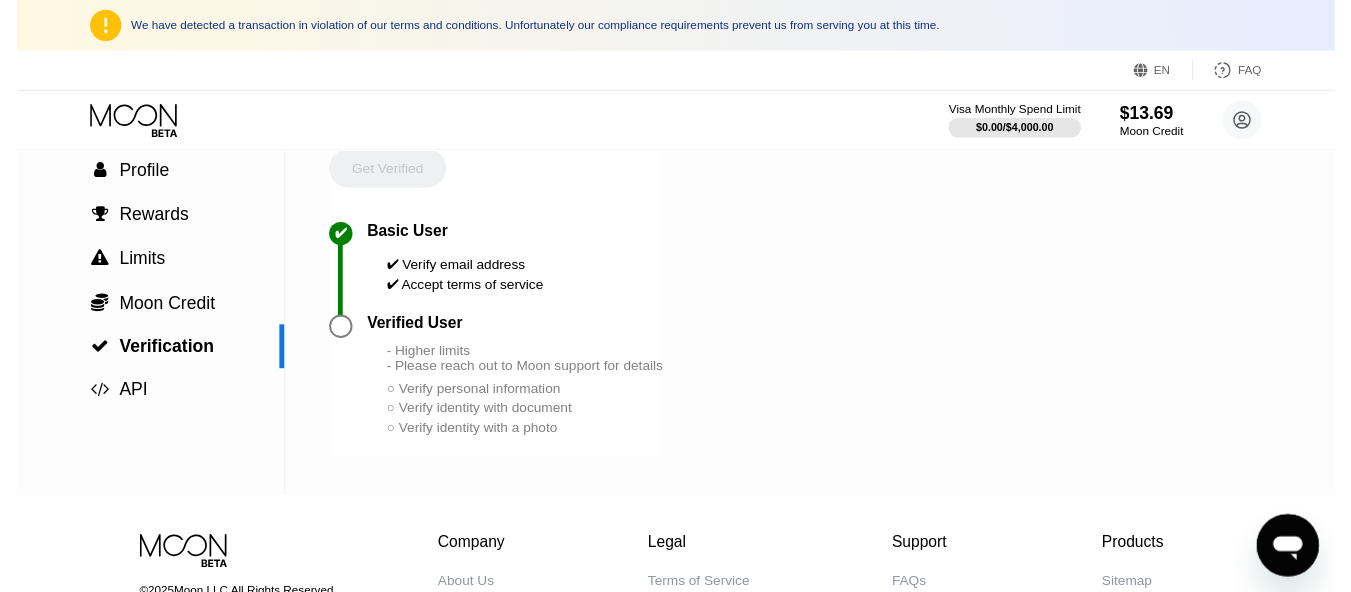 scroll, scrollTop: 0, scrollLeft: 0, axis: both 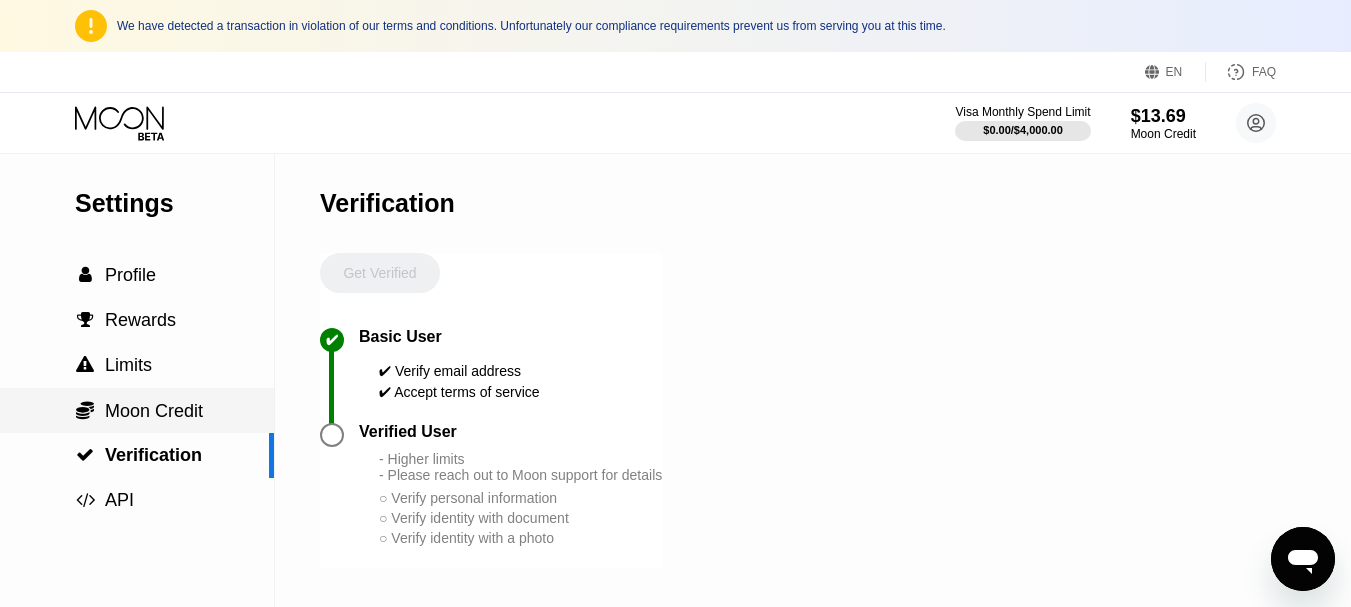 click on " Moon Credit" at bounding box center (137, 410) 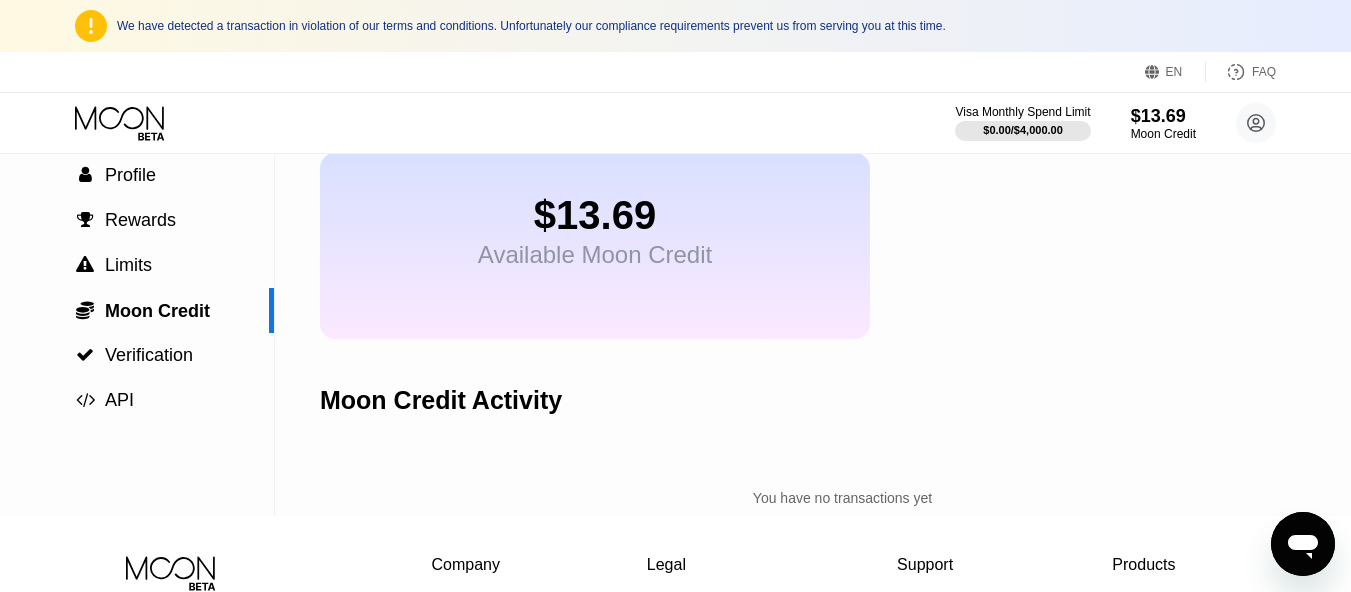 click on "Available Moon Credit" at bounding box center [595, 255] 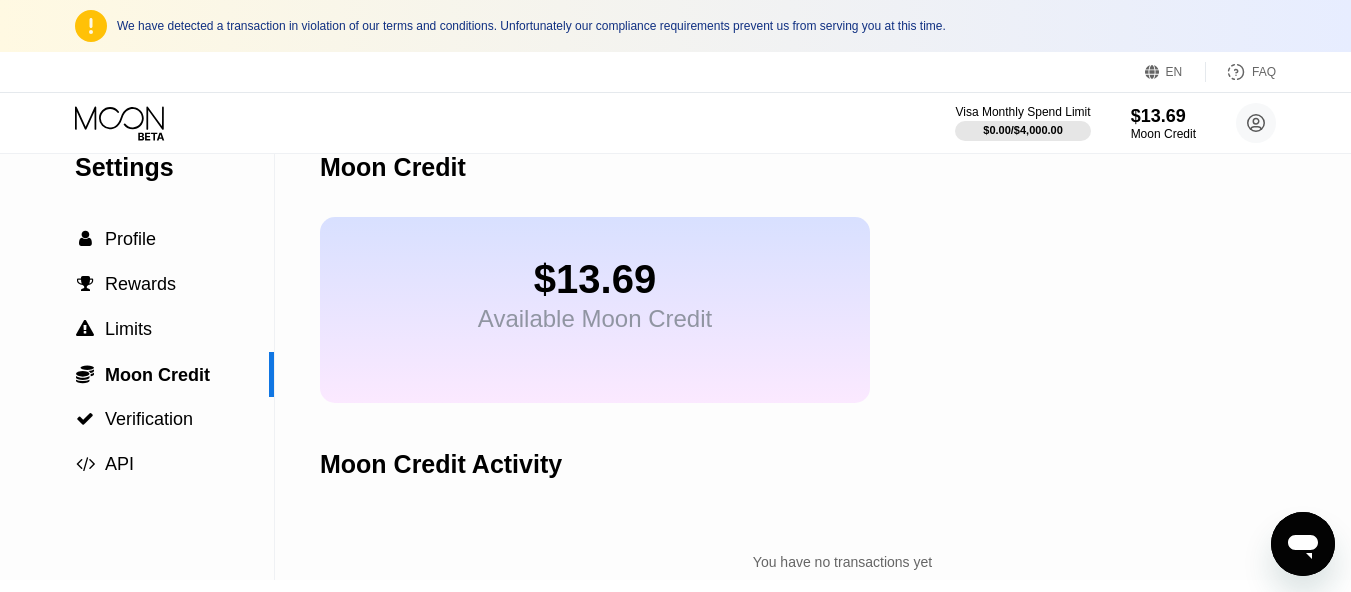 scroll, scrollTop: 0, scrollLeft: 0, axis: both 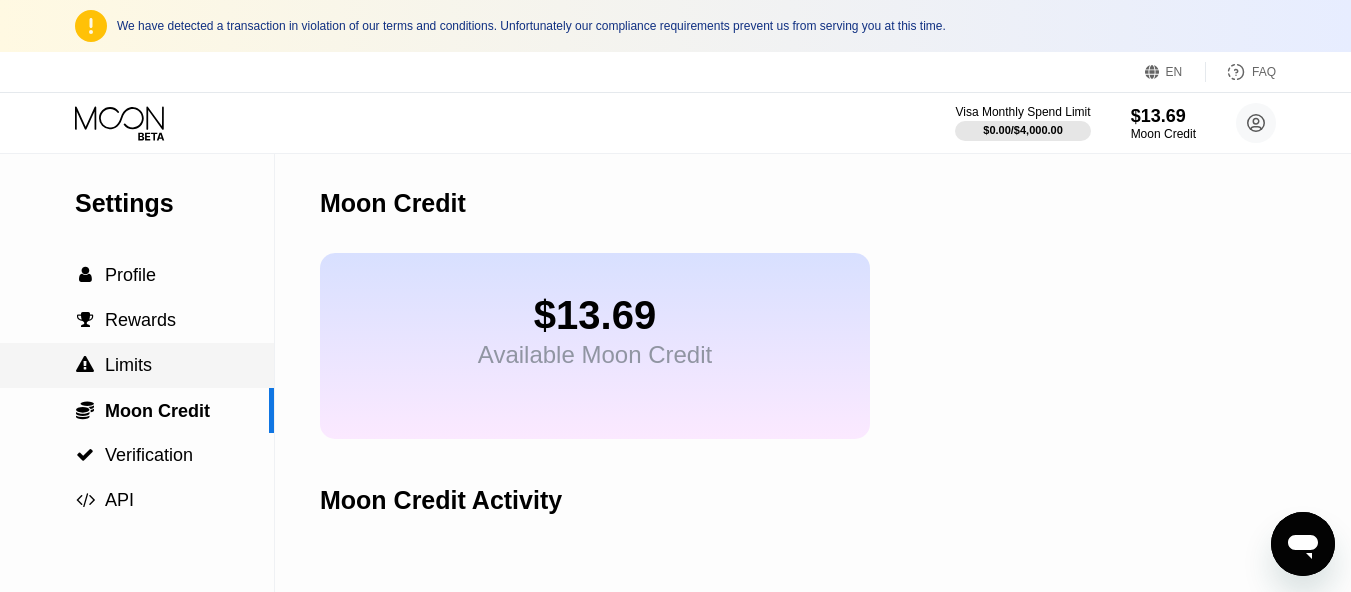 click on "Limits" at bounding box center (128, 365) 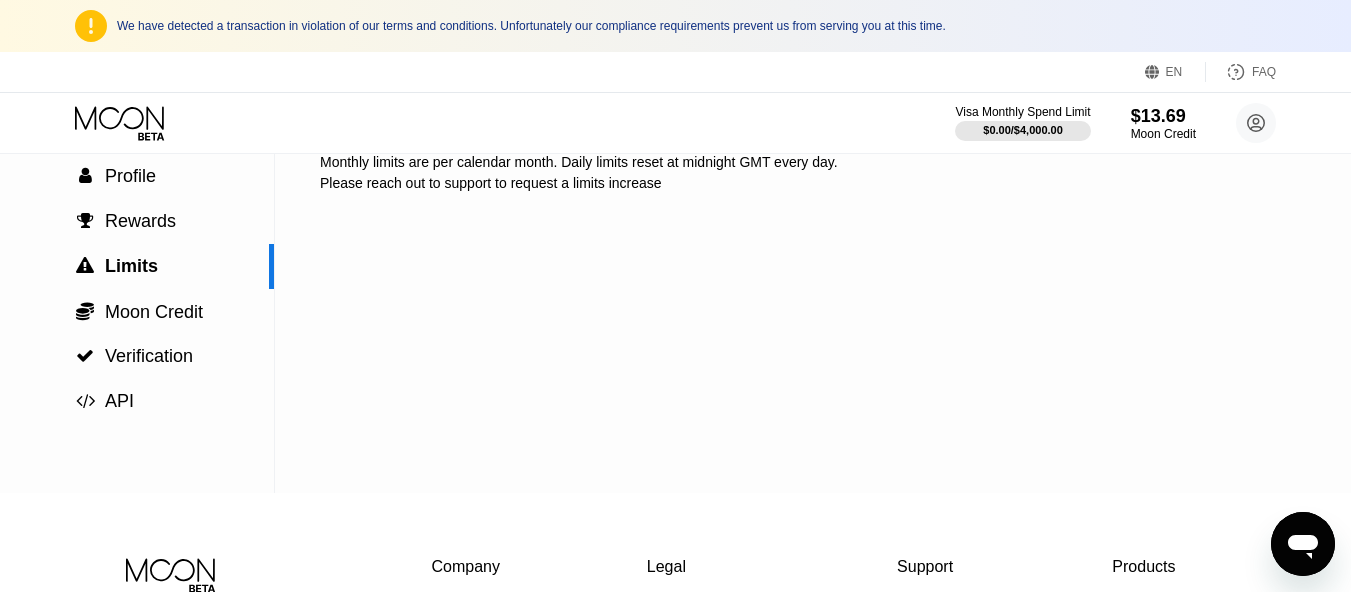 scroll, scrollTop: 100, scrollLeft: 0, axis: vertical 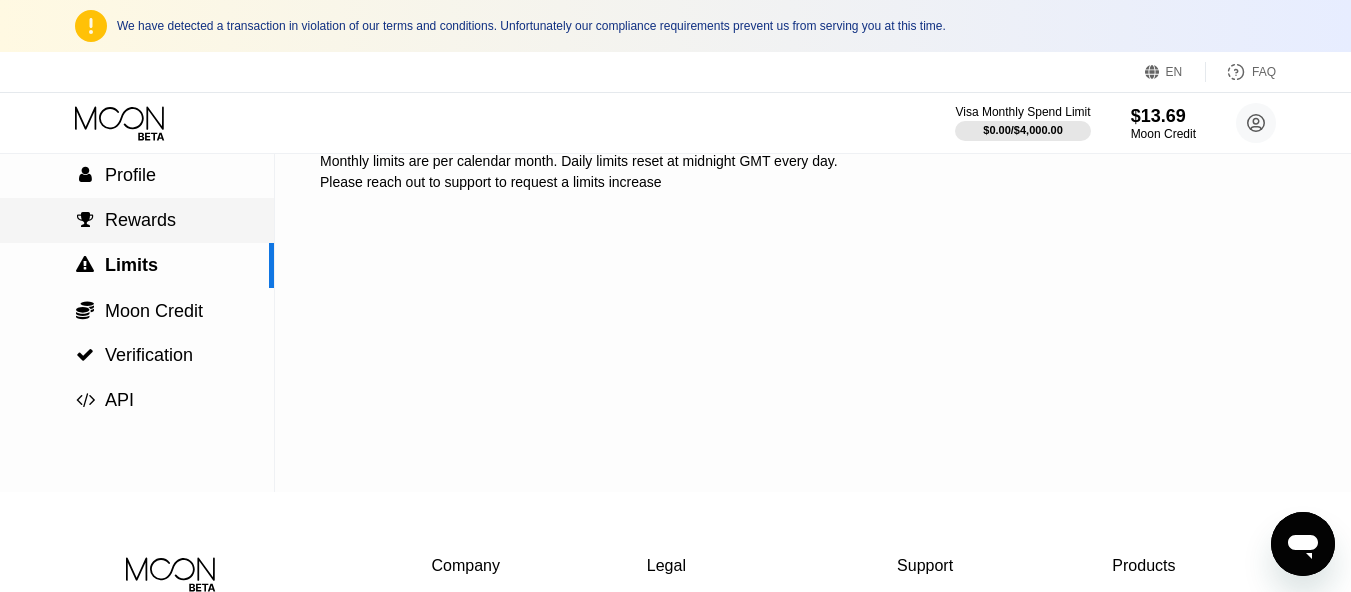 click on " Rewards" at bounding box center [137, 220] 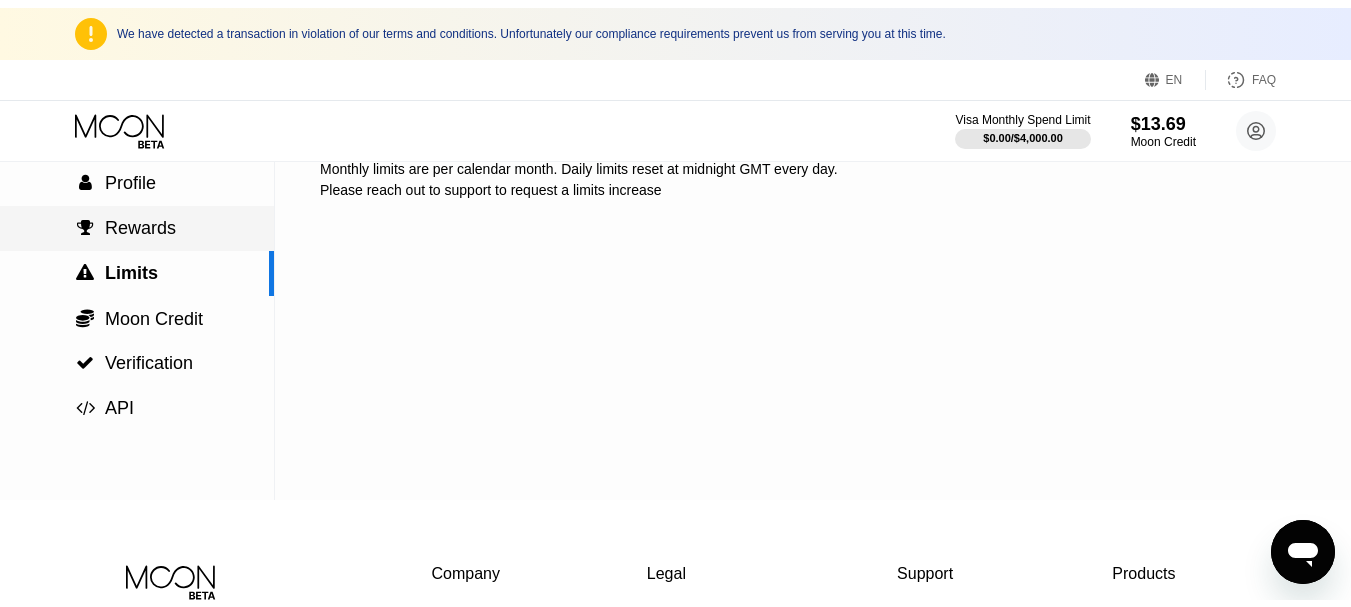scroll, scrollTop: 0, scrollLeft: 0, axis: both 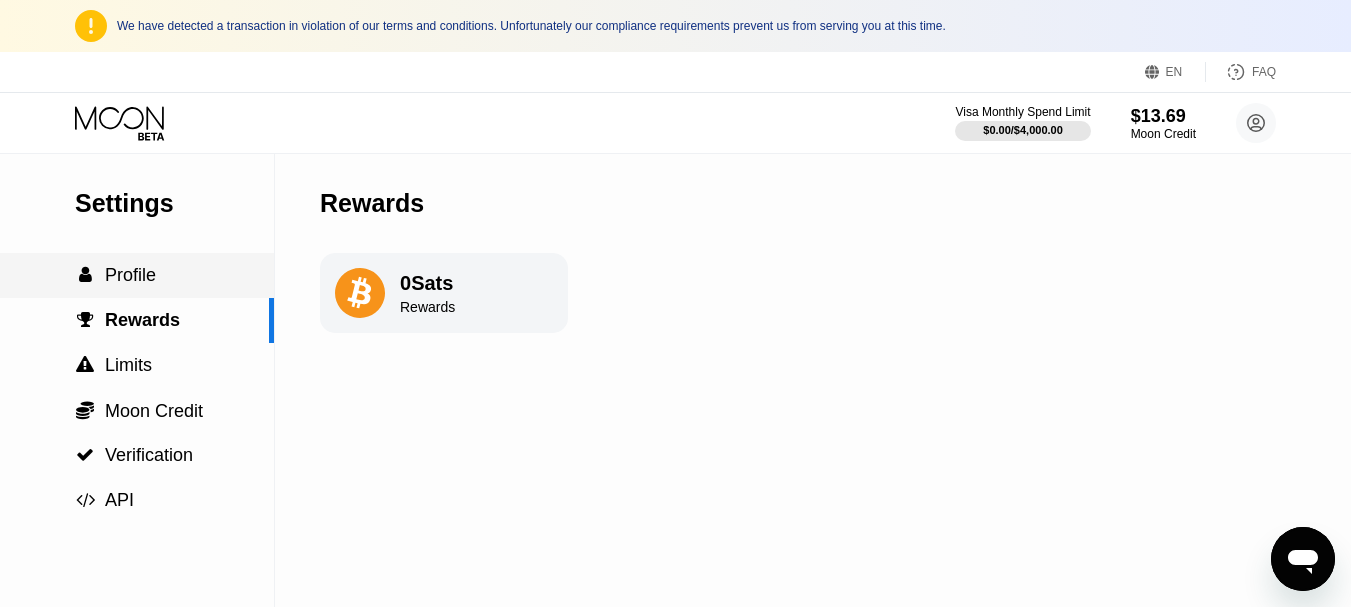 click on "Profile" at bounding box center [130, 275] 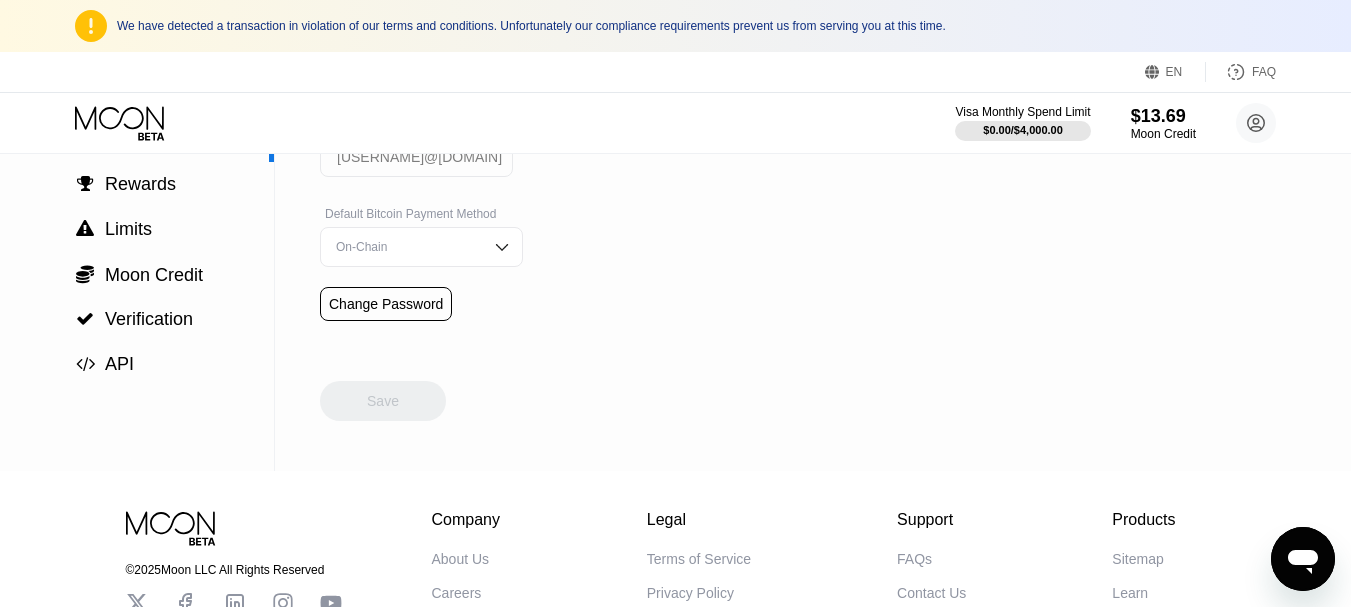 scroll, scrollTop: 100, scrollLeft: 0, axis: vertical 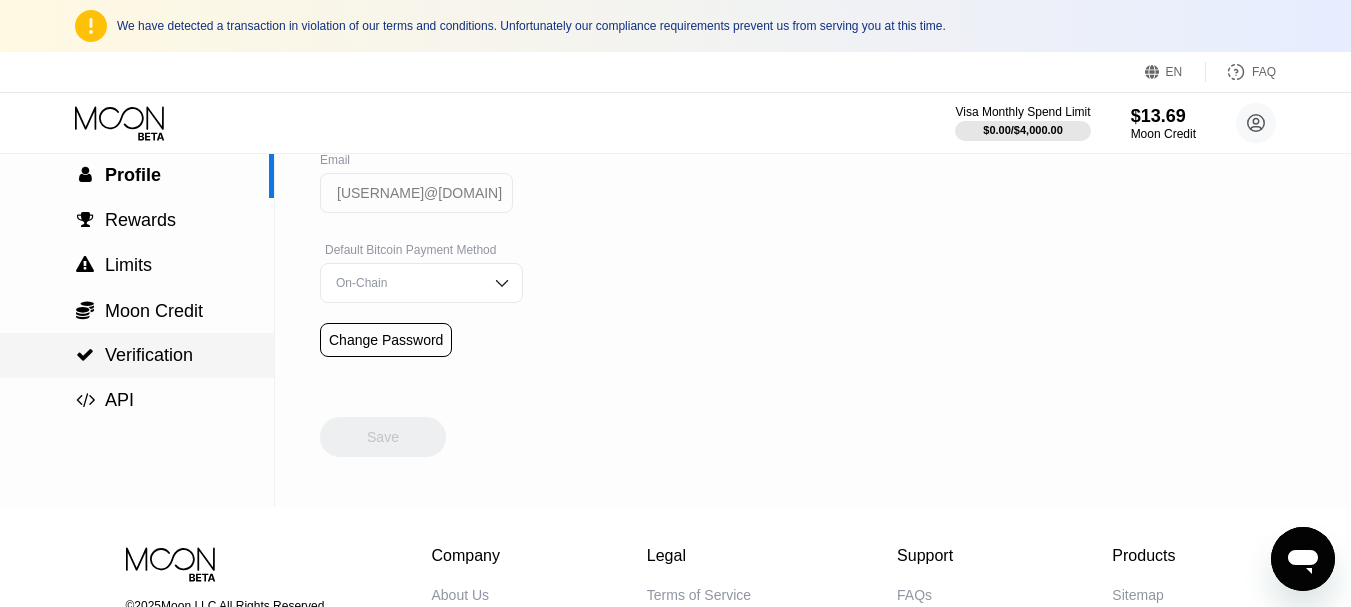 click on " Verification" at bounding box center (137, 355) 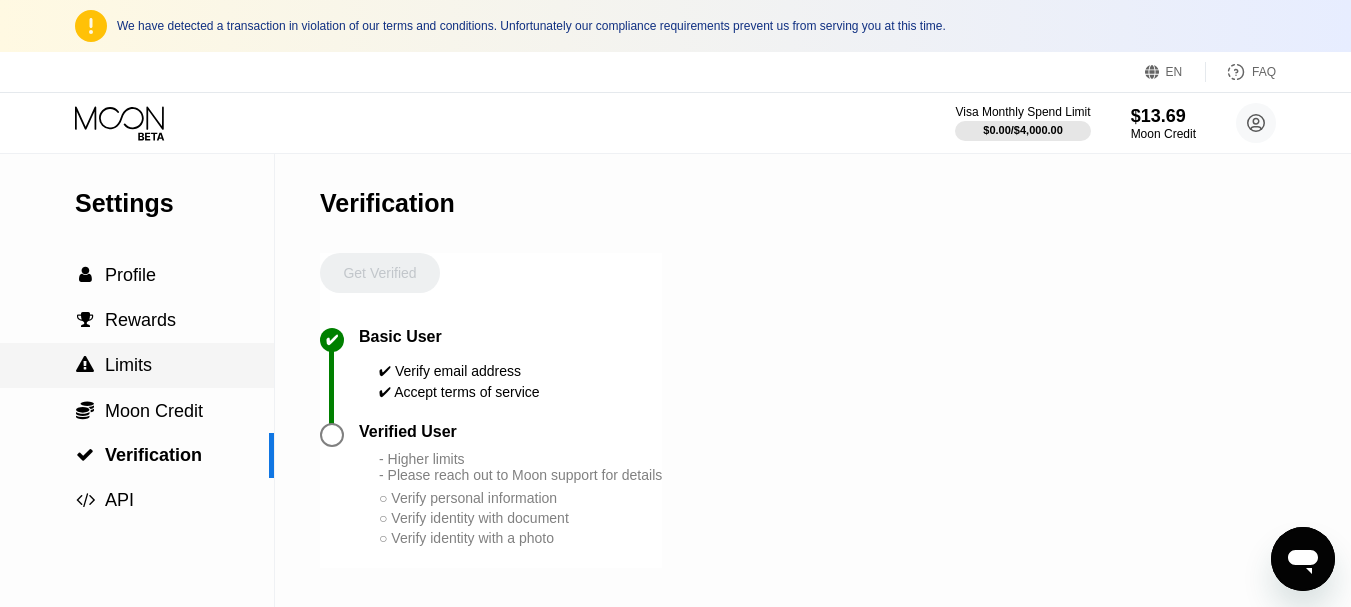 scroll, scrollTop: 0, scrollLeft: 0, axis: both 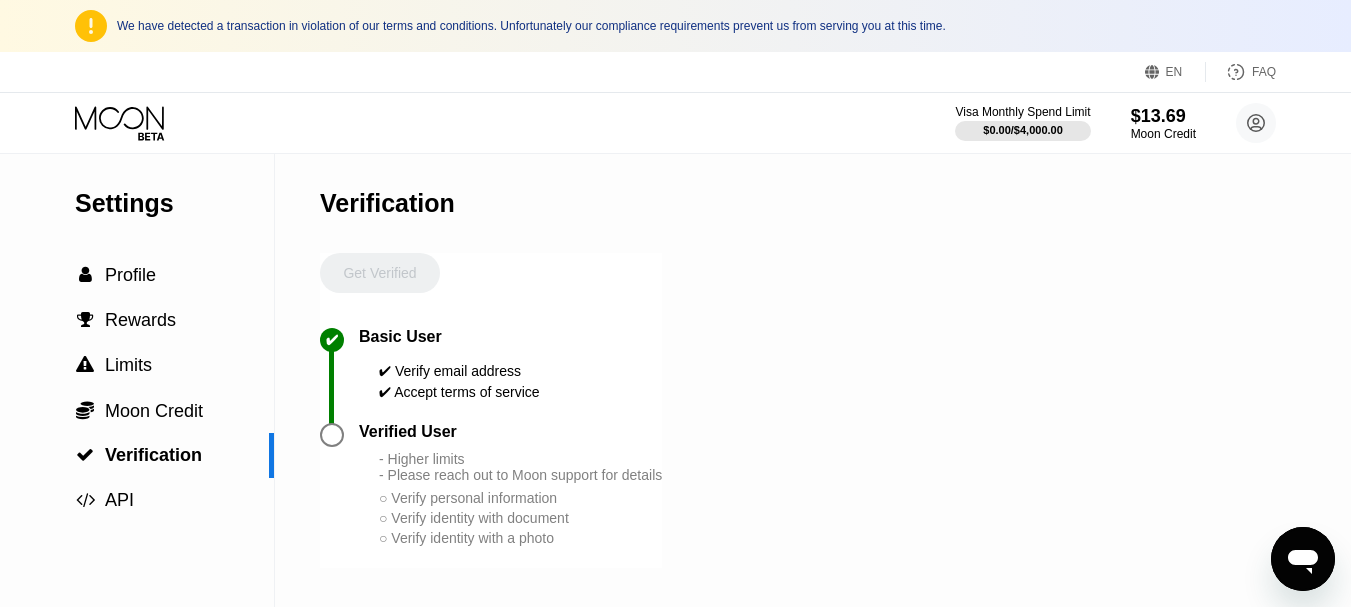 click on "We have detected a transaction in violation of our terms and conditions. Unfortunately our compliance requirements prevent us from serving you at this time." at bounding box center [696, 26] 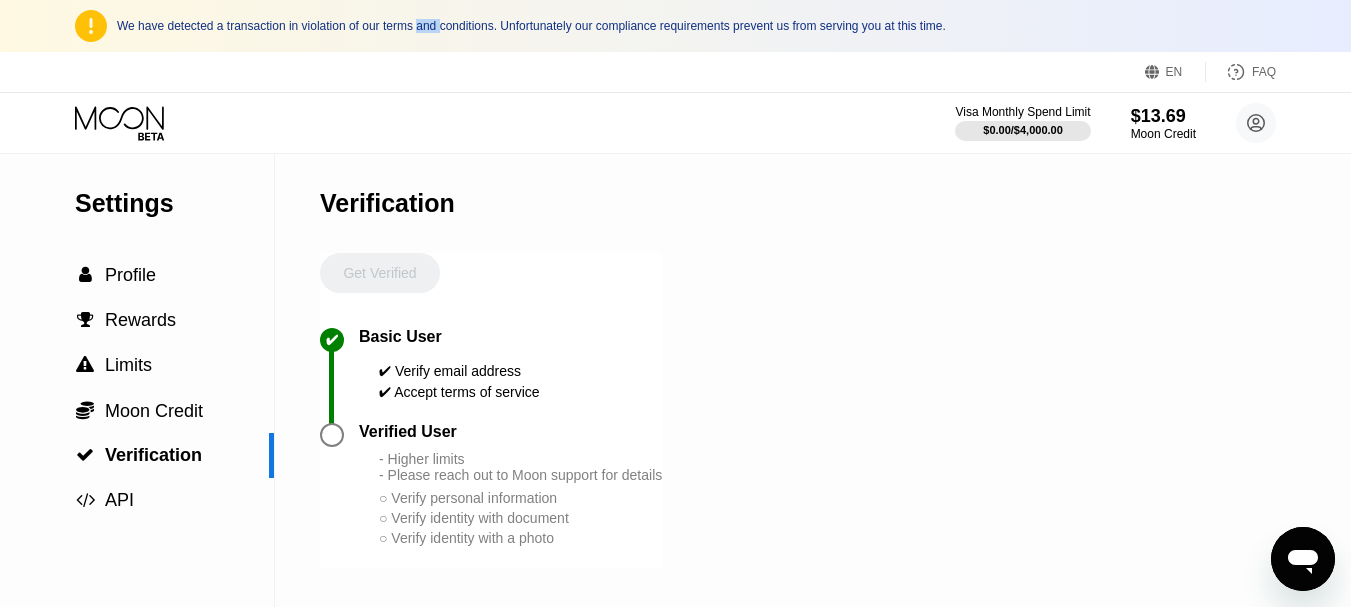 click on "We have detected a transaction in violation of our terms and conditions. Unfortunately our compliance requirements prevent us from serving you at this time." at bounding box center (696, 26) 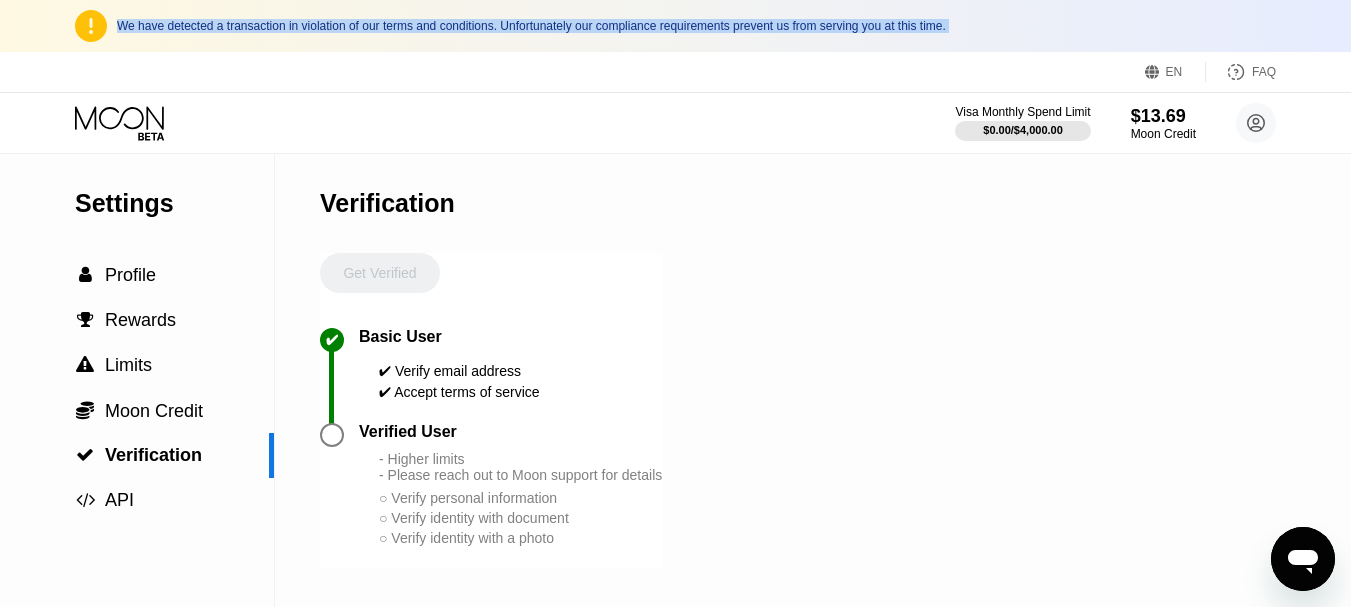 click on "We have detected a transaction in violation of our terms and conditions. Unfortunately our compliance requirements prevent us from serving you at this time." at bounding box center [696, 26] 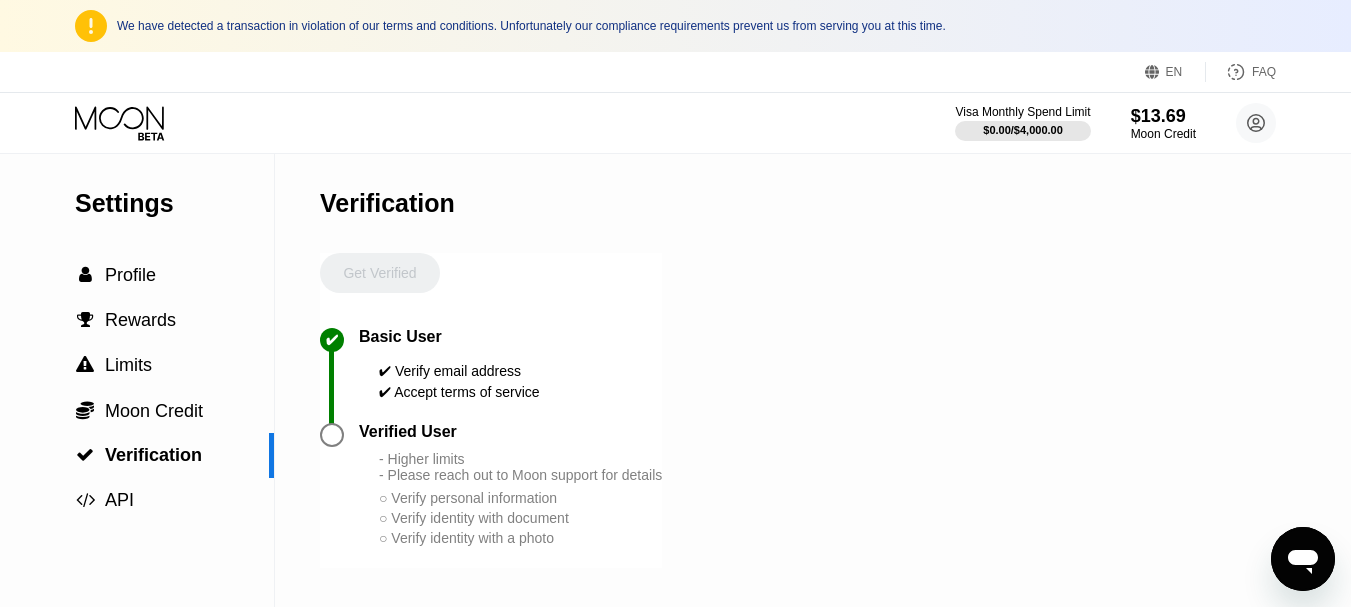 scroll, scrollTop: 0, scrollLeft: 0, axis: both 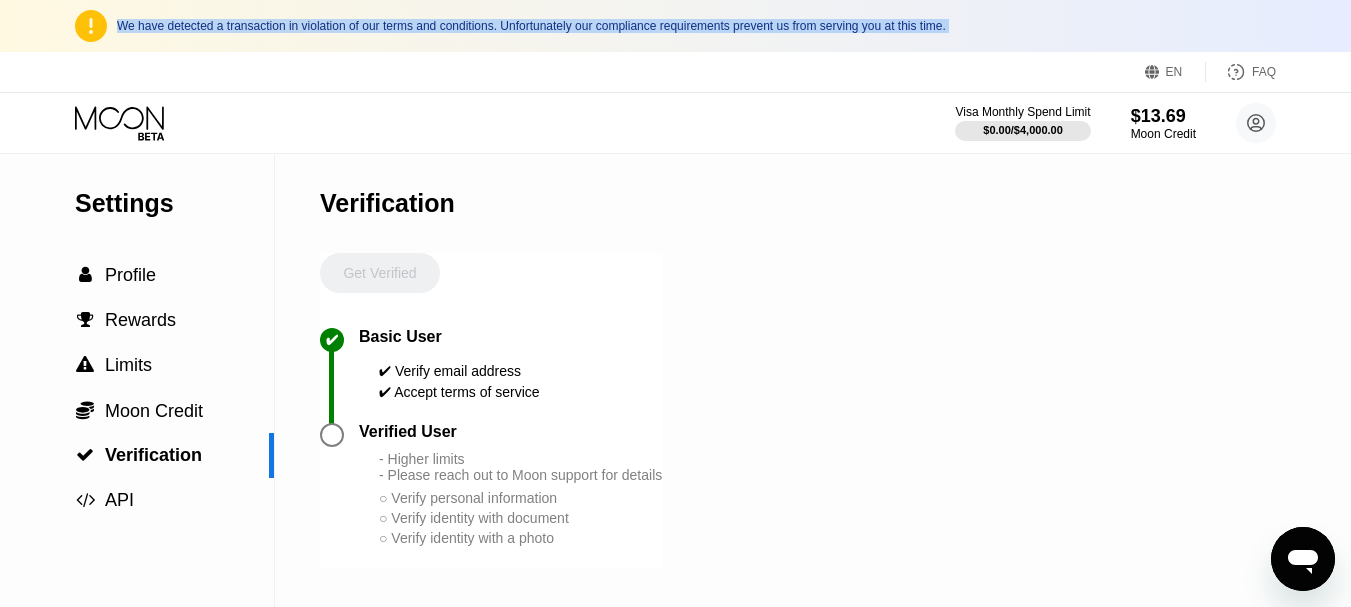 click on "Get Verified ✔ Basic User ✔   Verify email address ✔   Accept terms of service Verified User - Higher limits
- Please reach out to Moon support for details ○   Verify personal information ○   Verify identity with document ○   Verify identity with a photo" at bounding box center [491, 410] 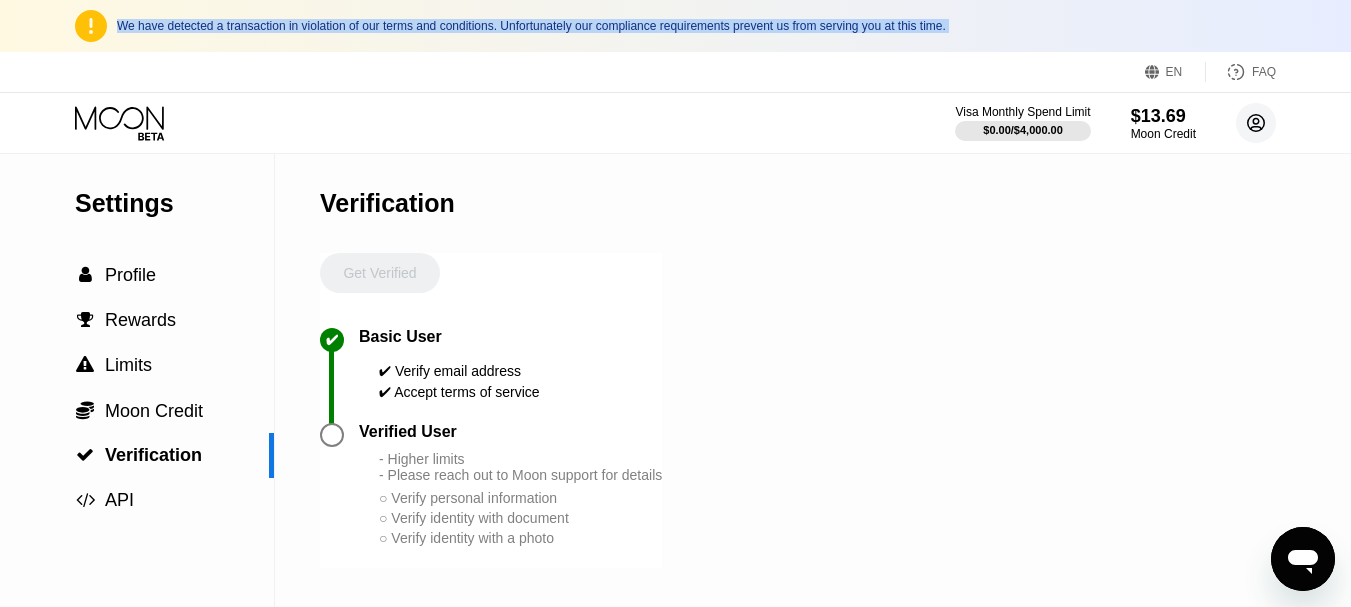 click 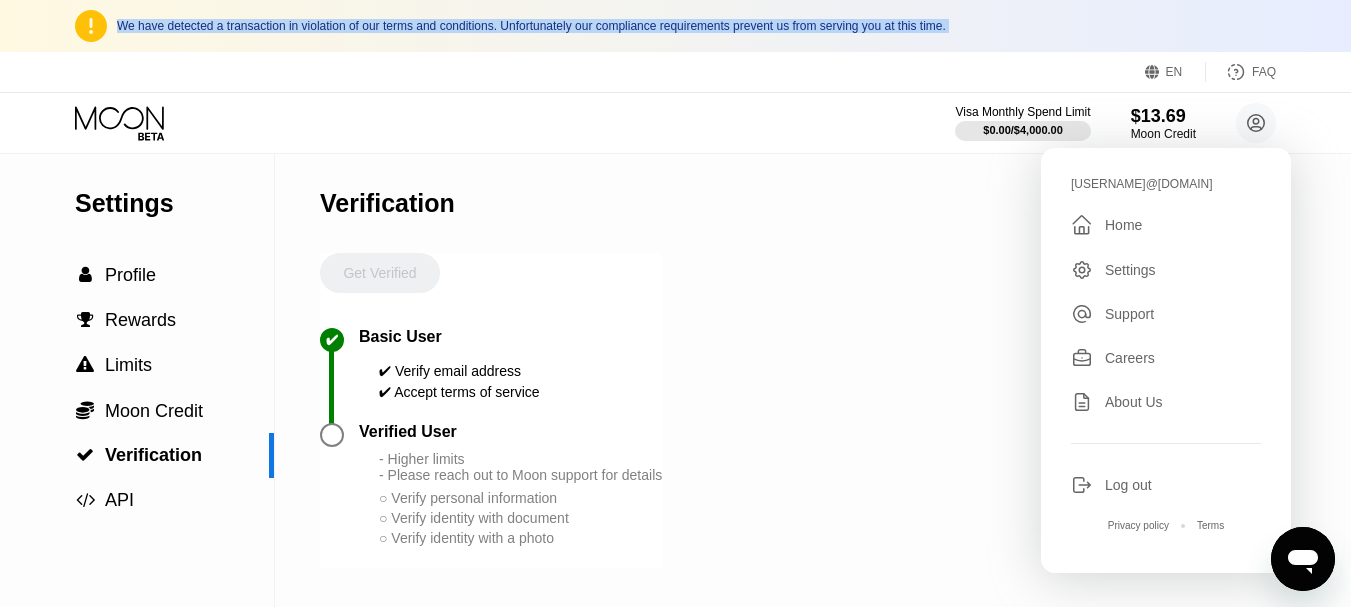 click 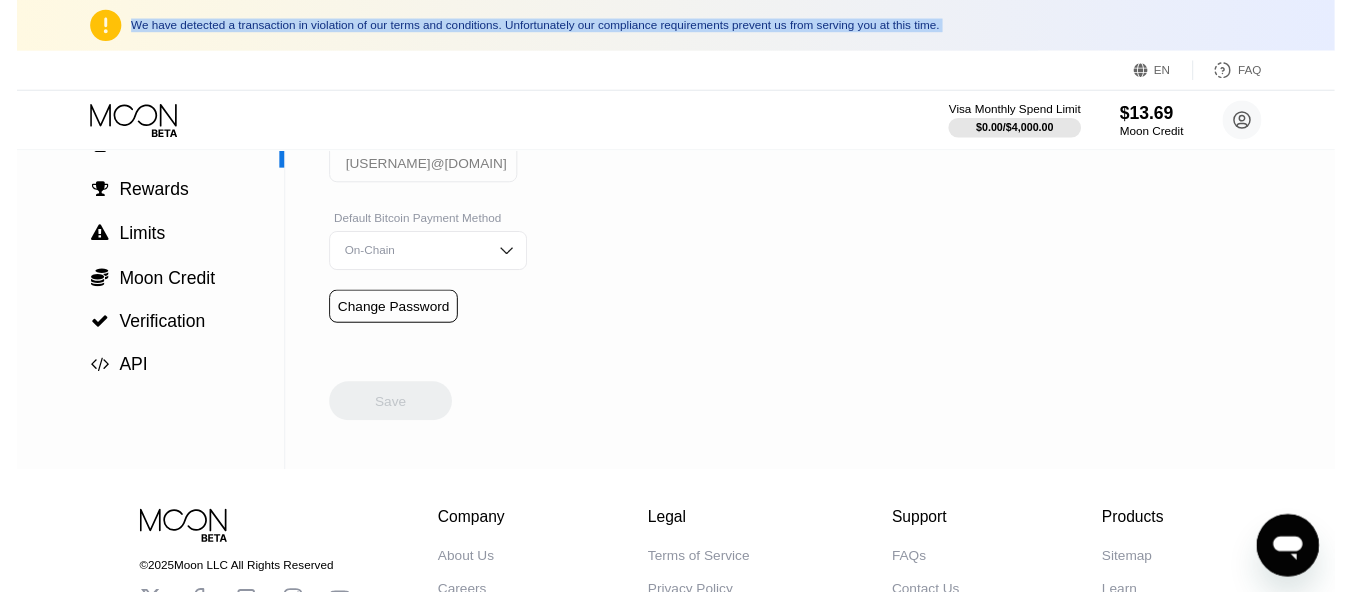 scroll, scrollTop: 0, scrollLeft: 0, axis: both 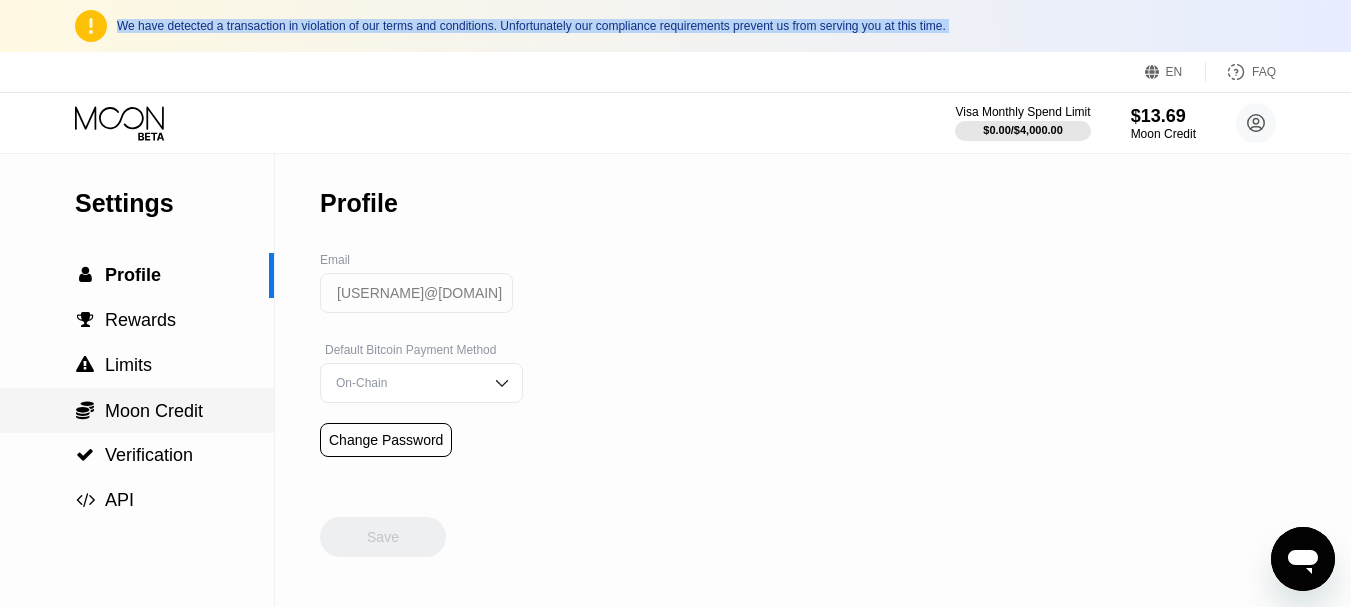 click on "Moon Credit" at bounding box center [154, 411] 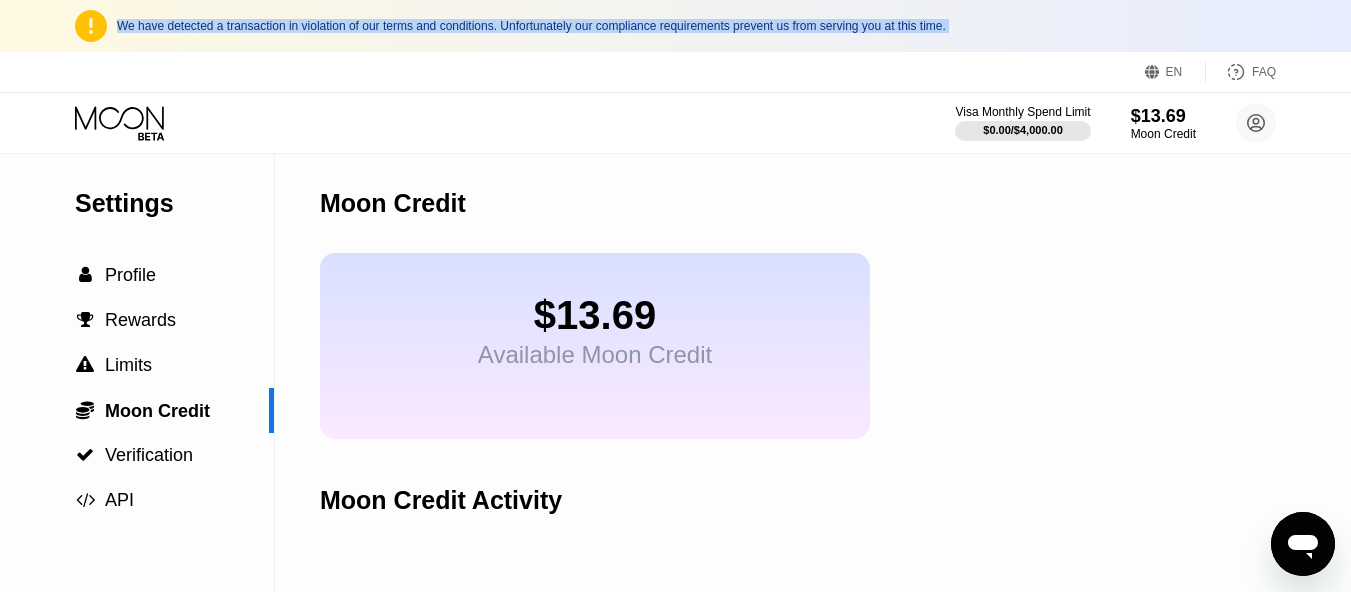 click on "$13.69 Available Moon Credit" at bounding box center (595, 346) 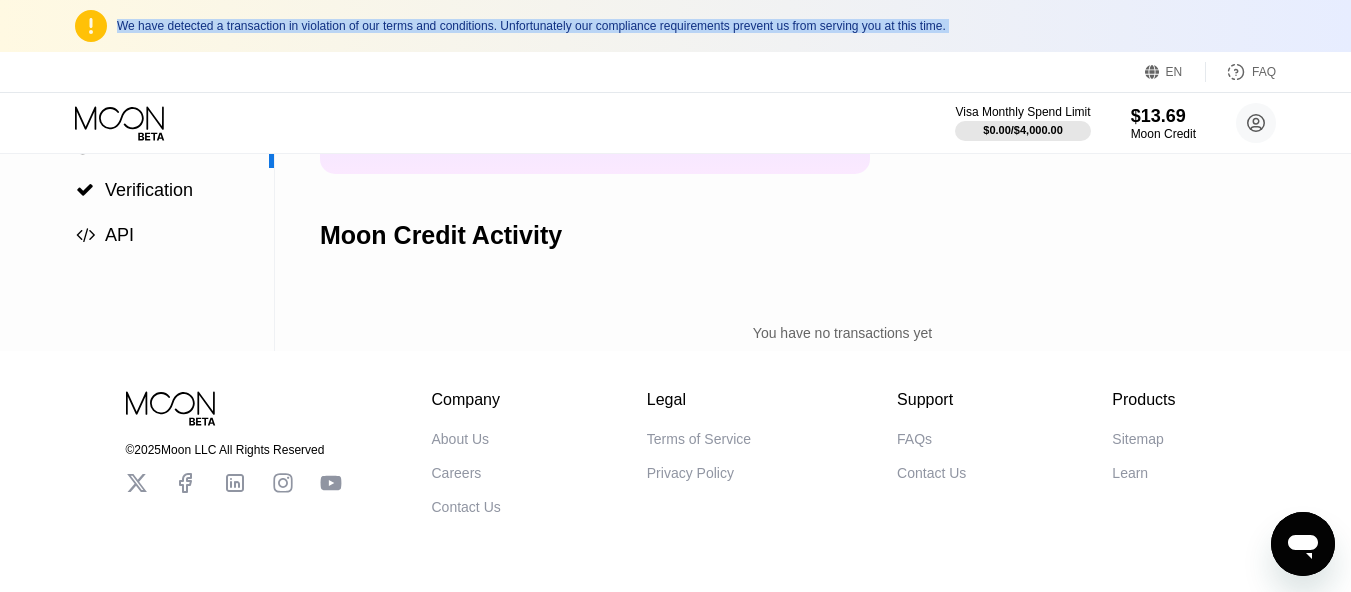 scroll, scrollTop: 54, scrollLeft: 0, axis: vertical 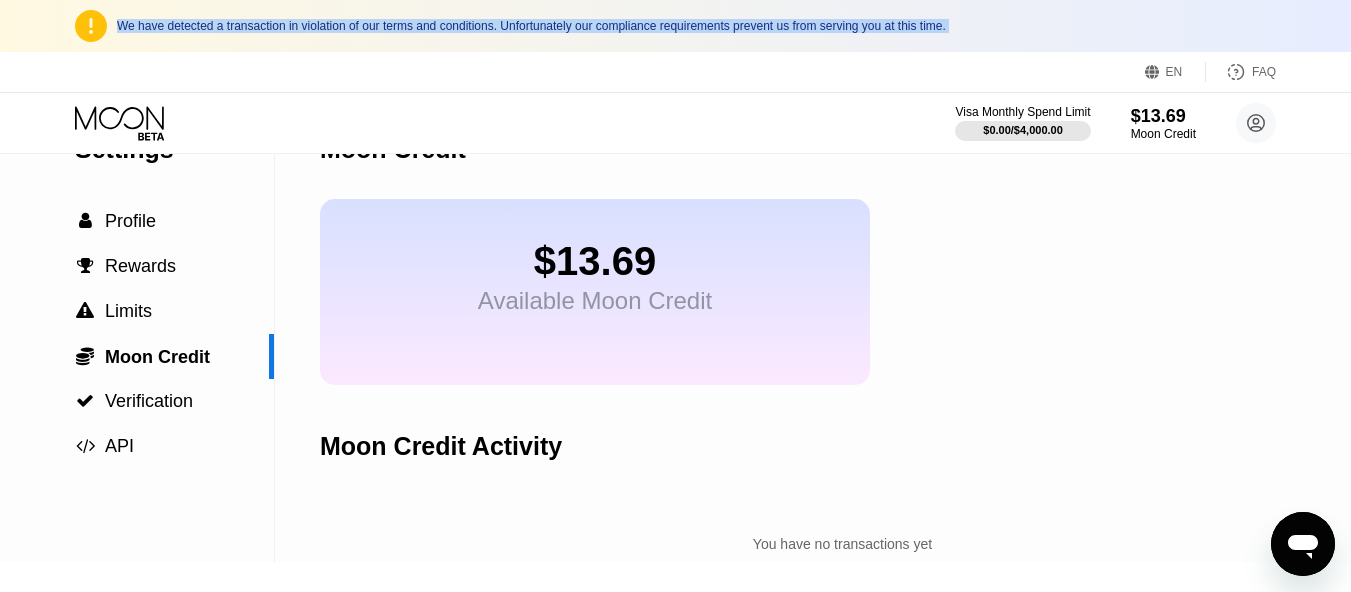 click on "Moon Credit Activity" at bounding box center (842, 446) 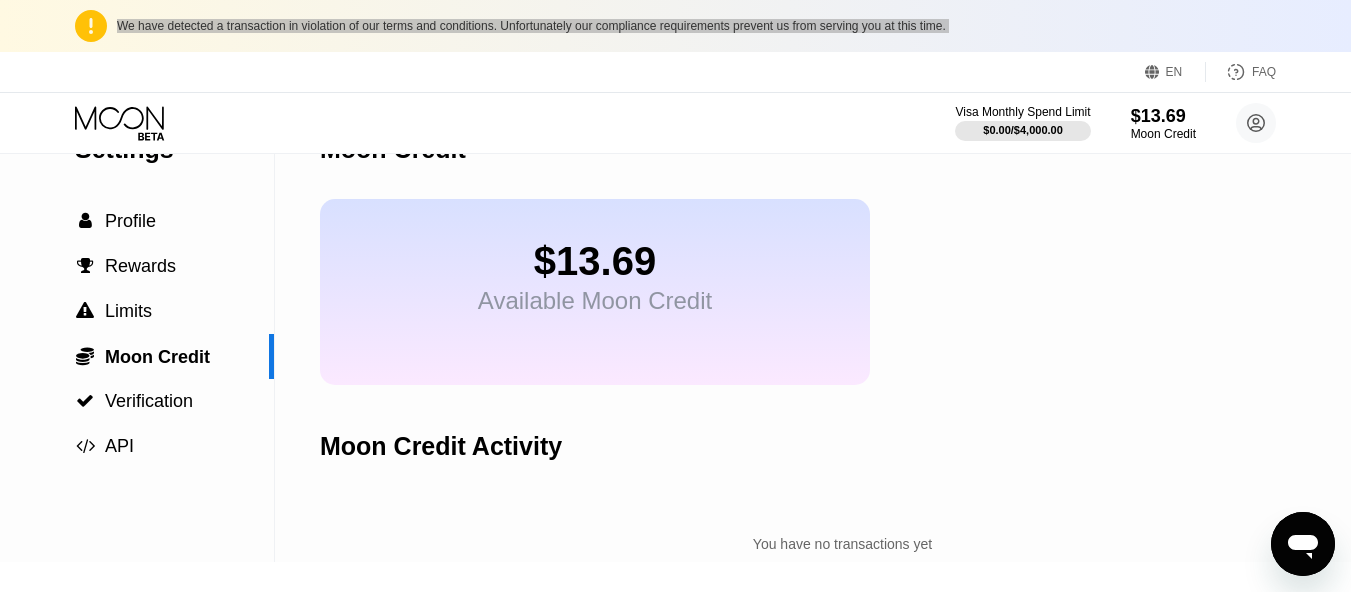 click 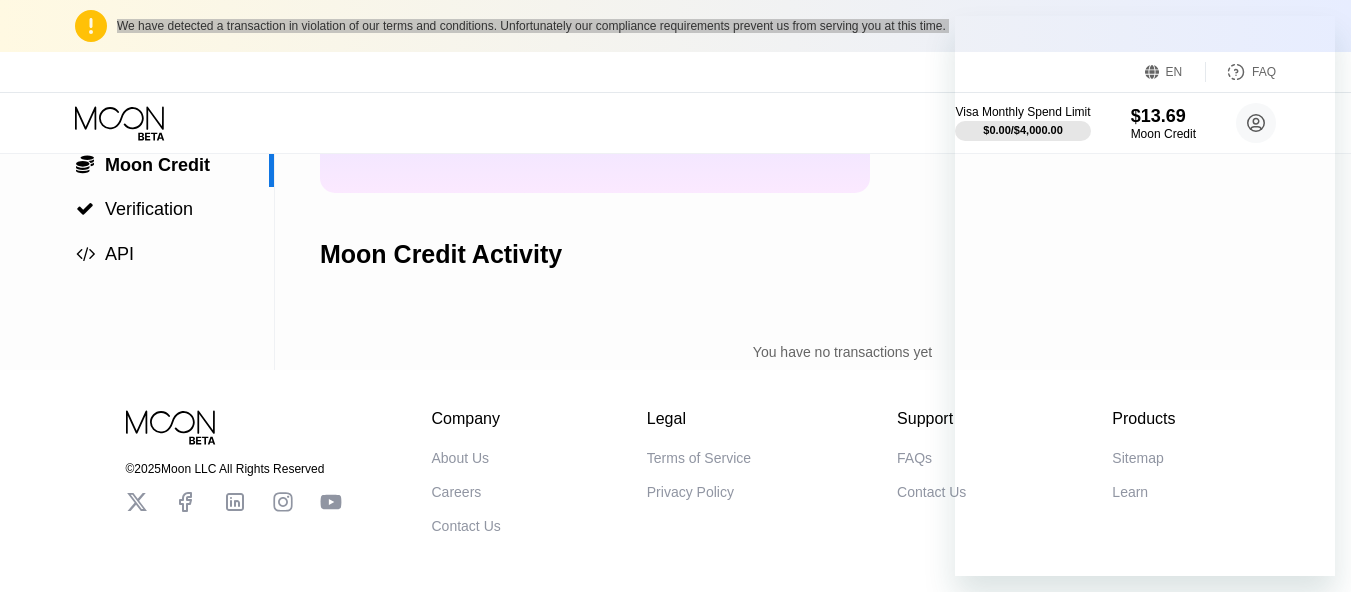 scroll, scrollTop: 0, scrollLeft: 0, axis: both 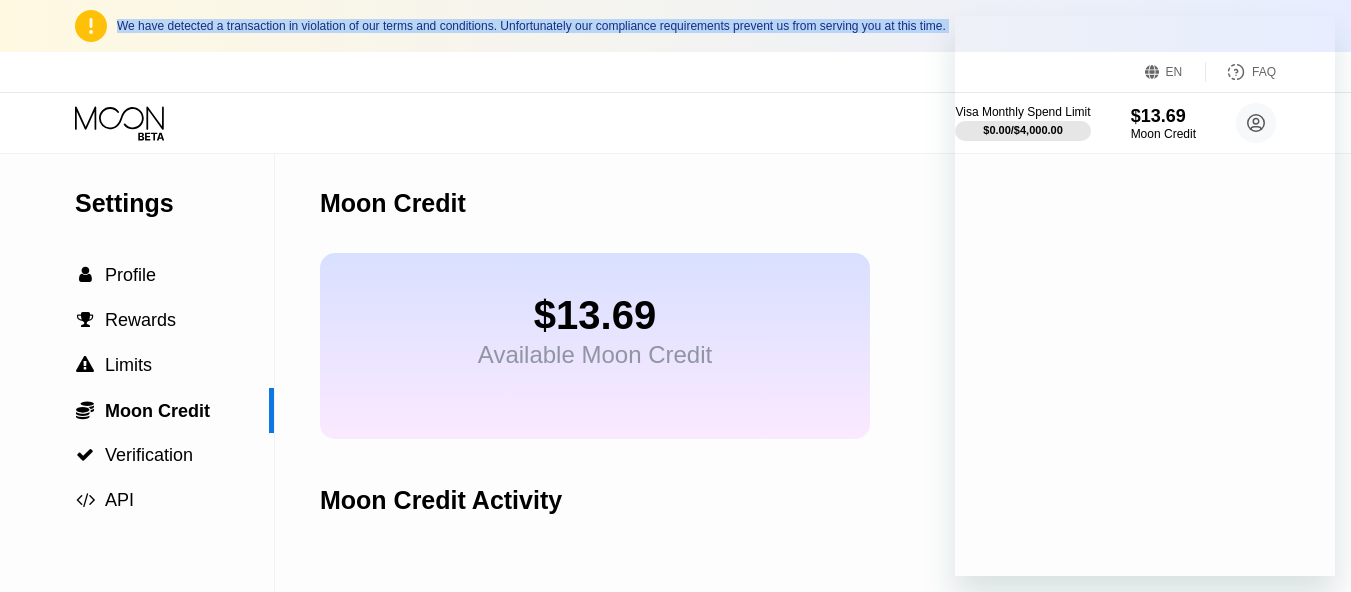 click on "Moon Credit" at bounding box center [842, 203] 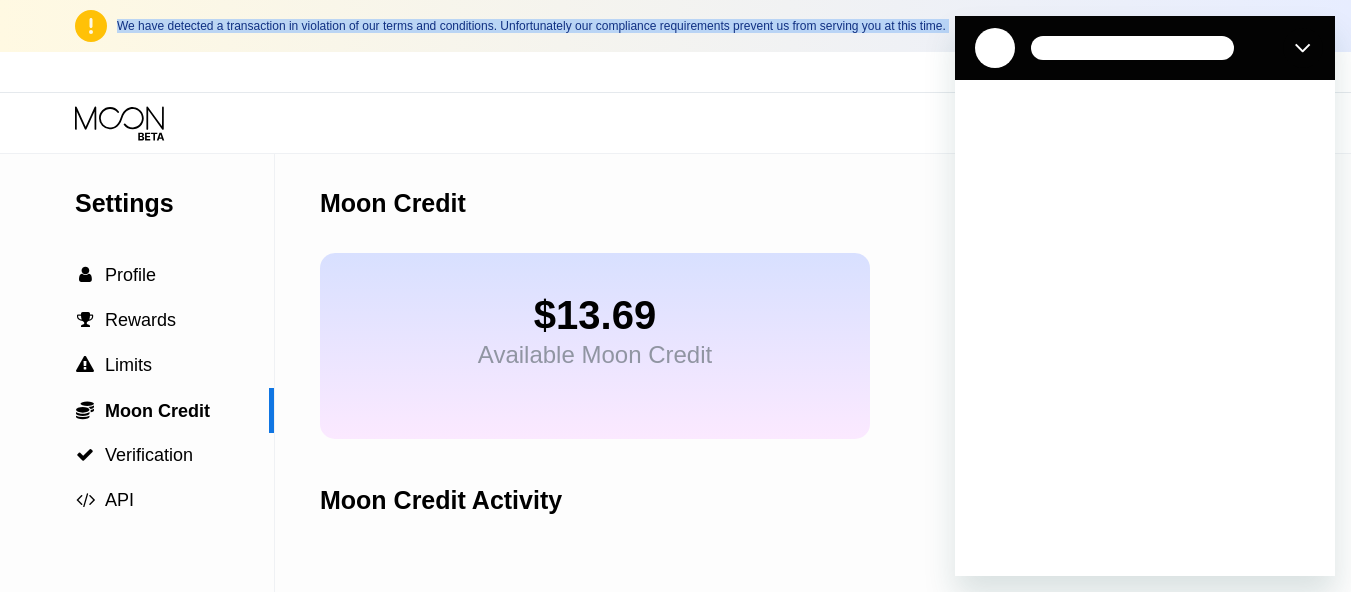 scroll, scrollTop: 0, scrollLeft: 0, axis: both 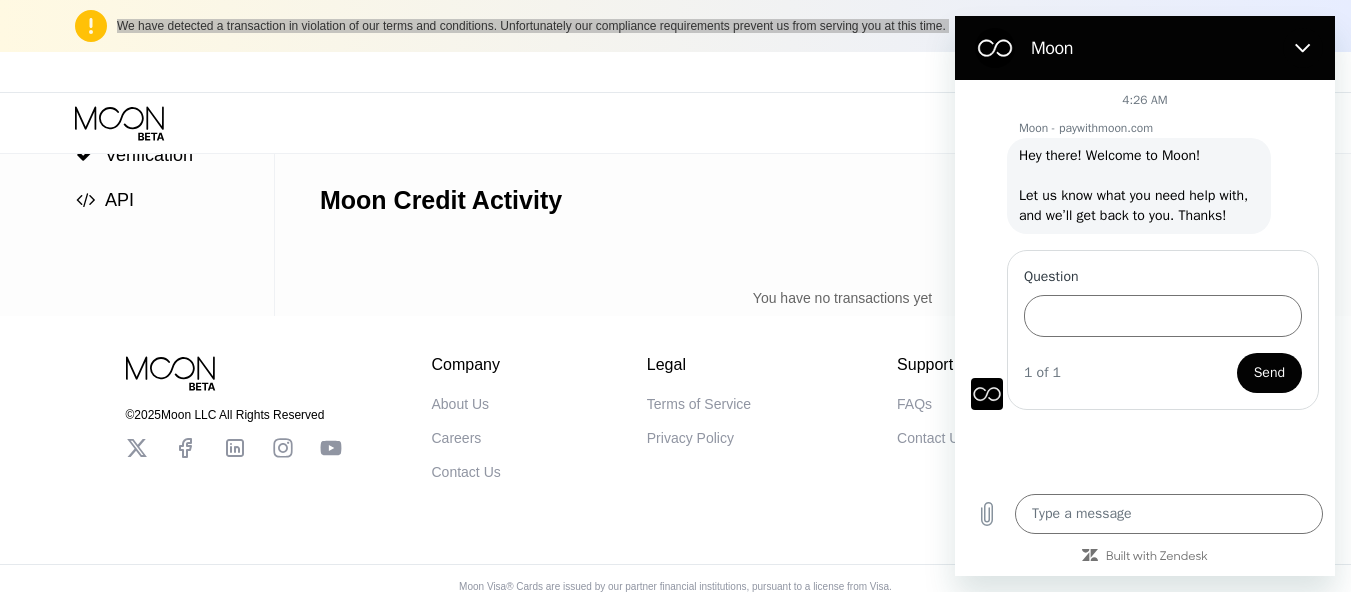 type on "x" 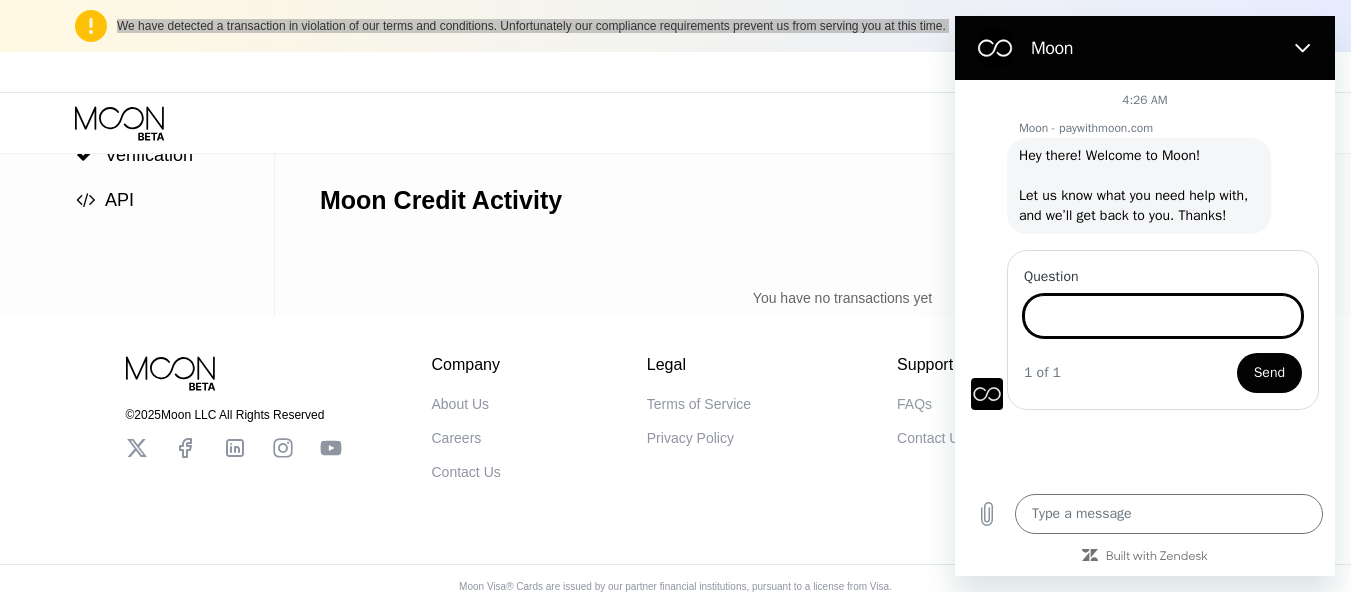 paste on "My account has been closed. Can I get my money back?" 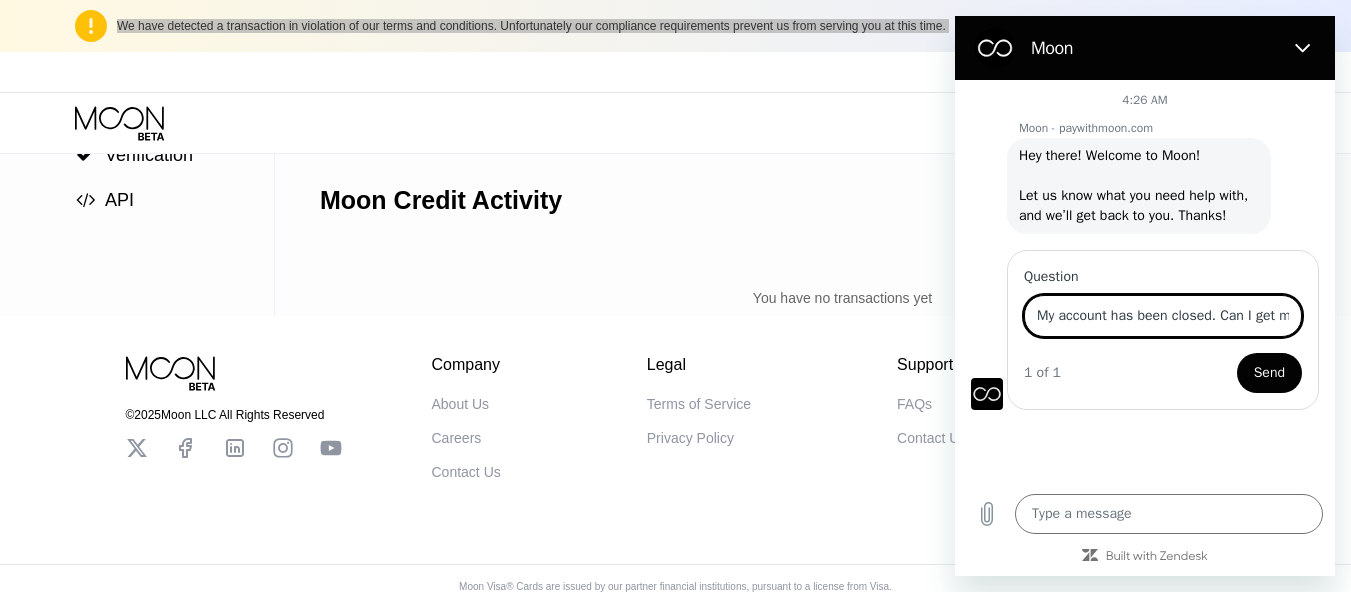 scroll, scrollTop: 0, scrollLeft: 92, axis: horizontal 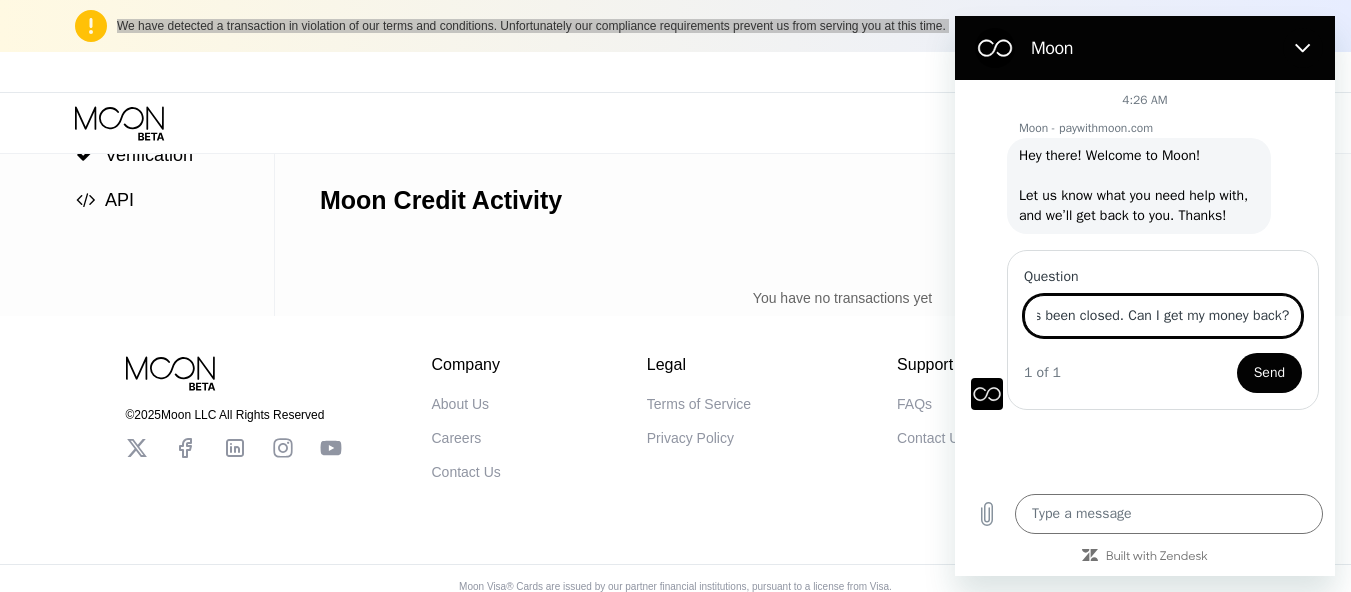 type on "x" 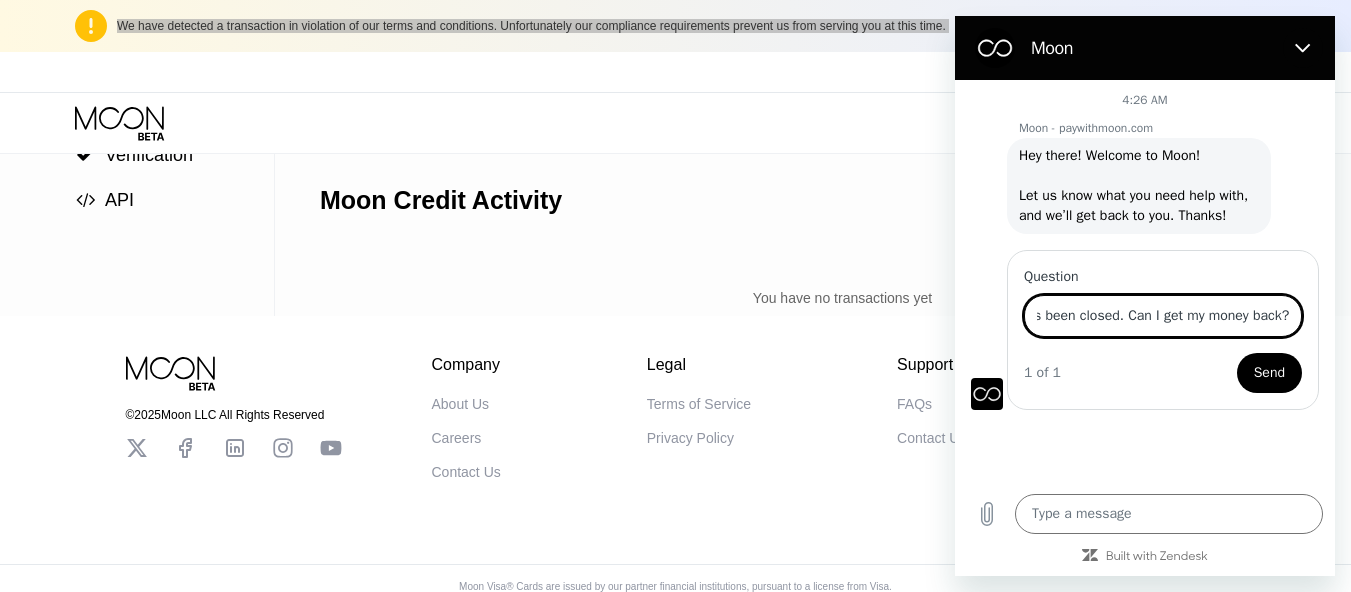 type on "My account has been closed. Can I get my money back?" 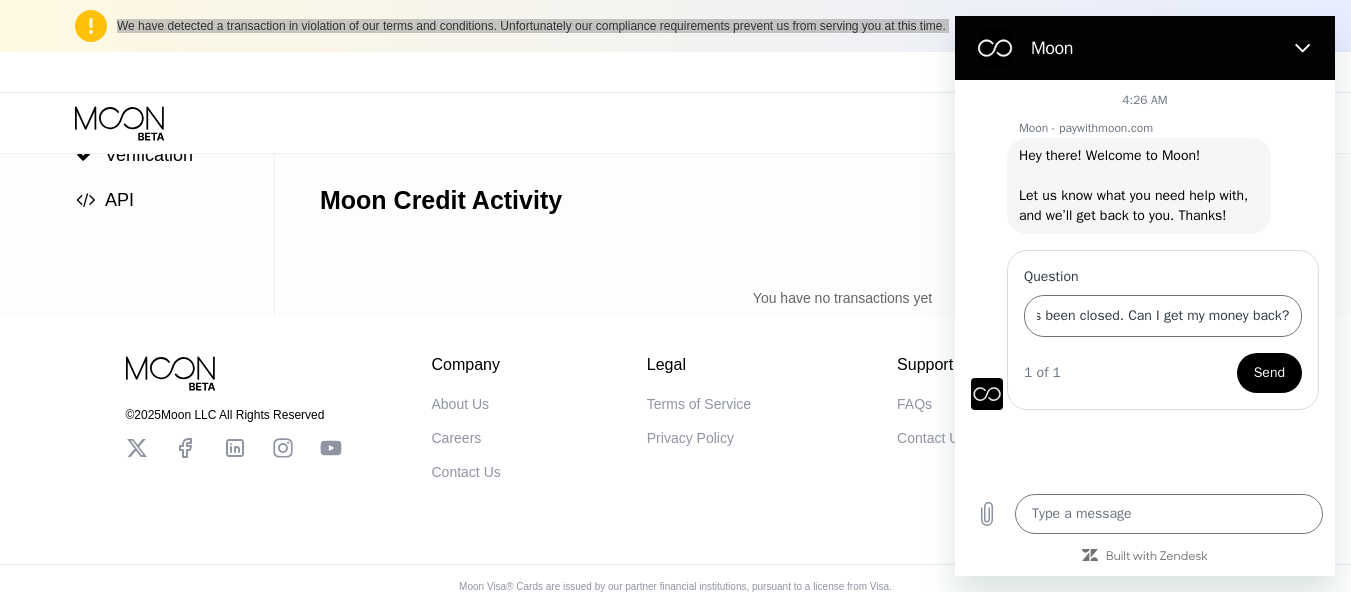 click on "Send" at bounding box center (1269, 373) 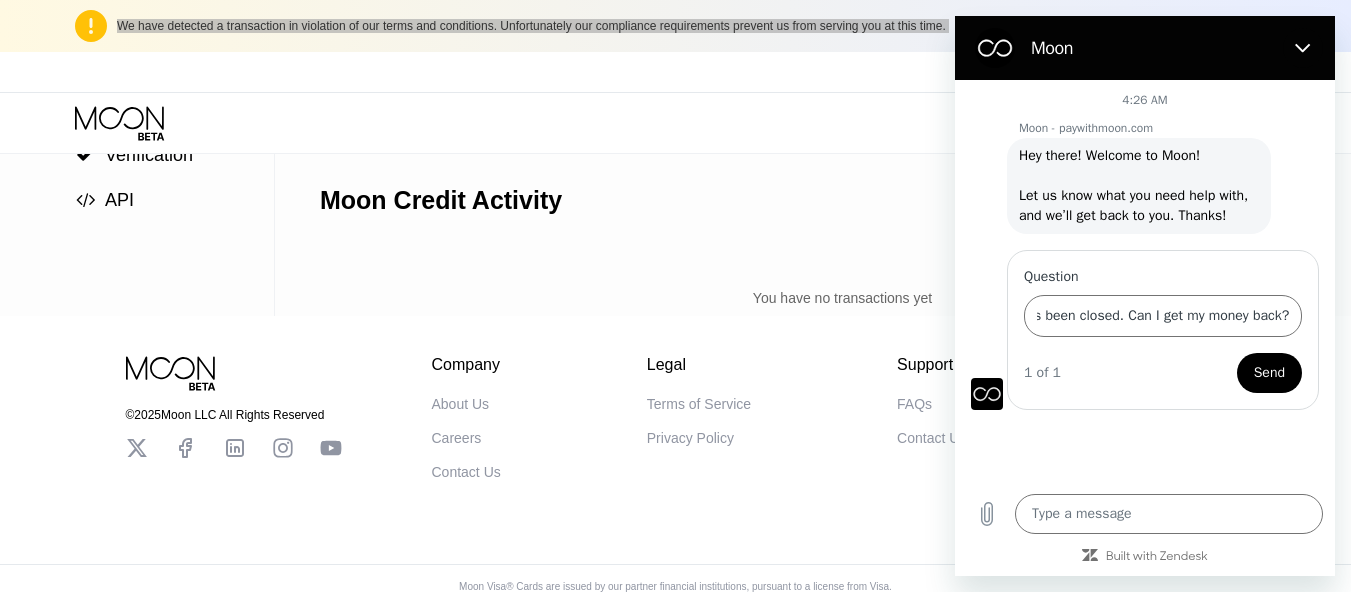 scroll, scrollTop: 0, scrollLeft: 0, axis: both 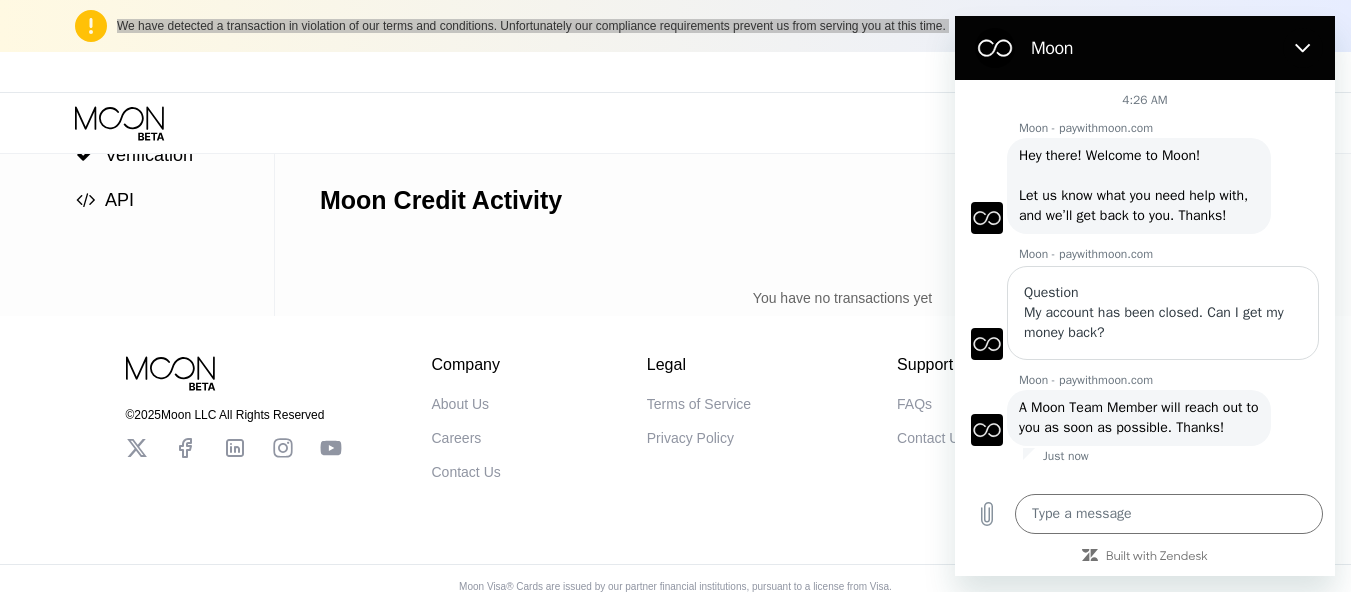 click on "A Moon Team Member will reach out to you as soon as possible. Thanks!" at bounding box center (1141, 417) 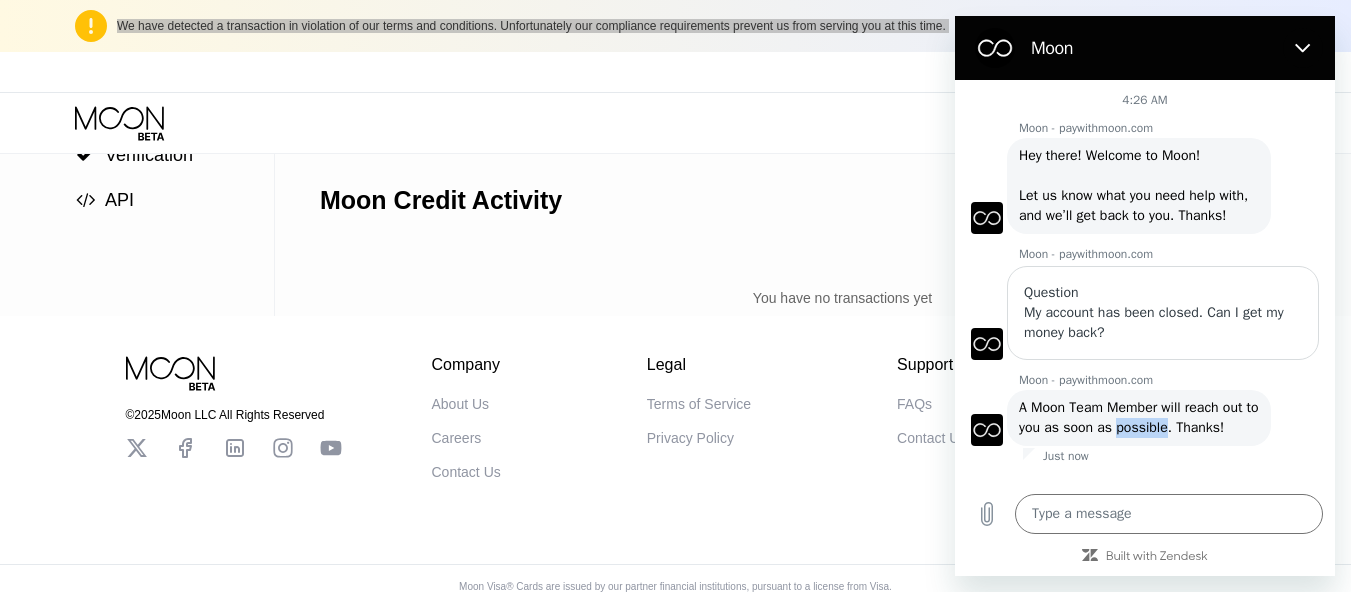 click on "A Moon Team Member will reach out to you as soon as possible. Thanks!" at bounding box center [1141, 417] 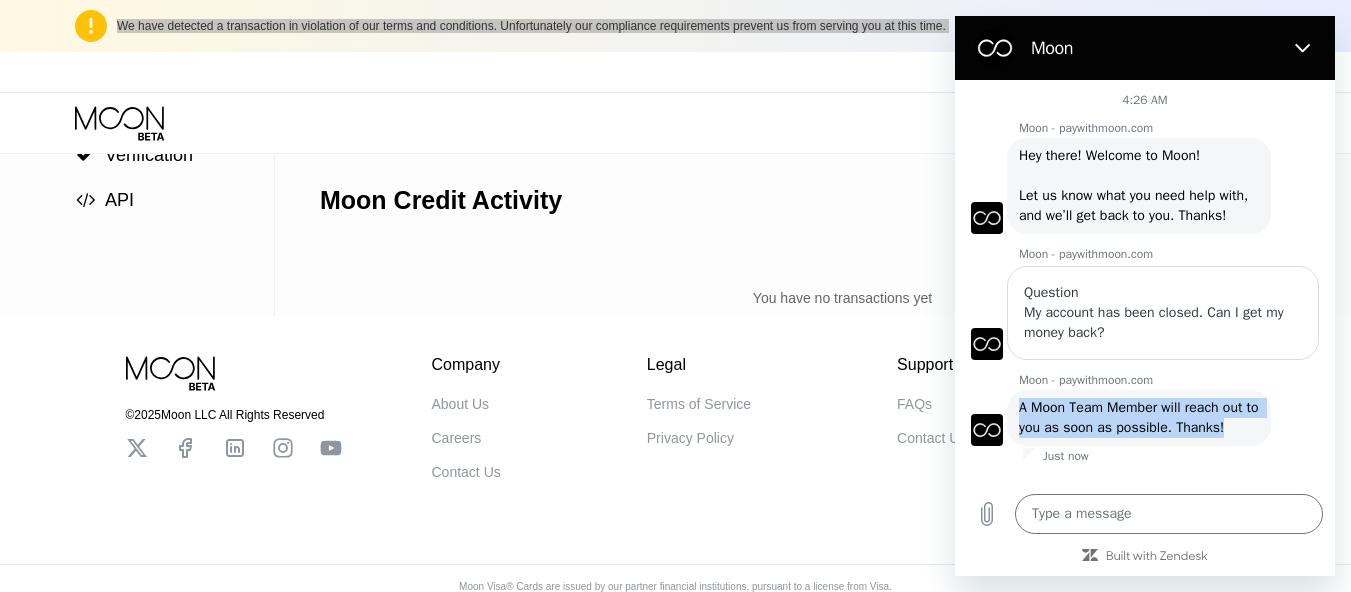 click on "A Moon Team Member will reach out to you as soon as possible. Thanks!" at bounding box center [1141, 417] 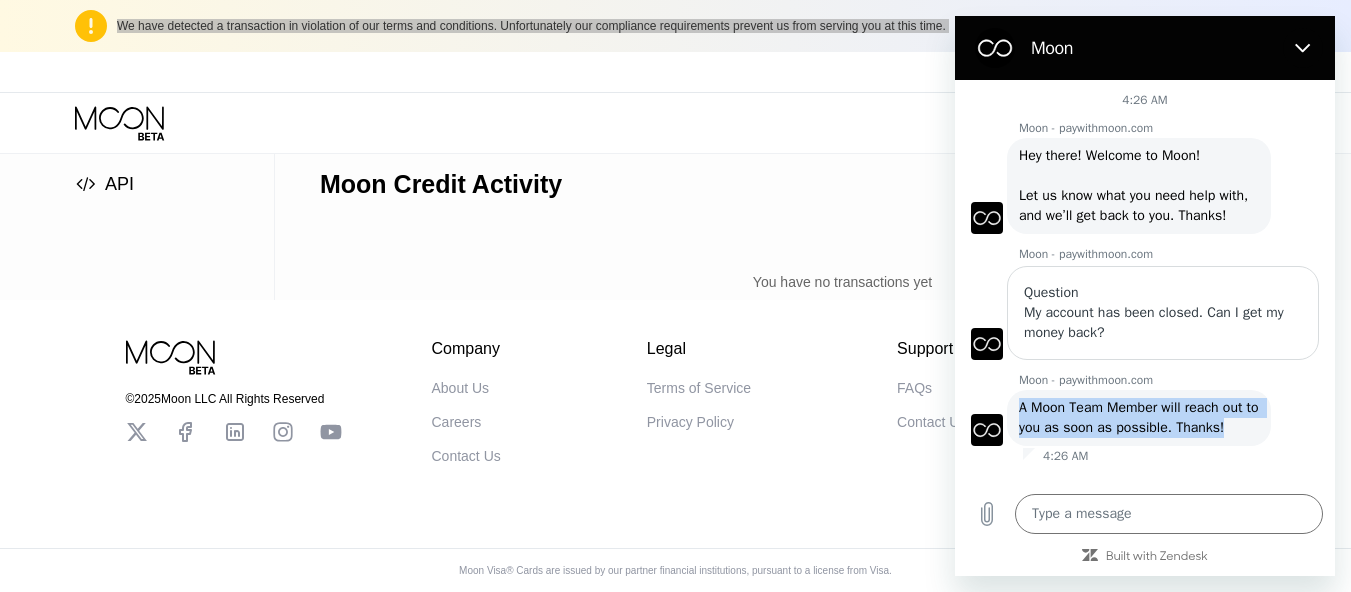 scroll, scrollTop: 354, scrollLeft: 0, axis: vertical 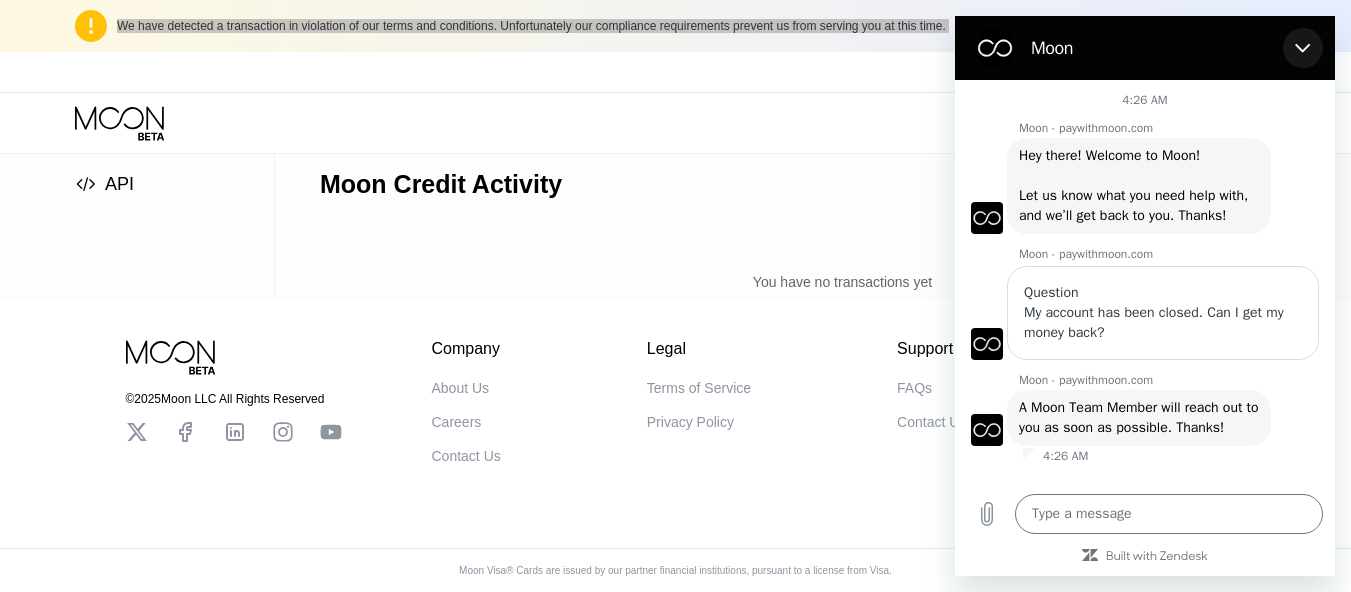 click at bounding box center [1303, 48] 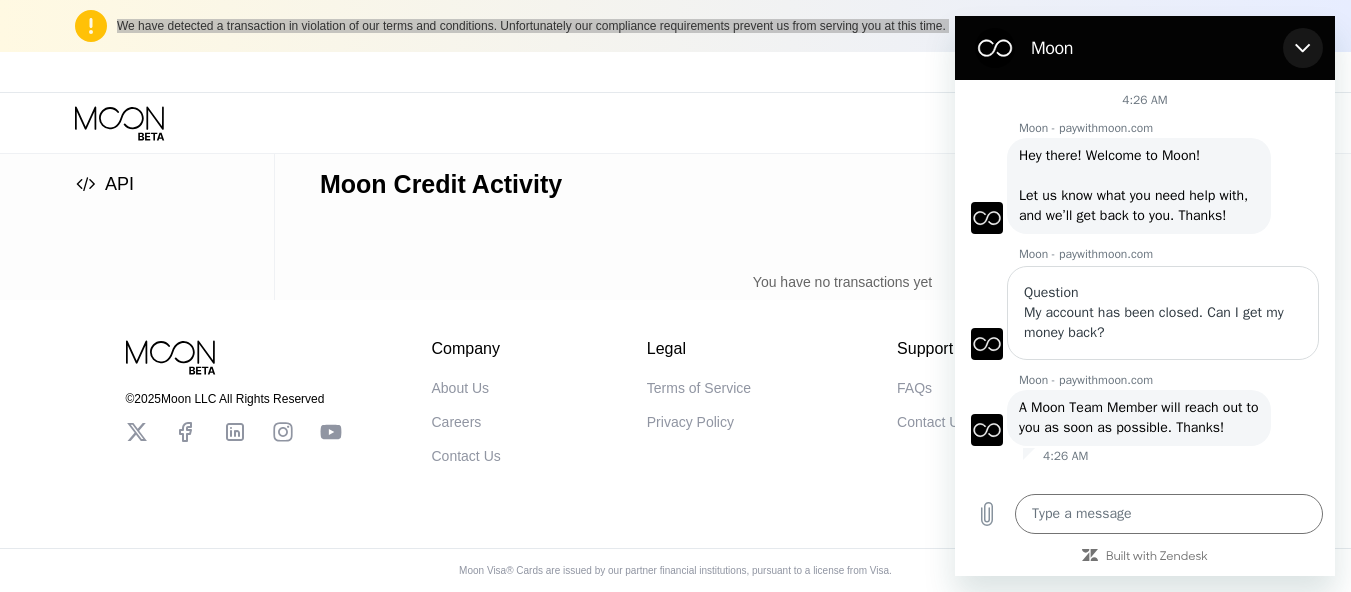 type on "x" 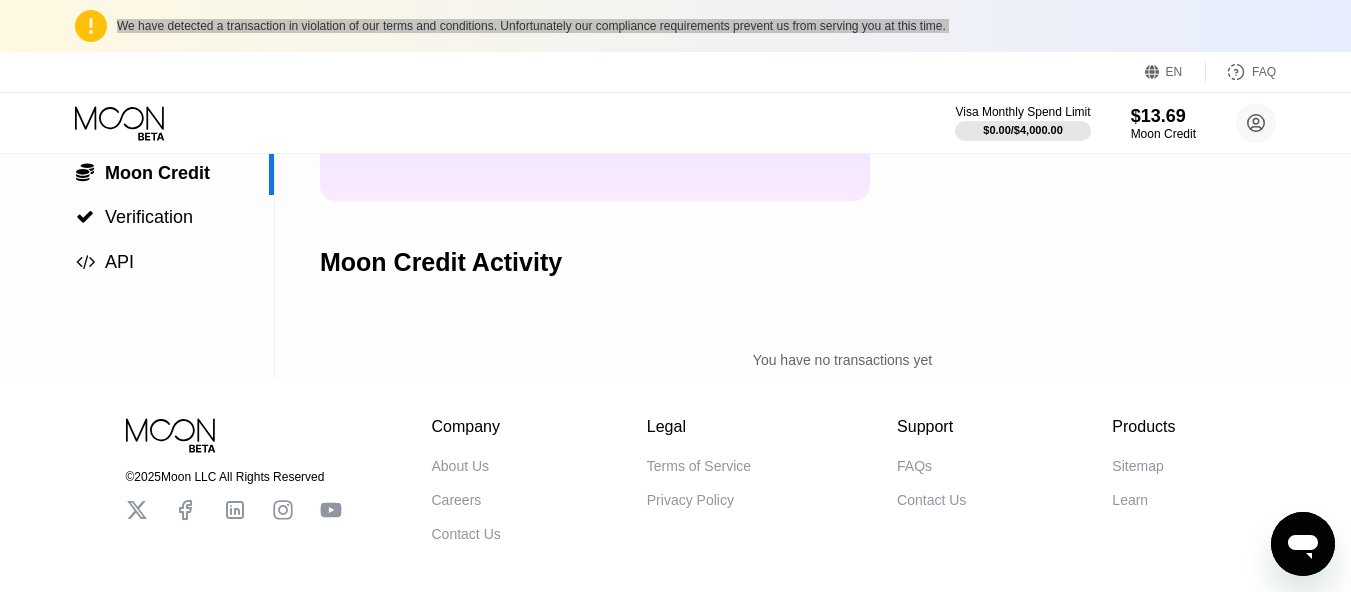 scroll, scrollTop: 0, scrollLeft: 0, axis: both 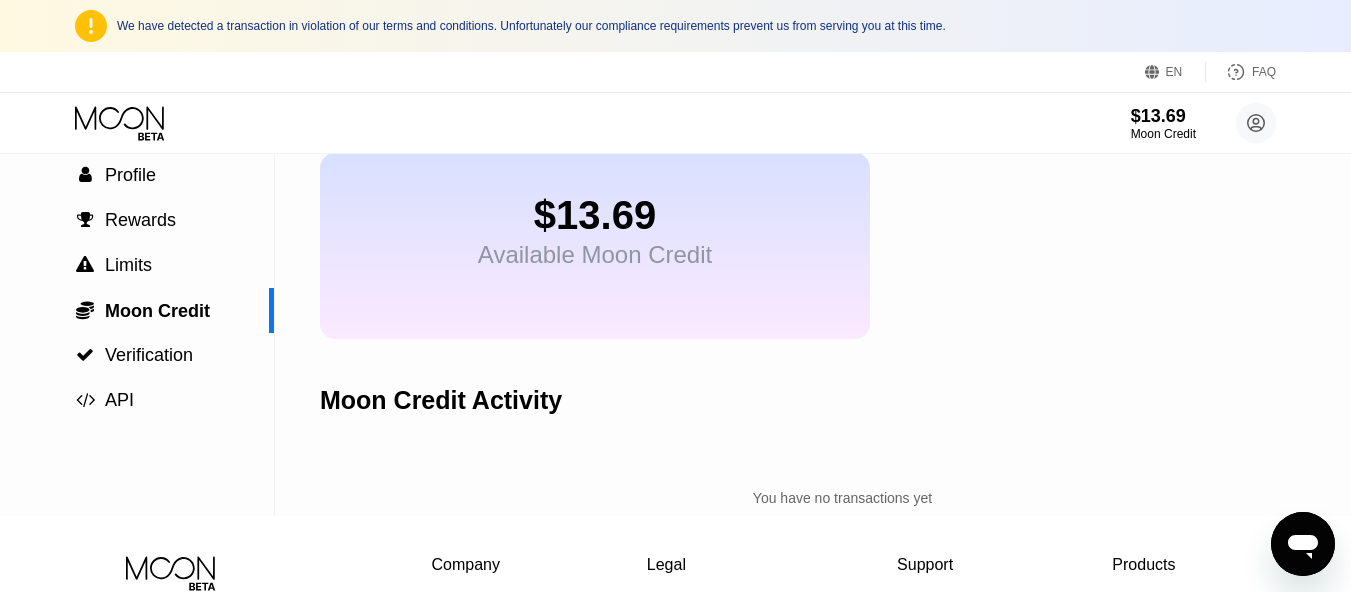 click on "$13.69 Available Moon Credit" at bounding box center [595, 246] 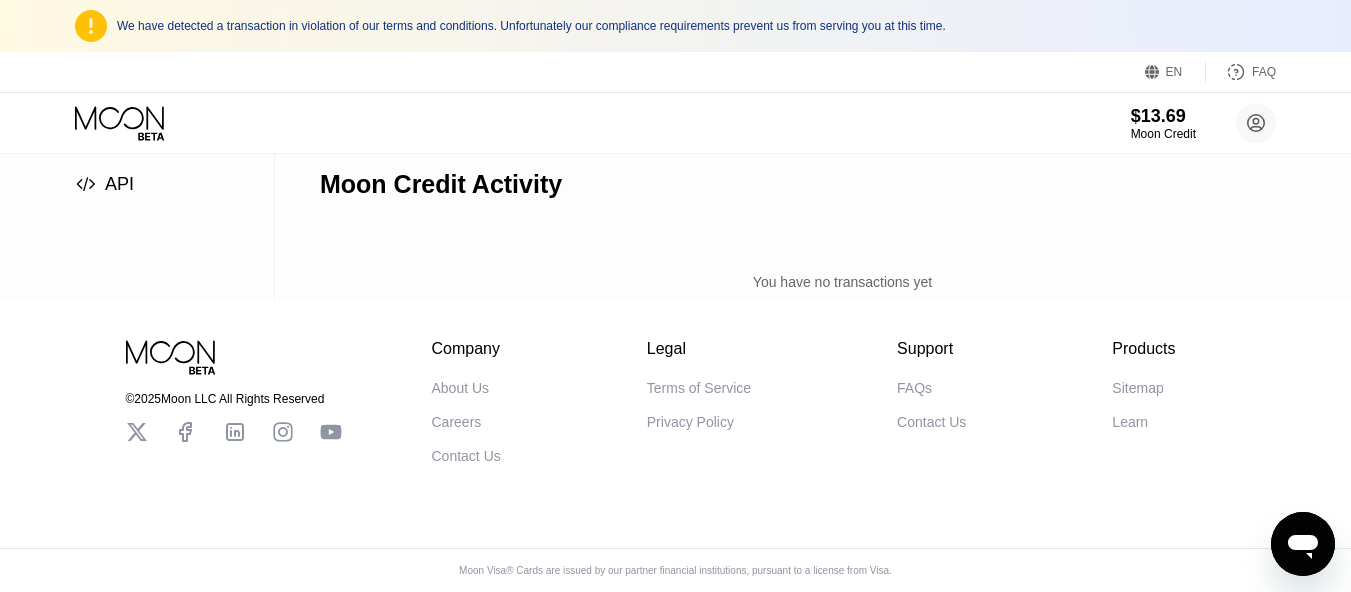 scroll, scrollTop: 0, scrollLeft: 0, axis: both 